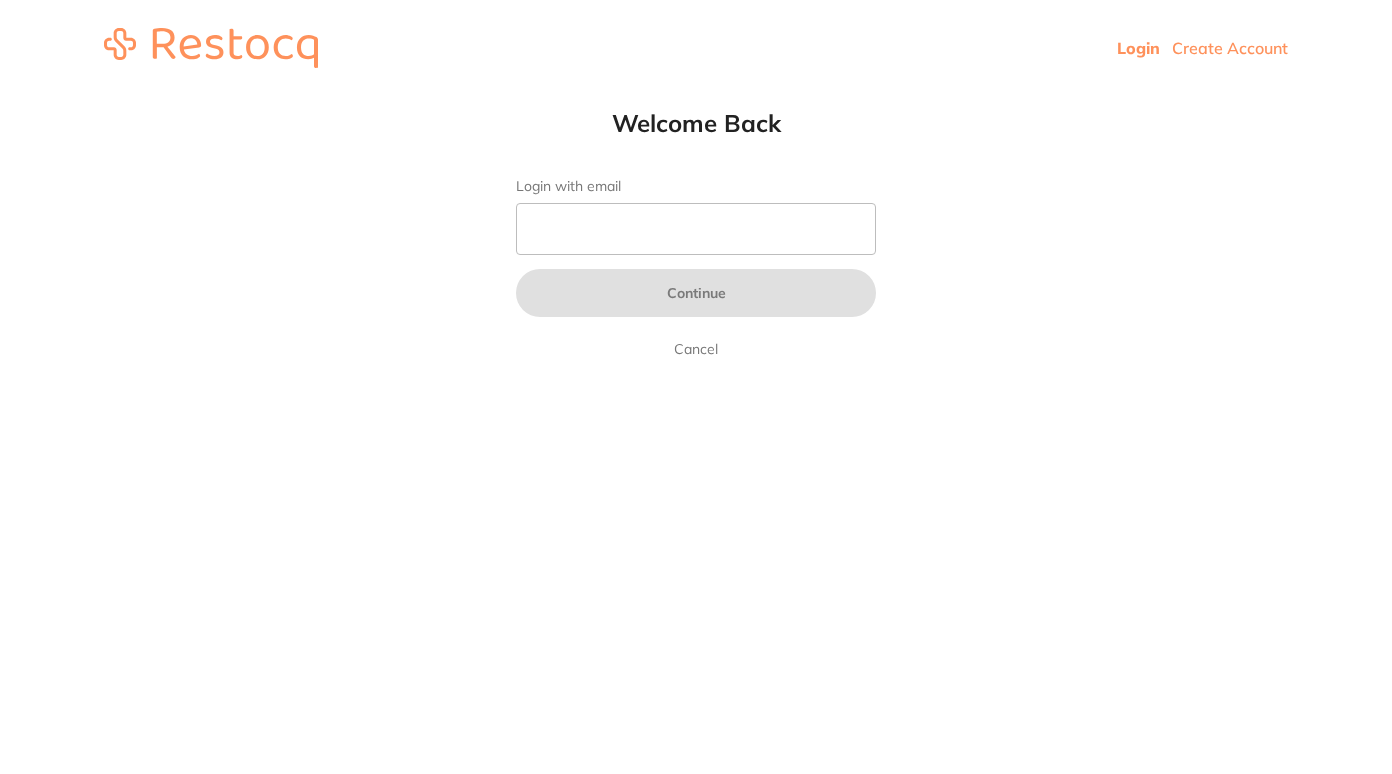 scroll, scrollTop: 0, scrollLeft: 0, axis: both 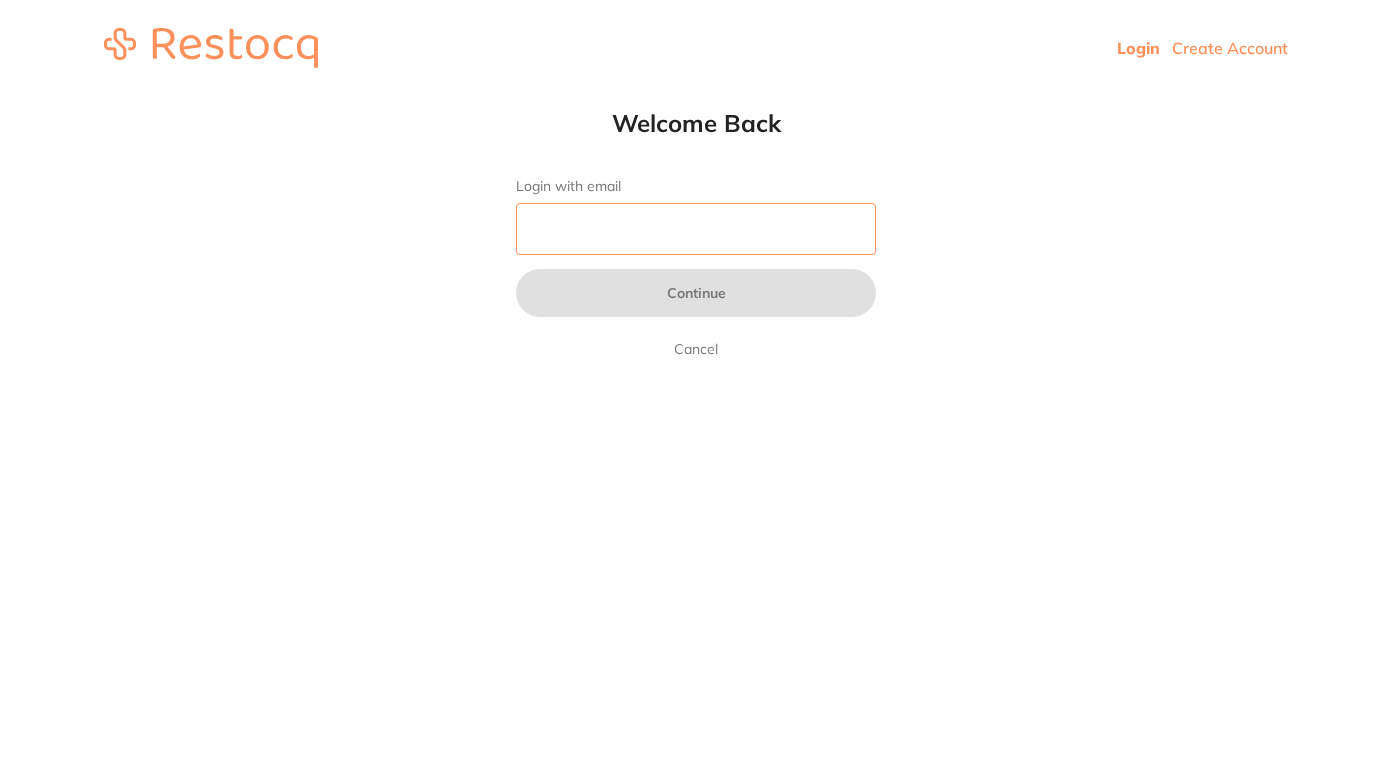 click on "Login with email" at bounding box center (696, 229) 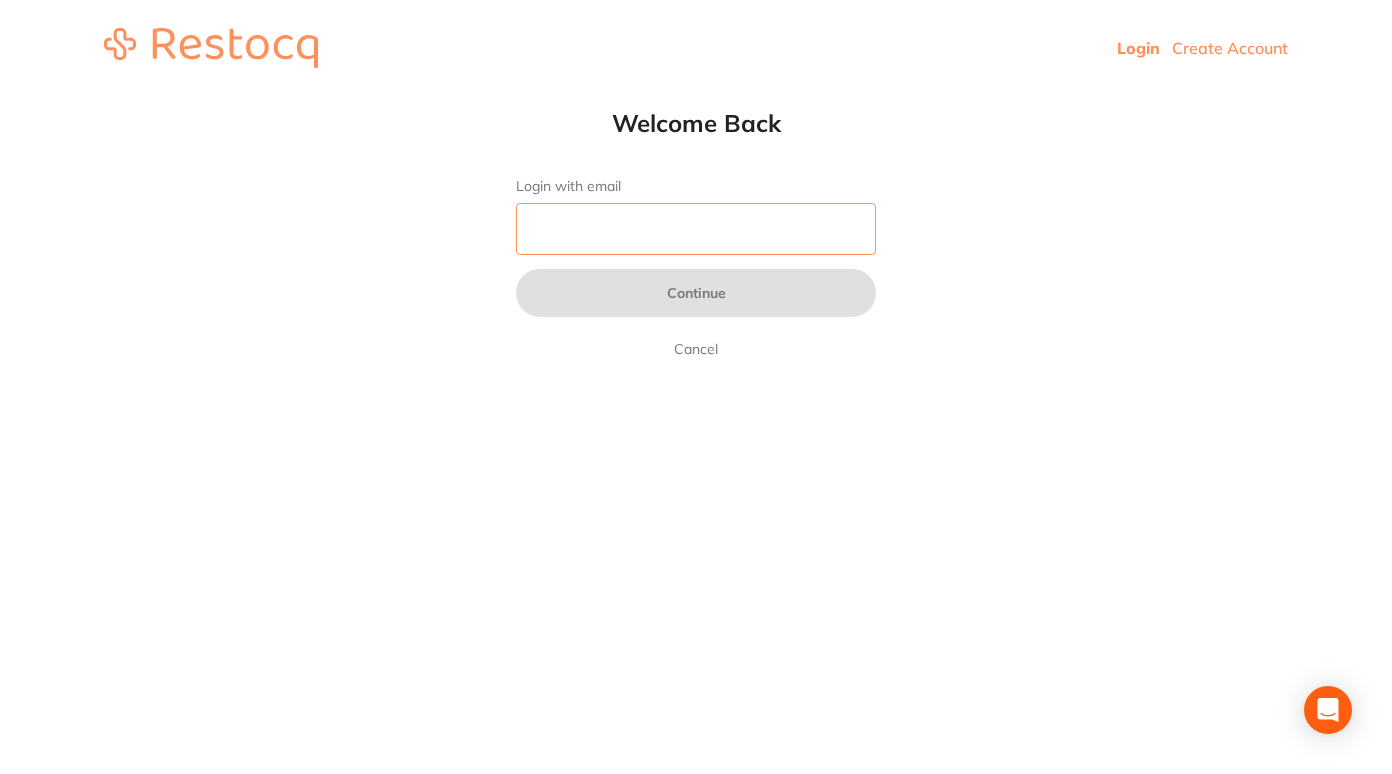 type on "[EMAIL_ADDRESS][DOMAIN_NAME]" 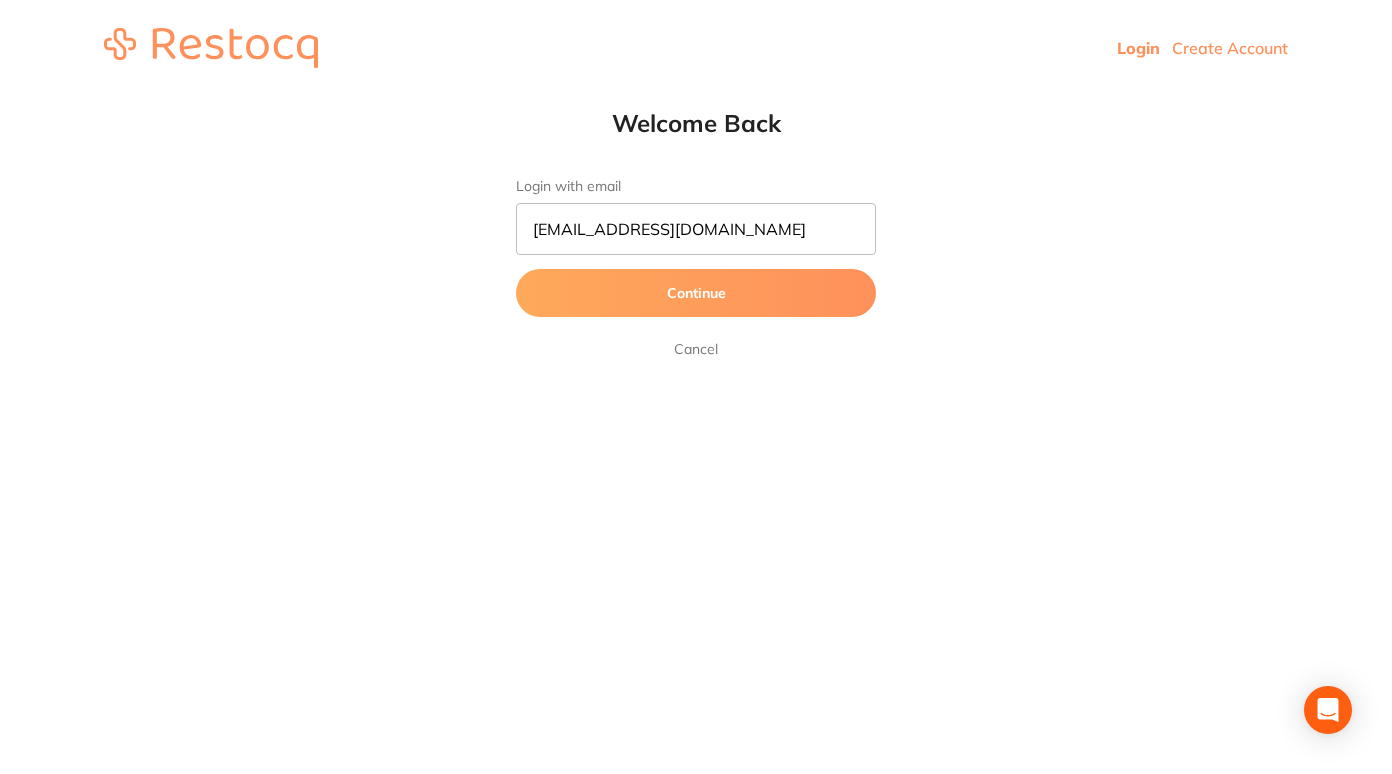 click on "Continue" at bounding box center (696, 293) 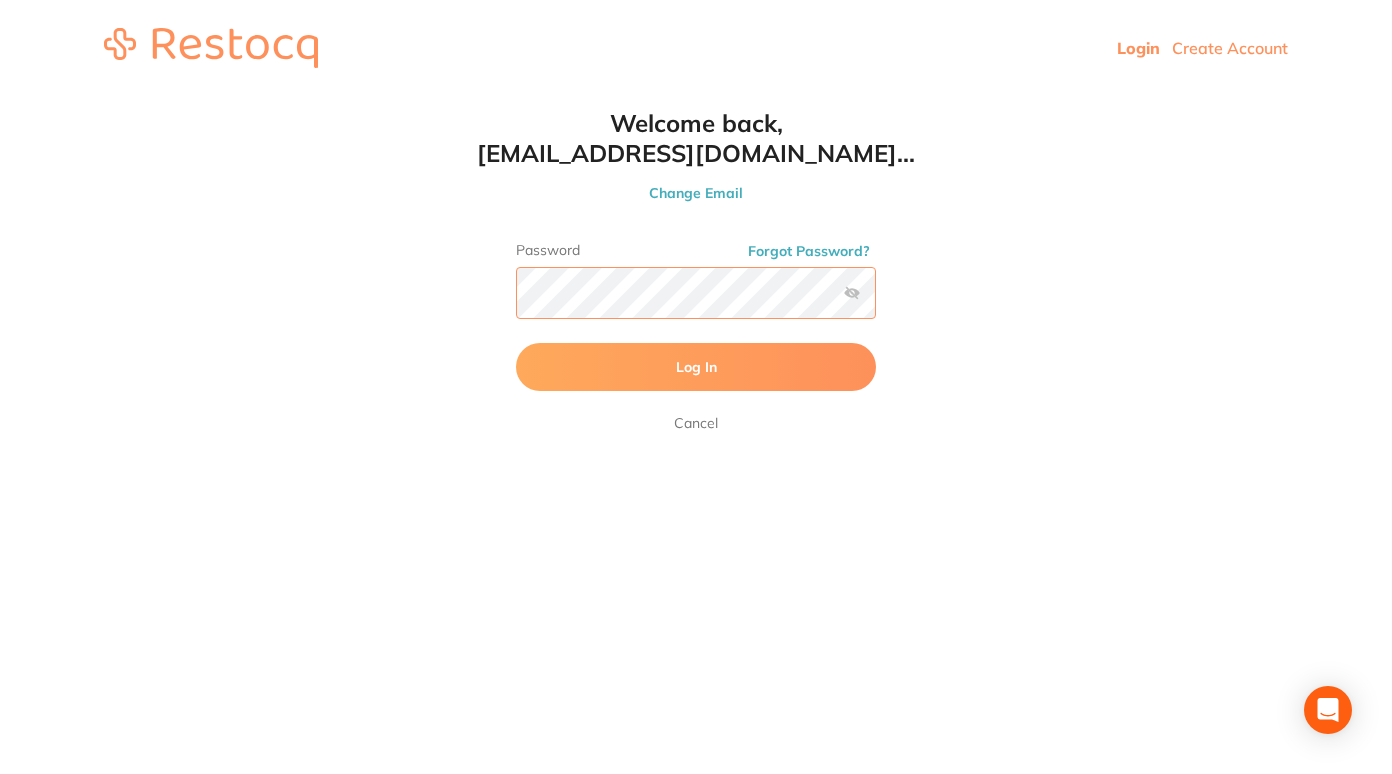 click on "Log In" at bounding box center (696, 367) 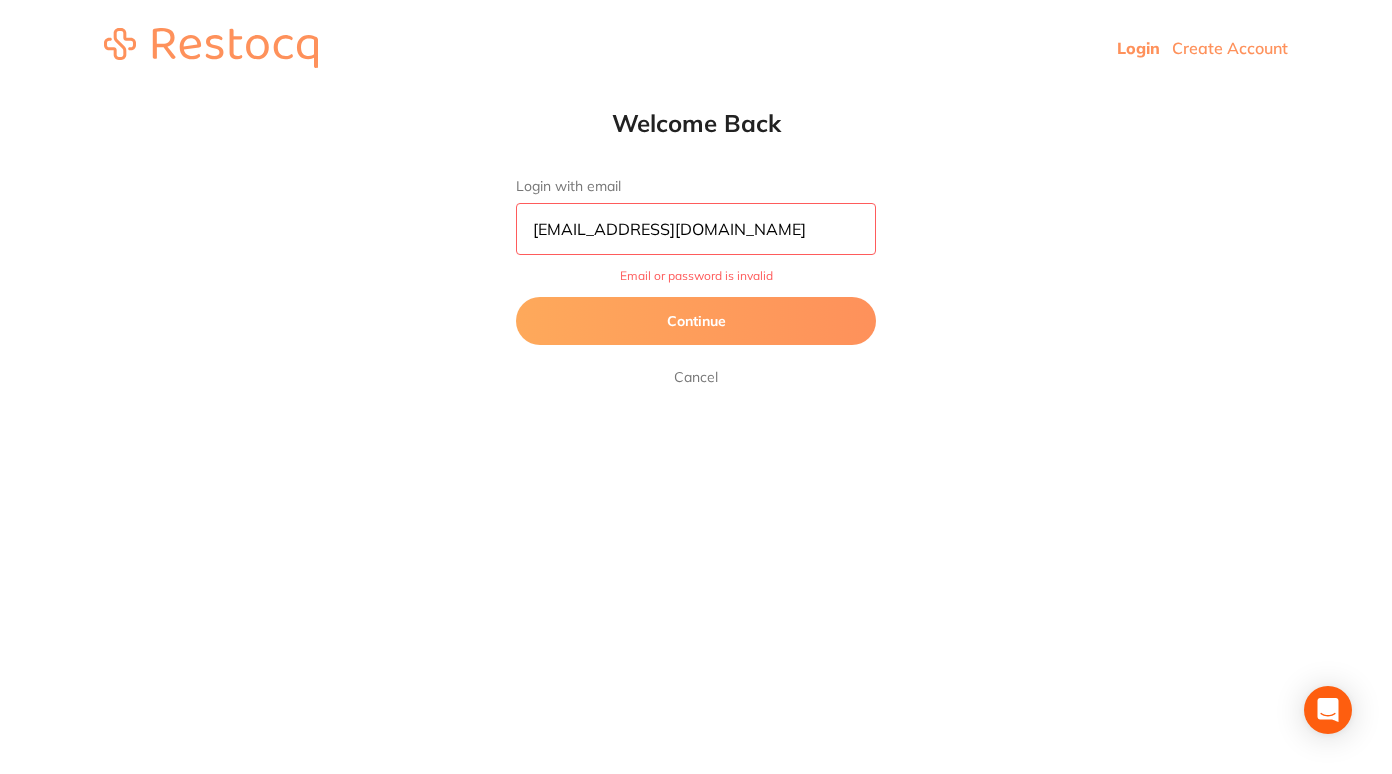 click on "Continue" at bounding box center [696, 321] 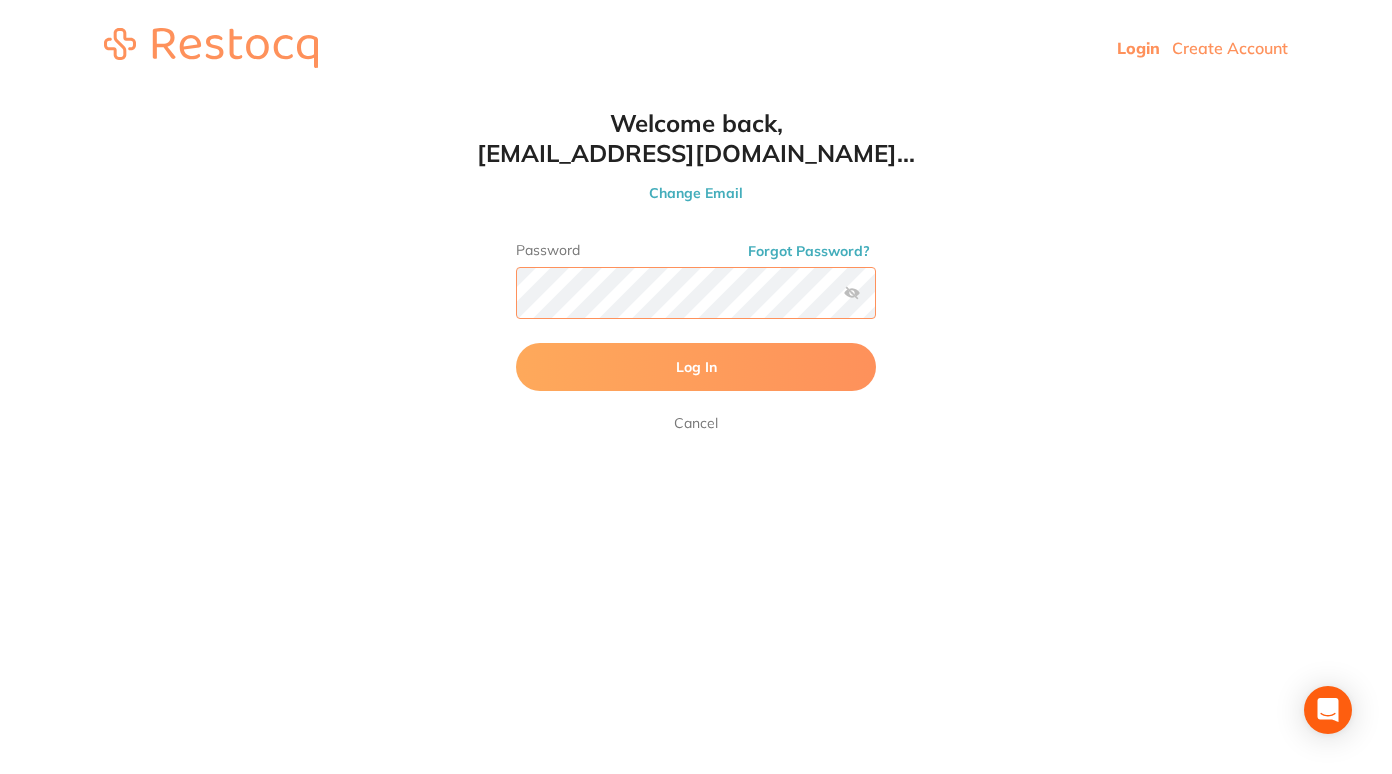 click on "Log In" at bounding box center (696, 367) 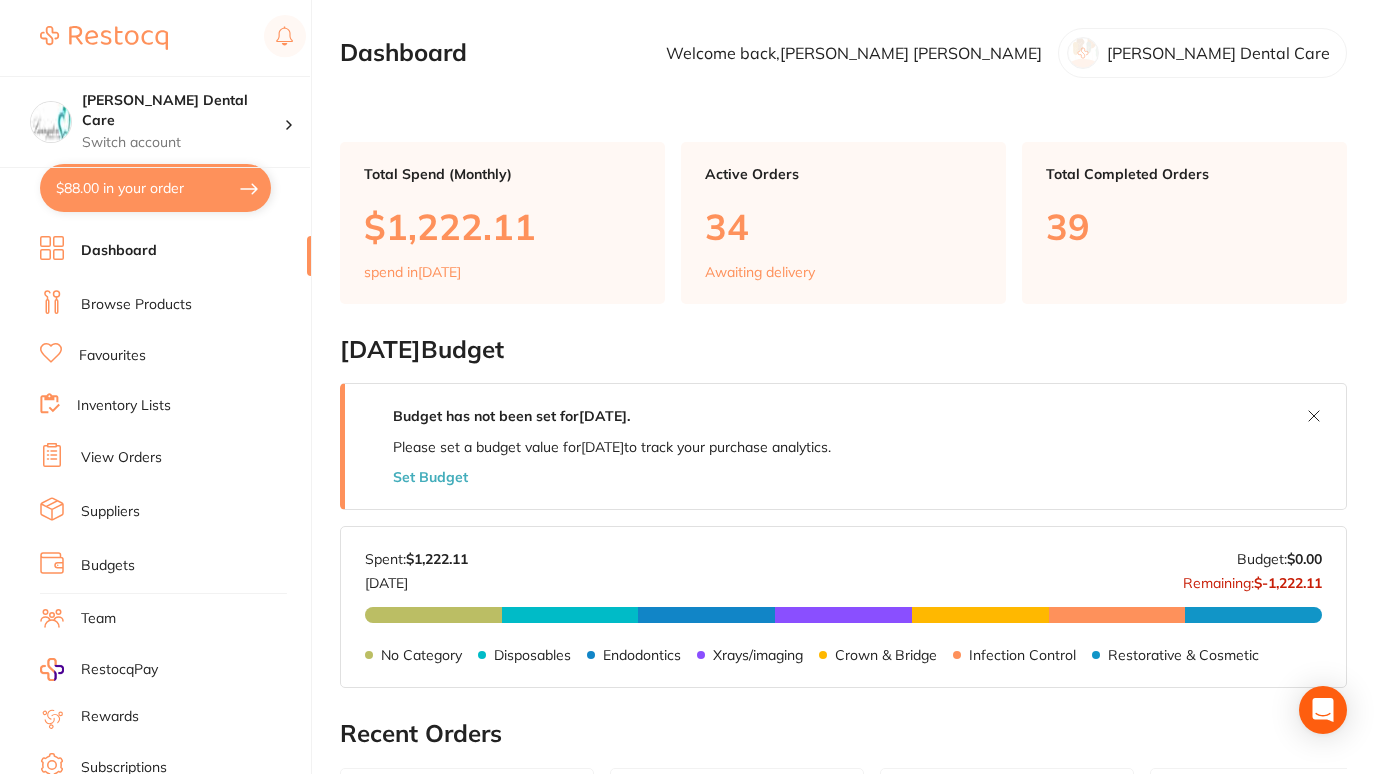 click on "Favourites" at bounding box center (112, 356) 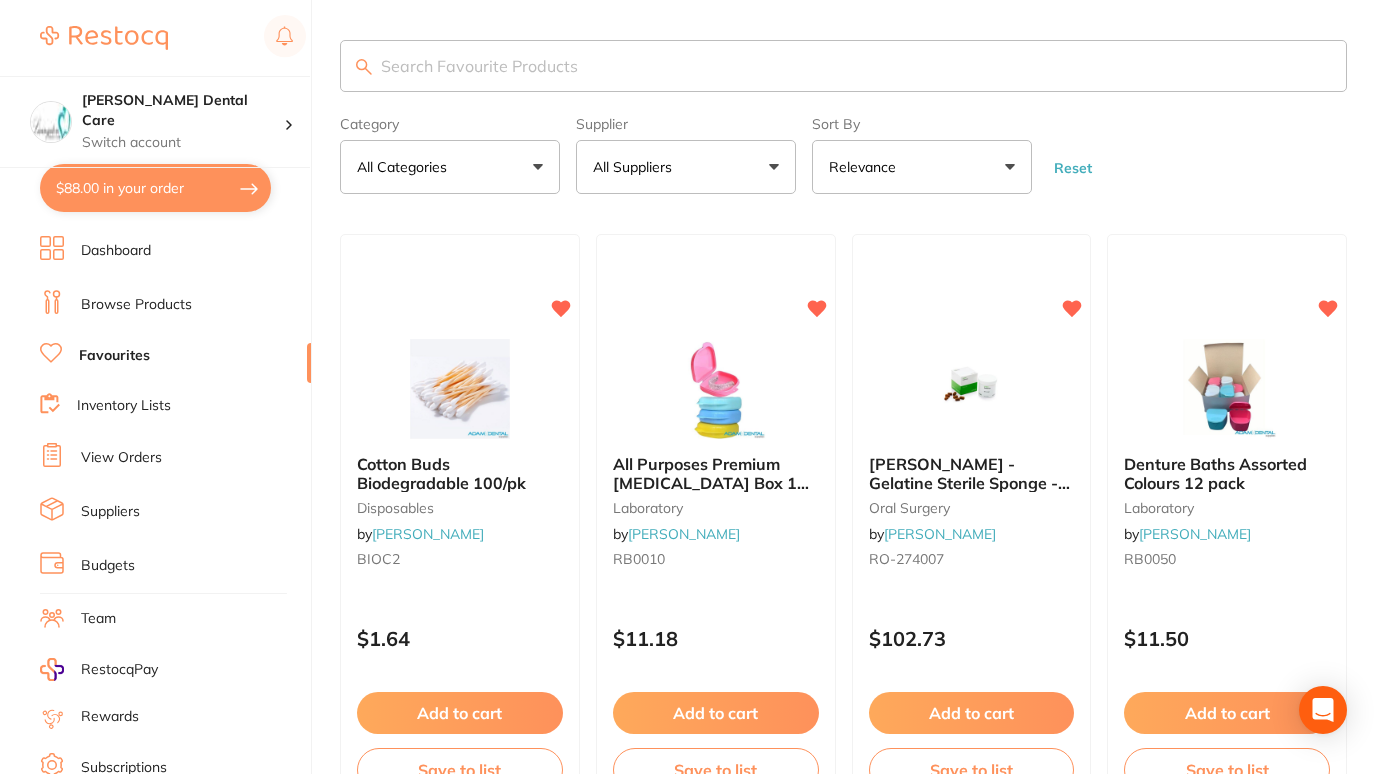 click at bounding box center [843, 66] 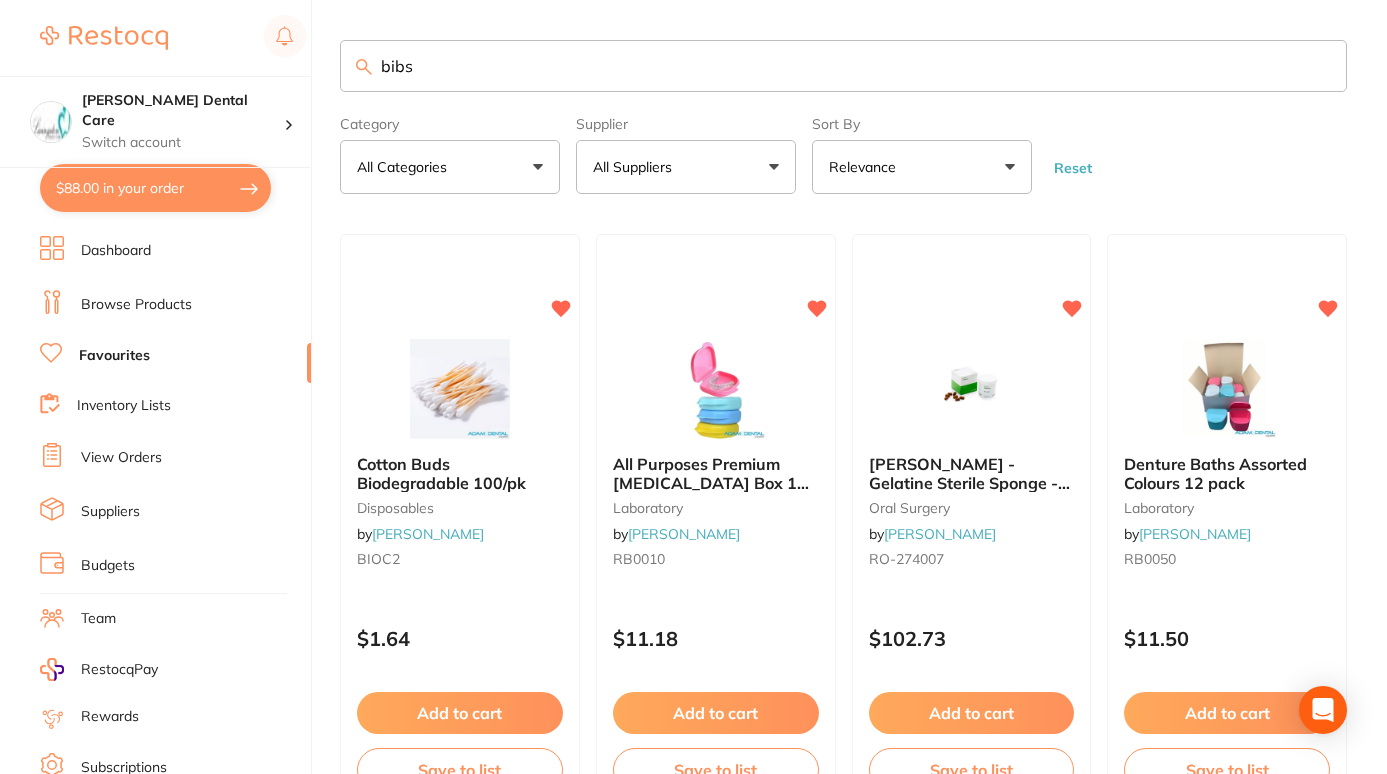 type on "bibs" 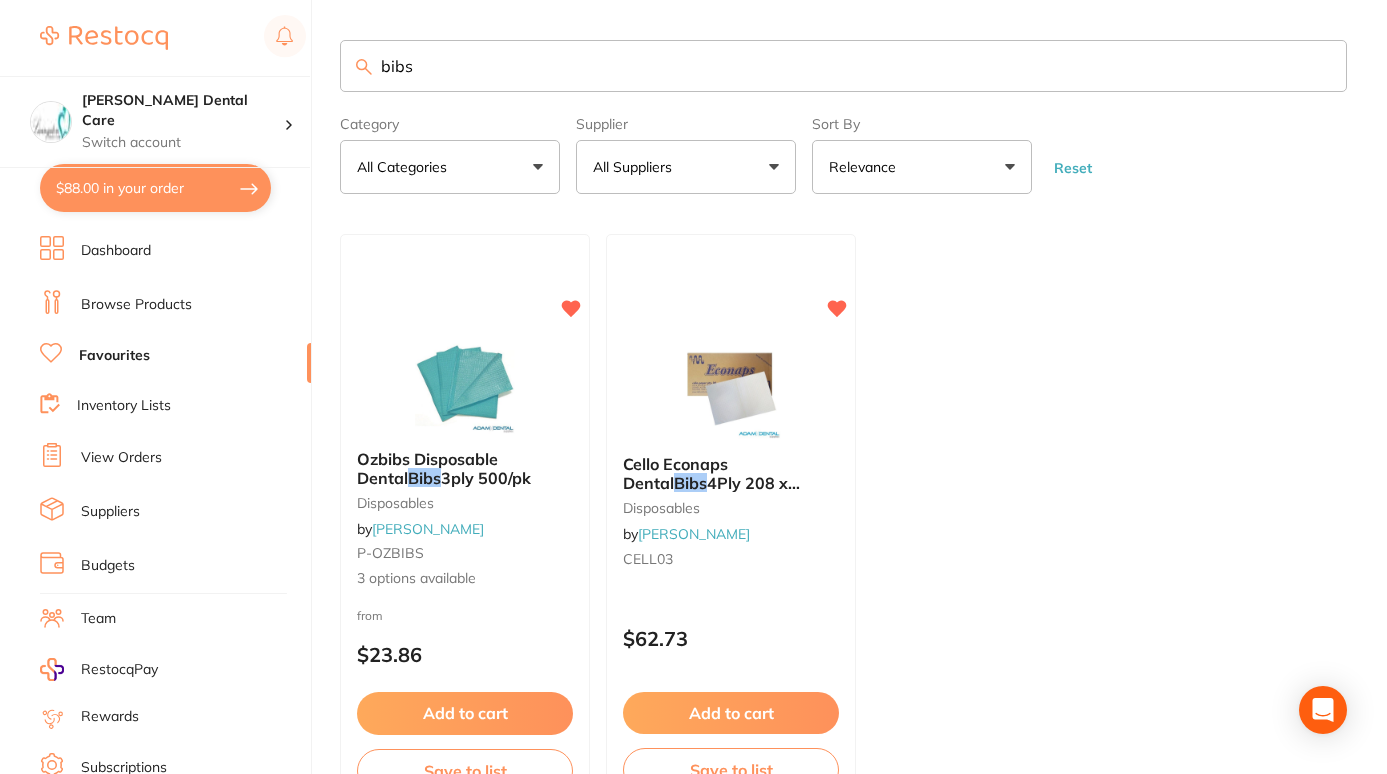 scroll, scrollTop: 139, scrollLeft: 0, axis: vertical 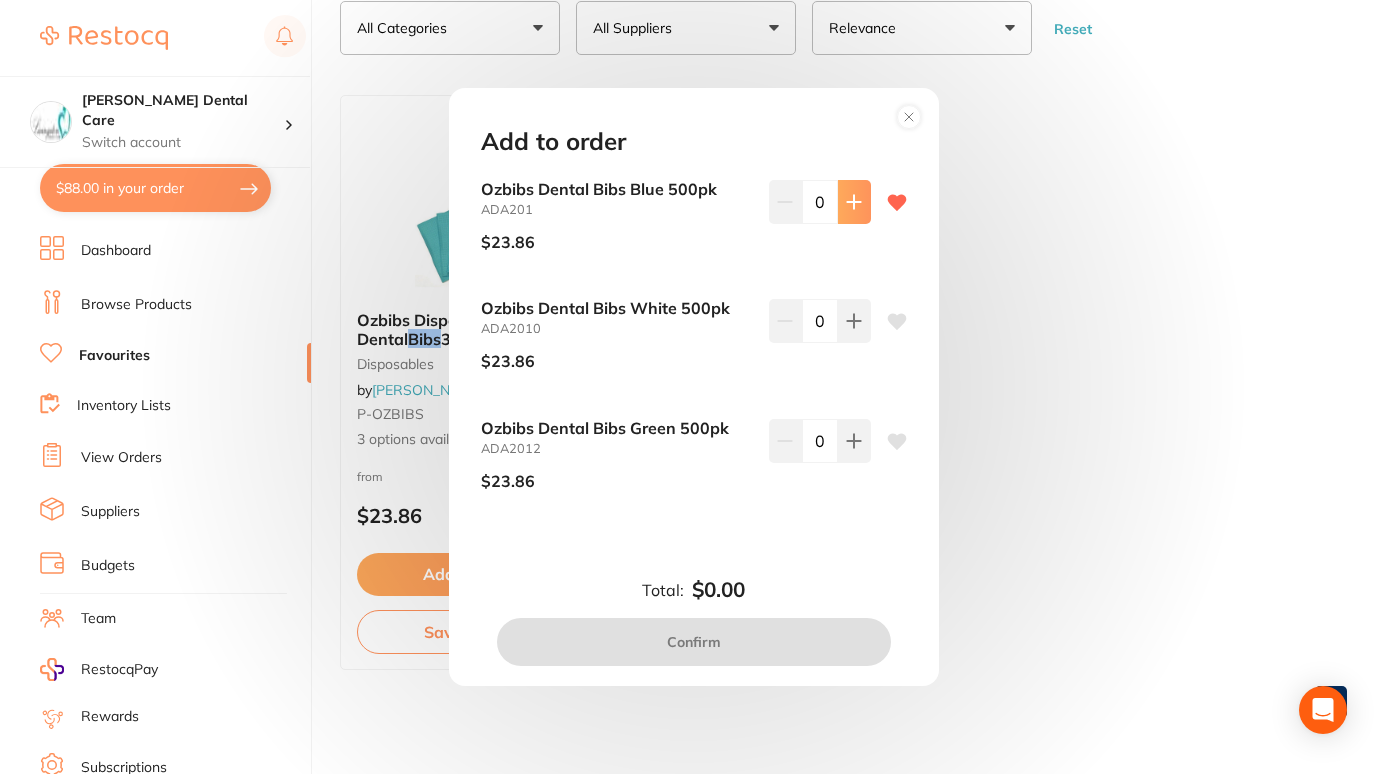 click at bounding box center (854, 202) 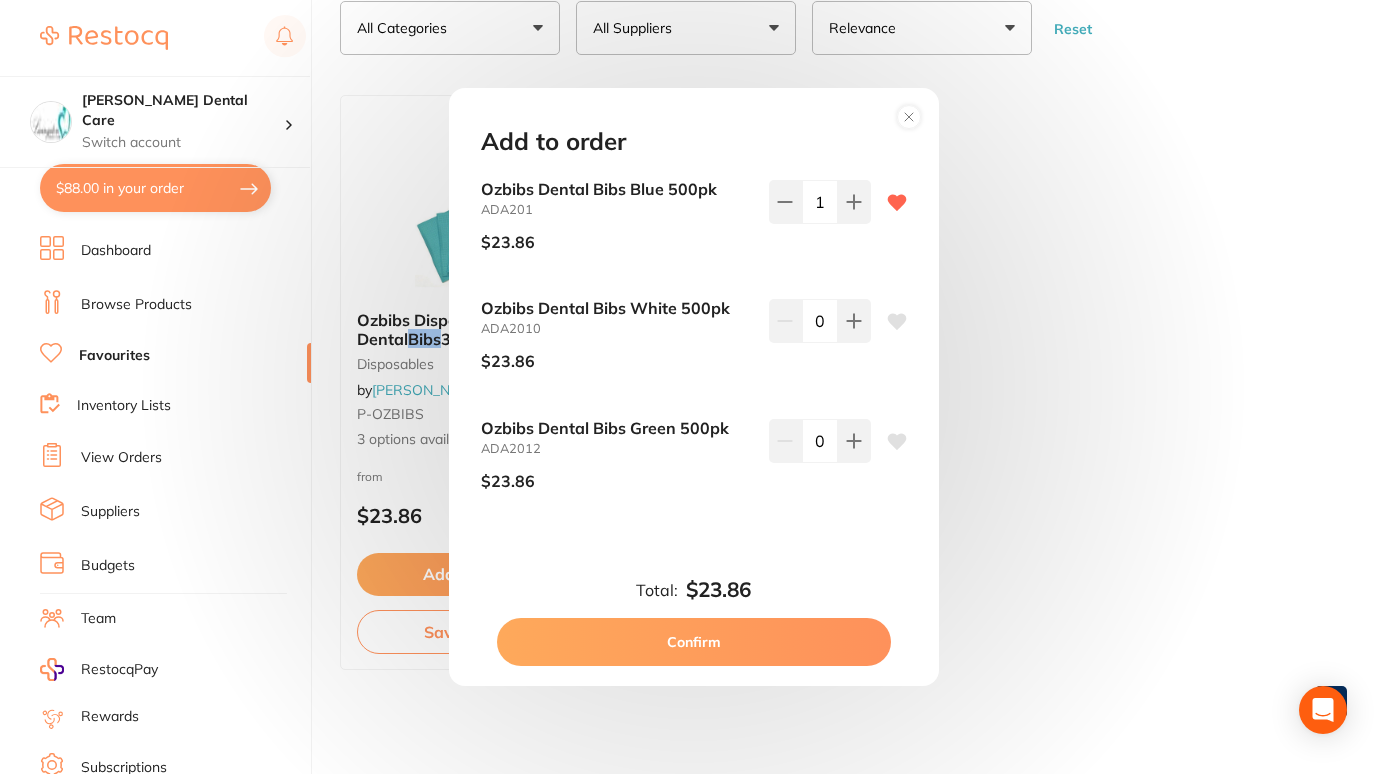 click on "Confirm" at bounding box center [694, 642] 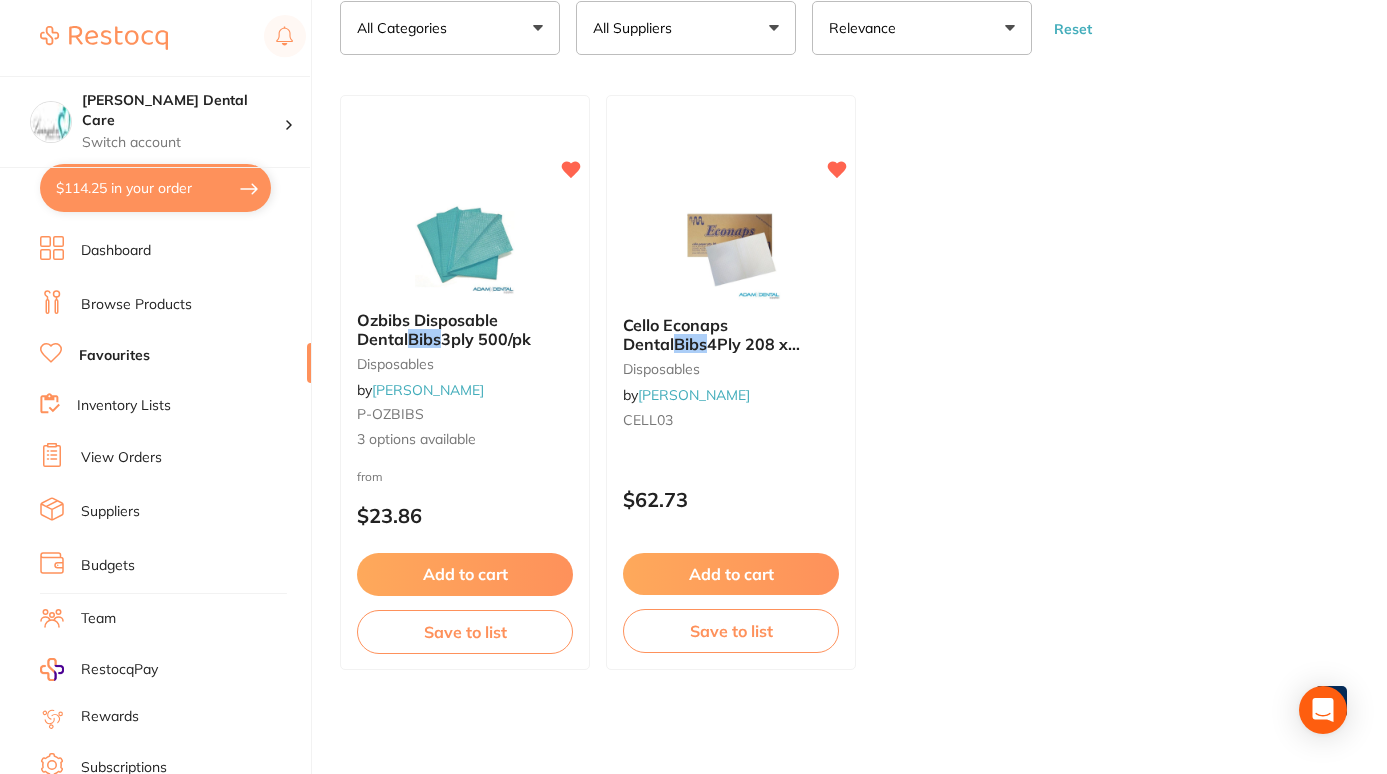 scroll, scrollTop: 0, scrollLeft: 0, axis: both 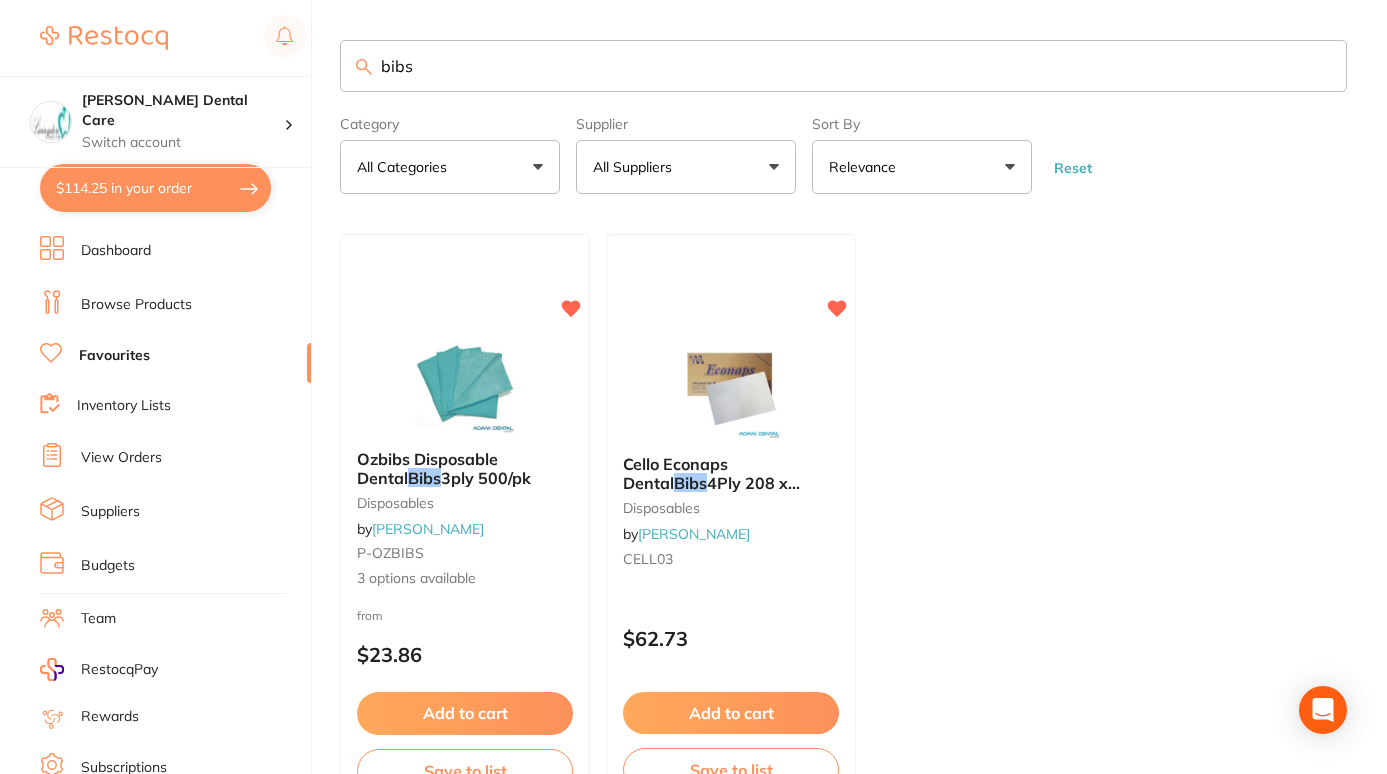 drag, startPoint x: 451, startPoint y: 55, endPoint x: 363, endPoint y: 83, distance: 92.34717 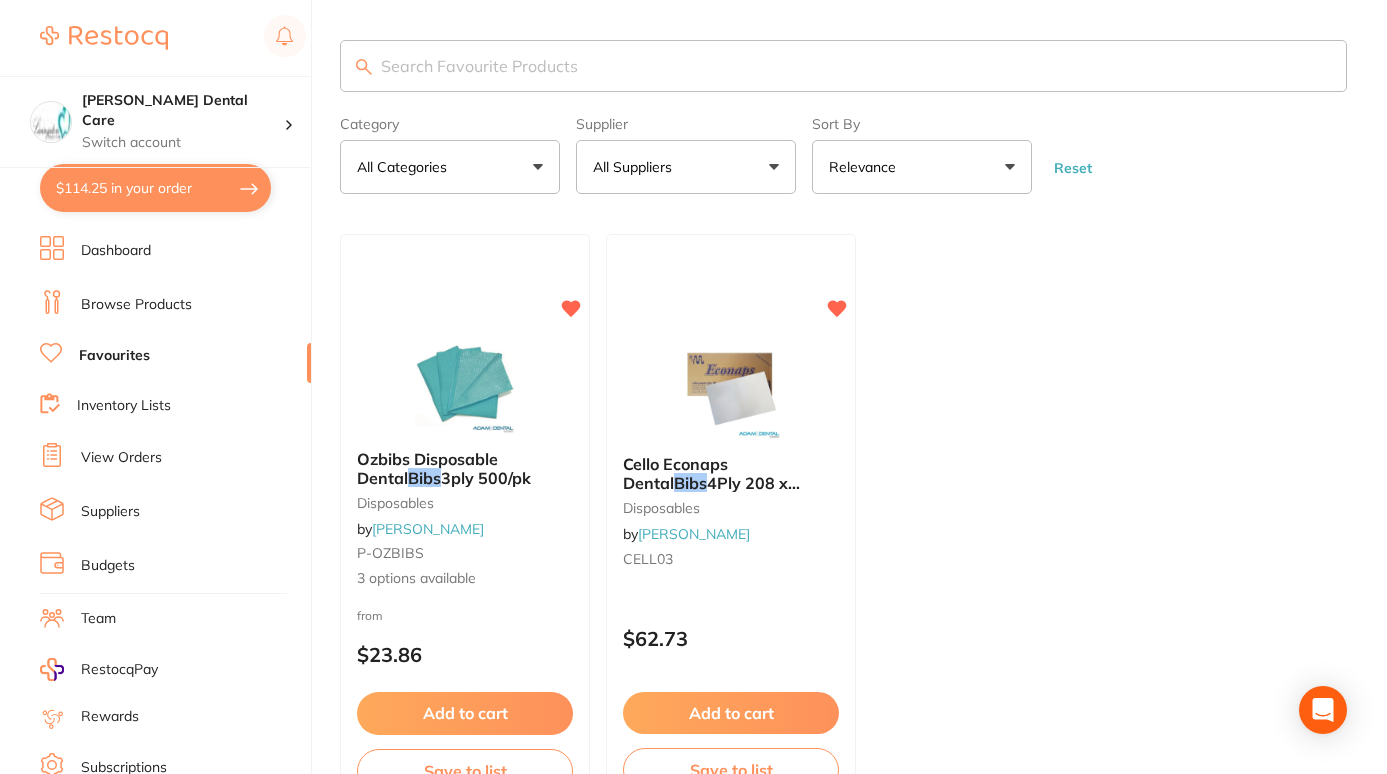 scroll, scrollTop: 0, scrollLeft: 0, axis: both 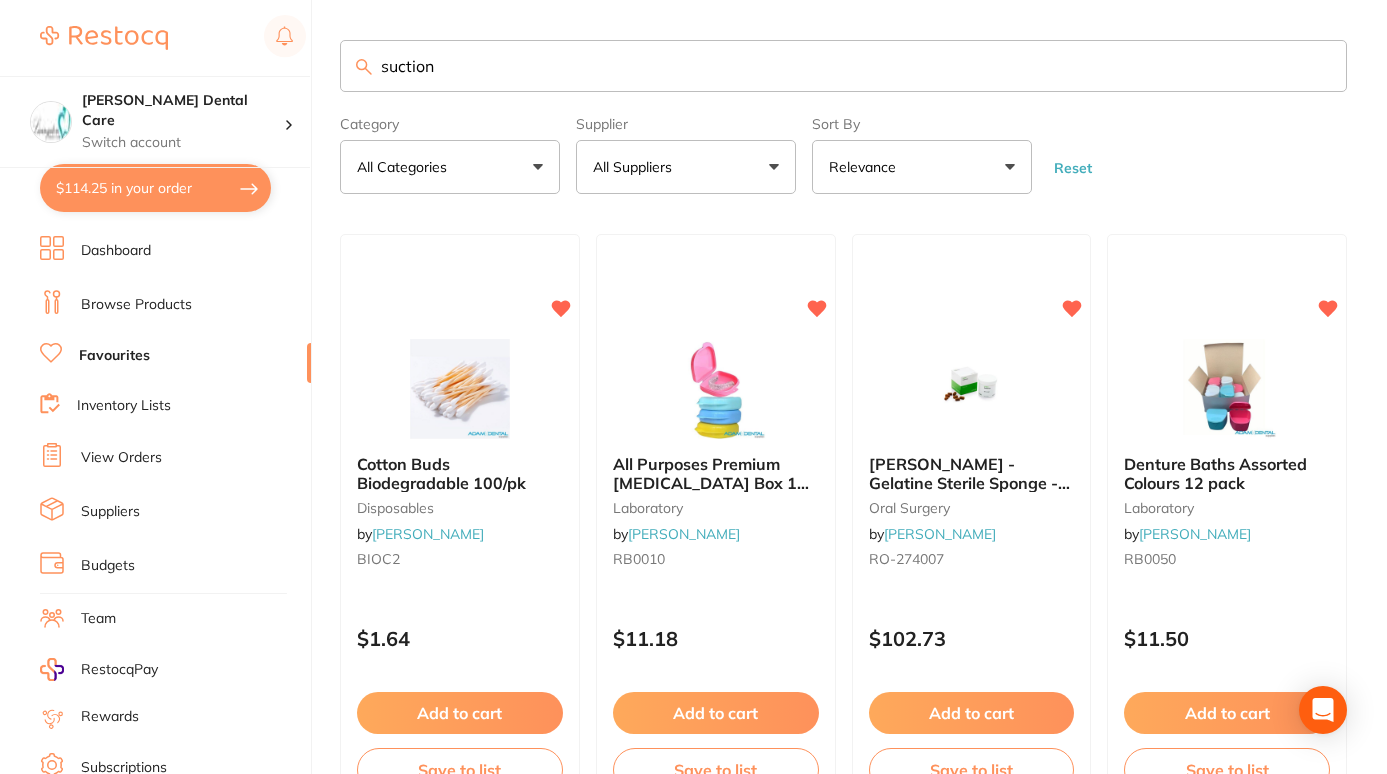 type on "suction" 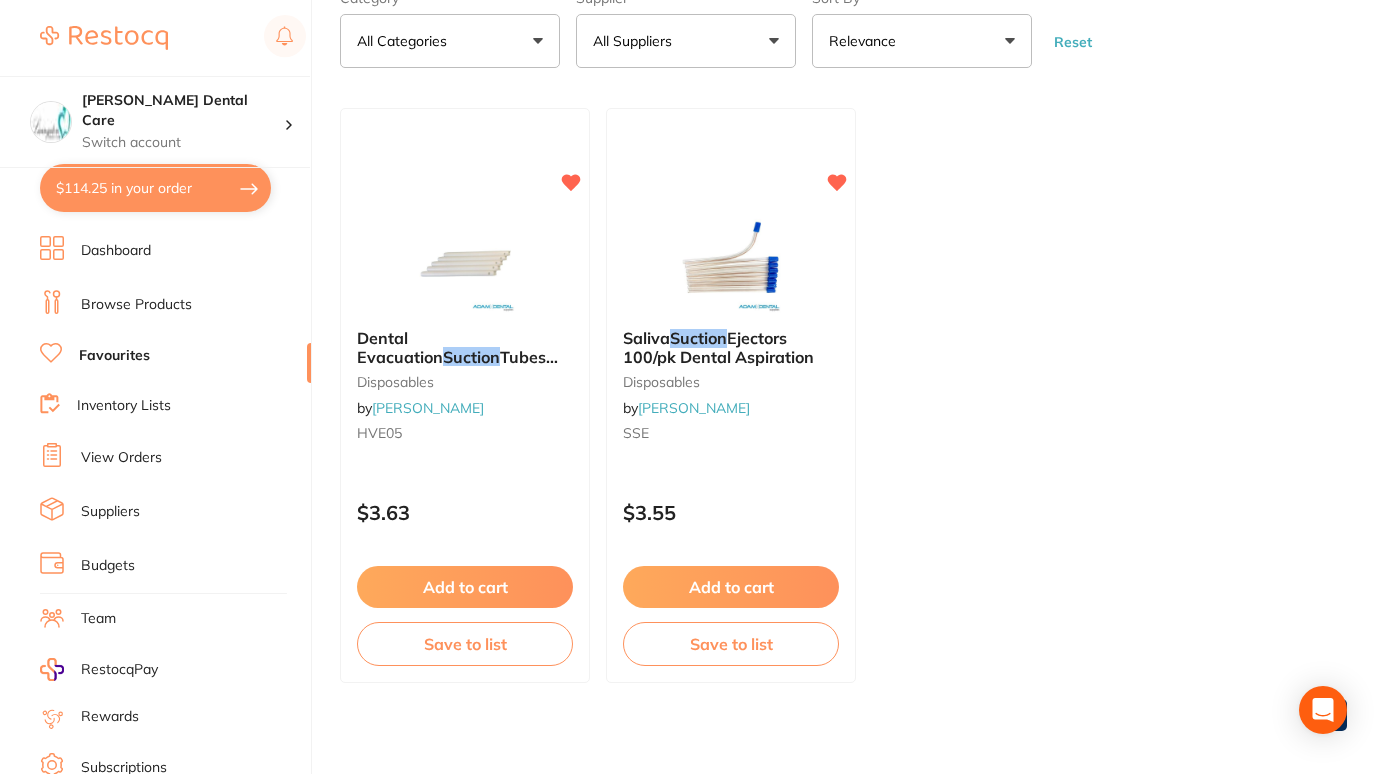 scroll, scrollTop: 131, scrollLeft: 0, axis: vertical 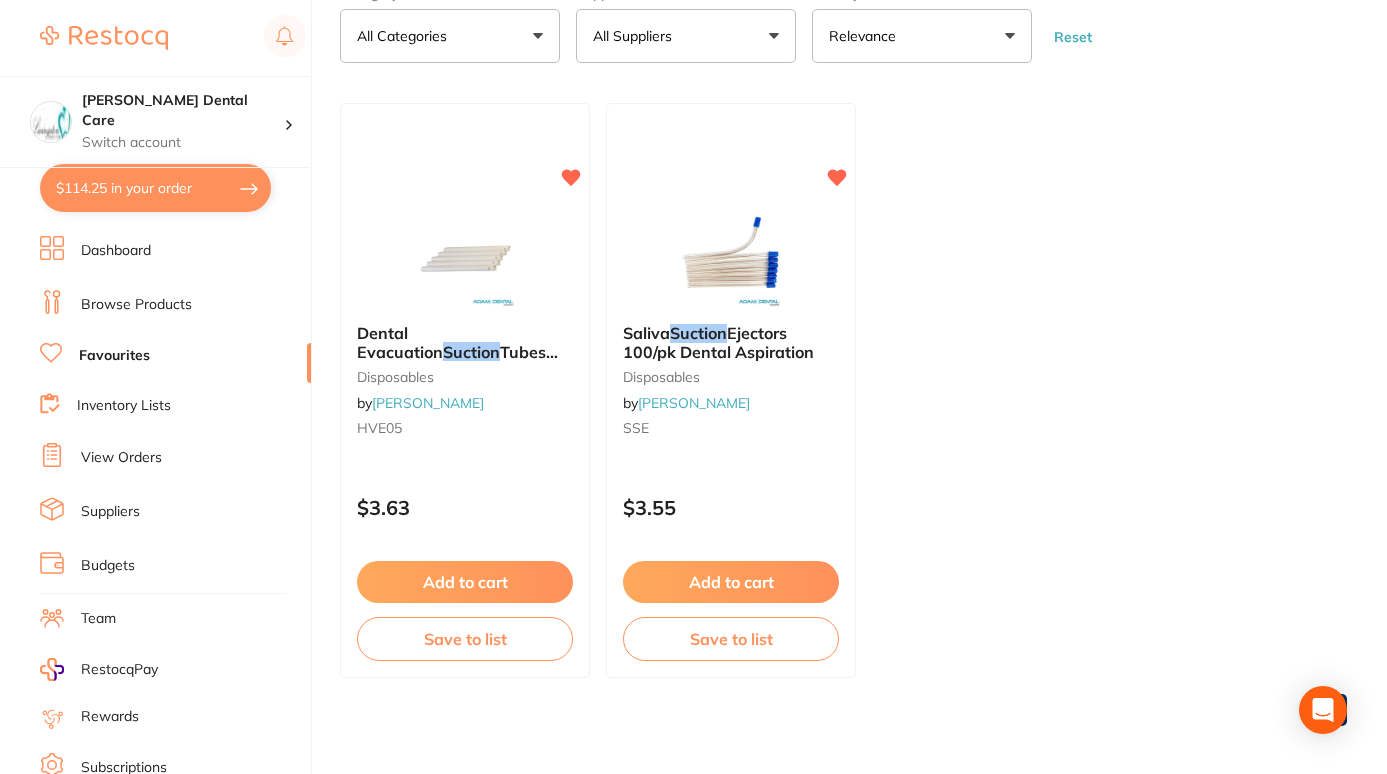click on "Add to cart" at bounding box center [465, 582] 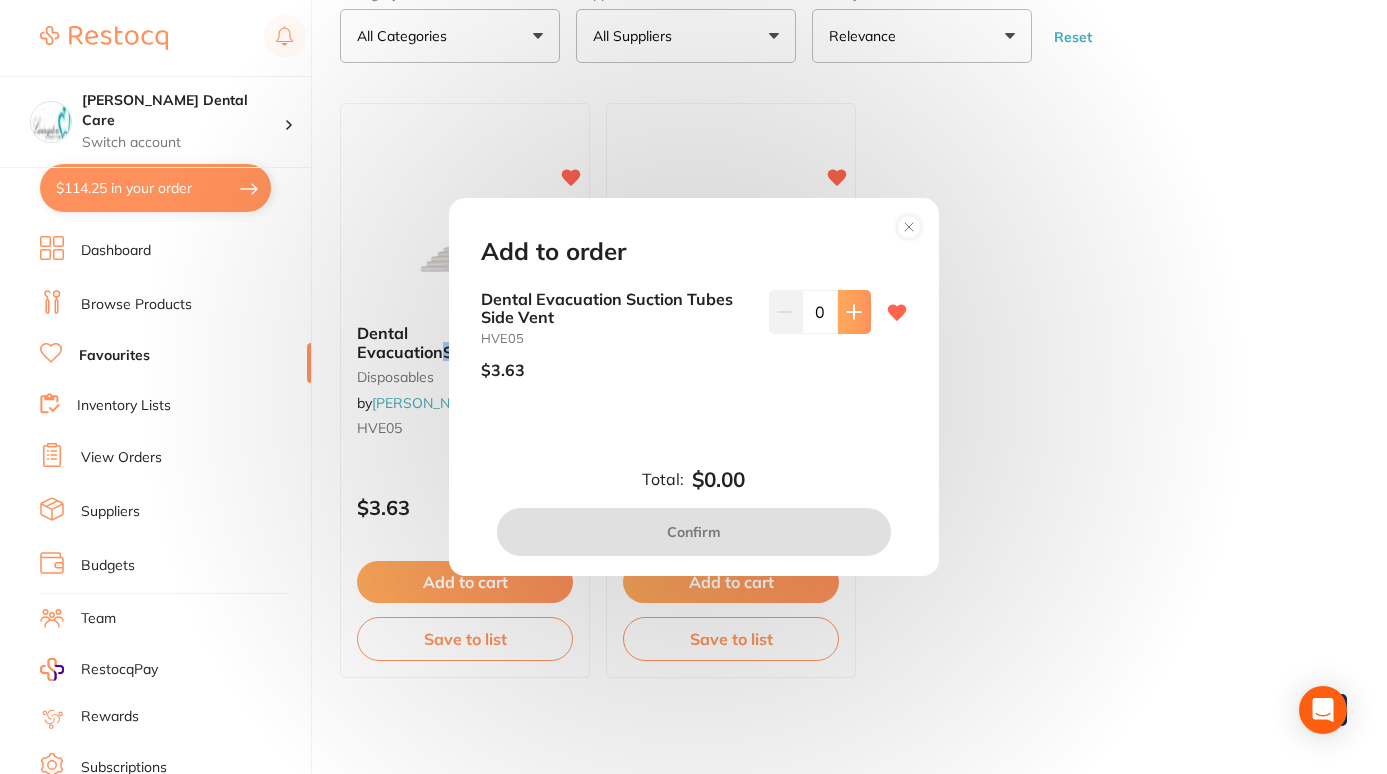 click 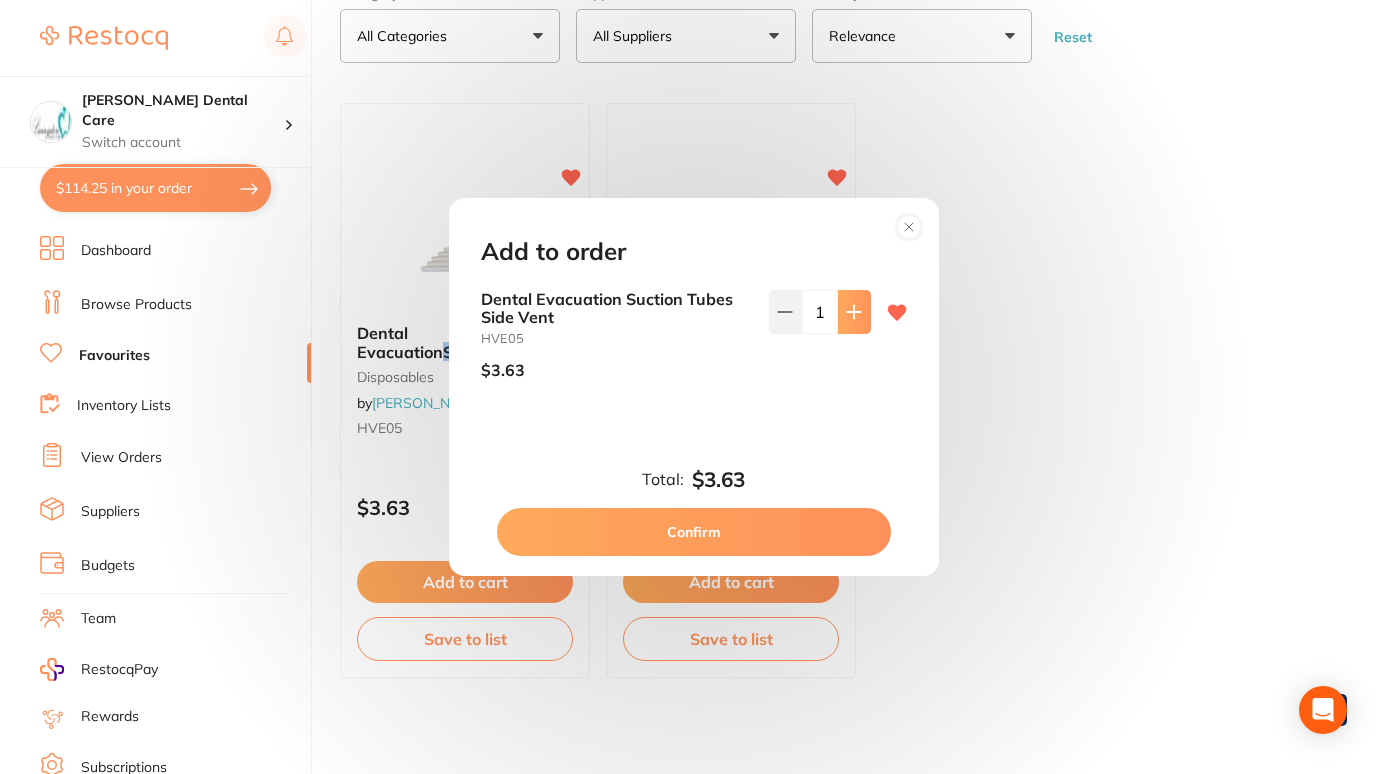 click 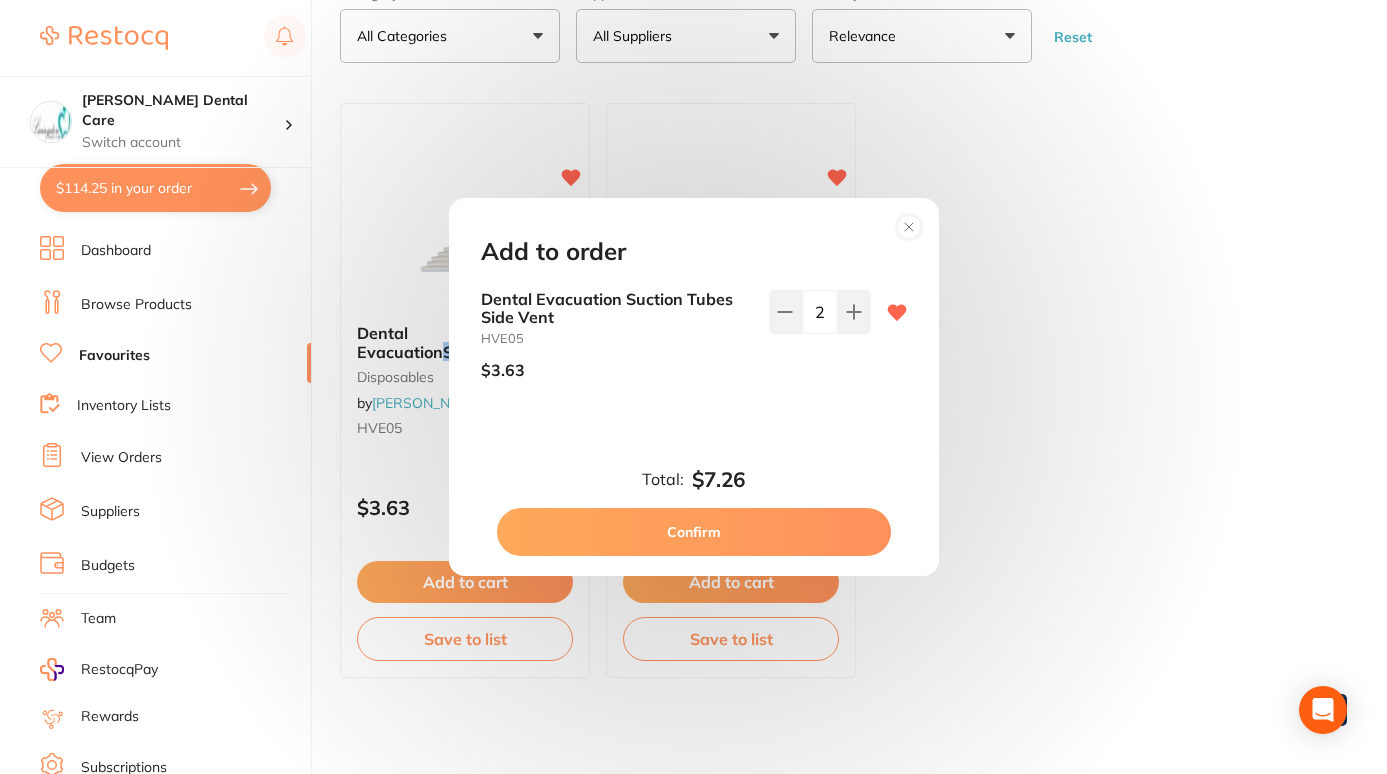 click on "Confirm" at bounding box center [694, 532] 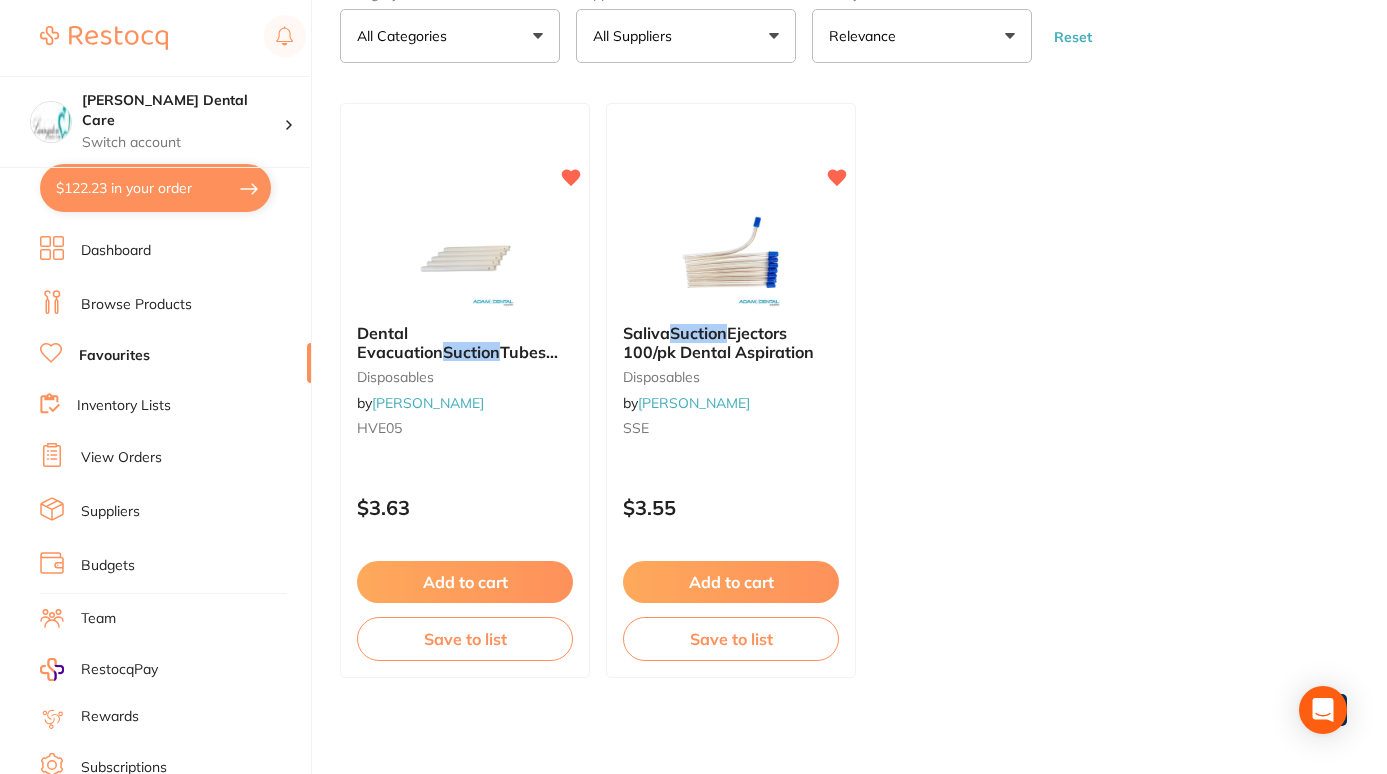 scroll, scrollTop: 0, scrollLeft: 0, axis: both 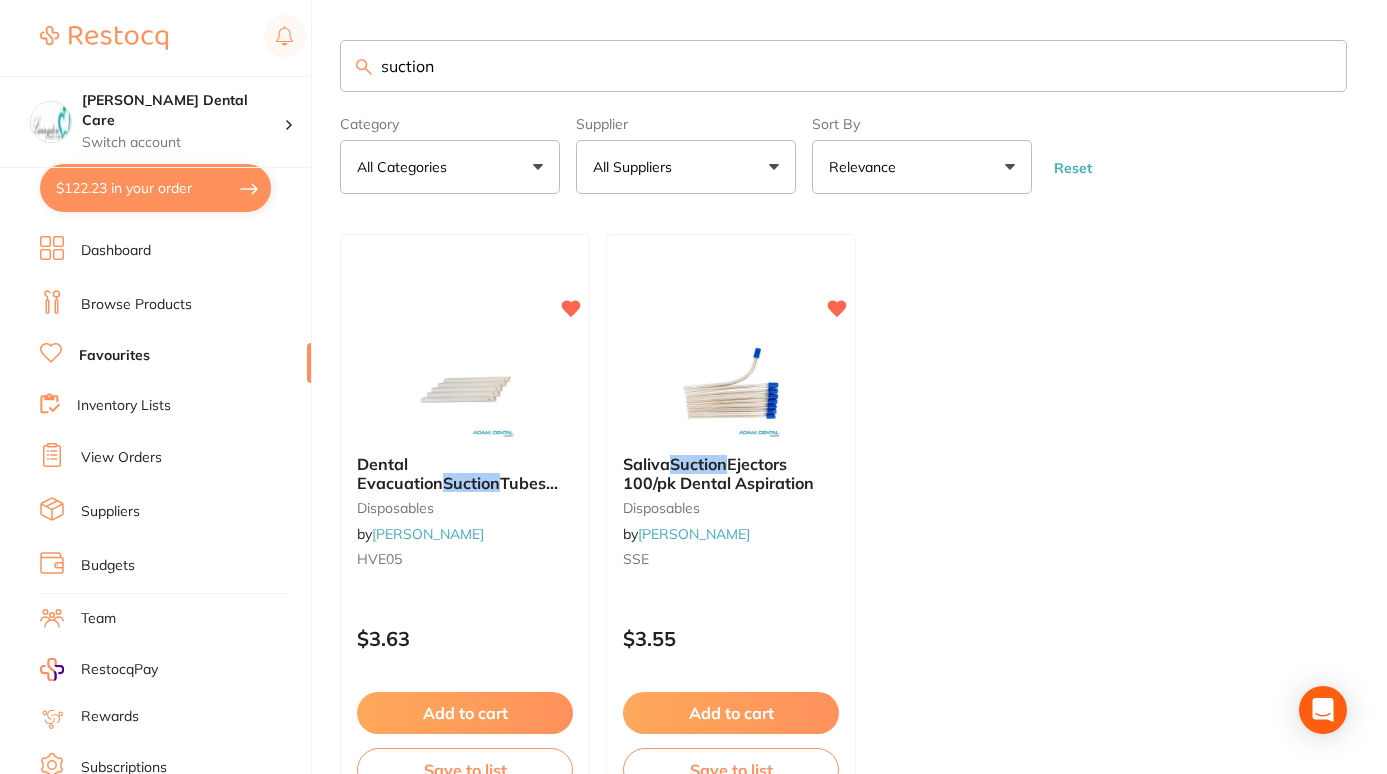drag, startPoint x: 479, startPoint y: 68, endPoint x: 441, endPoint y: 81, distance: 40.16217 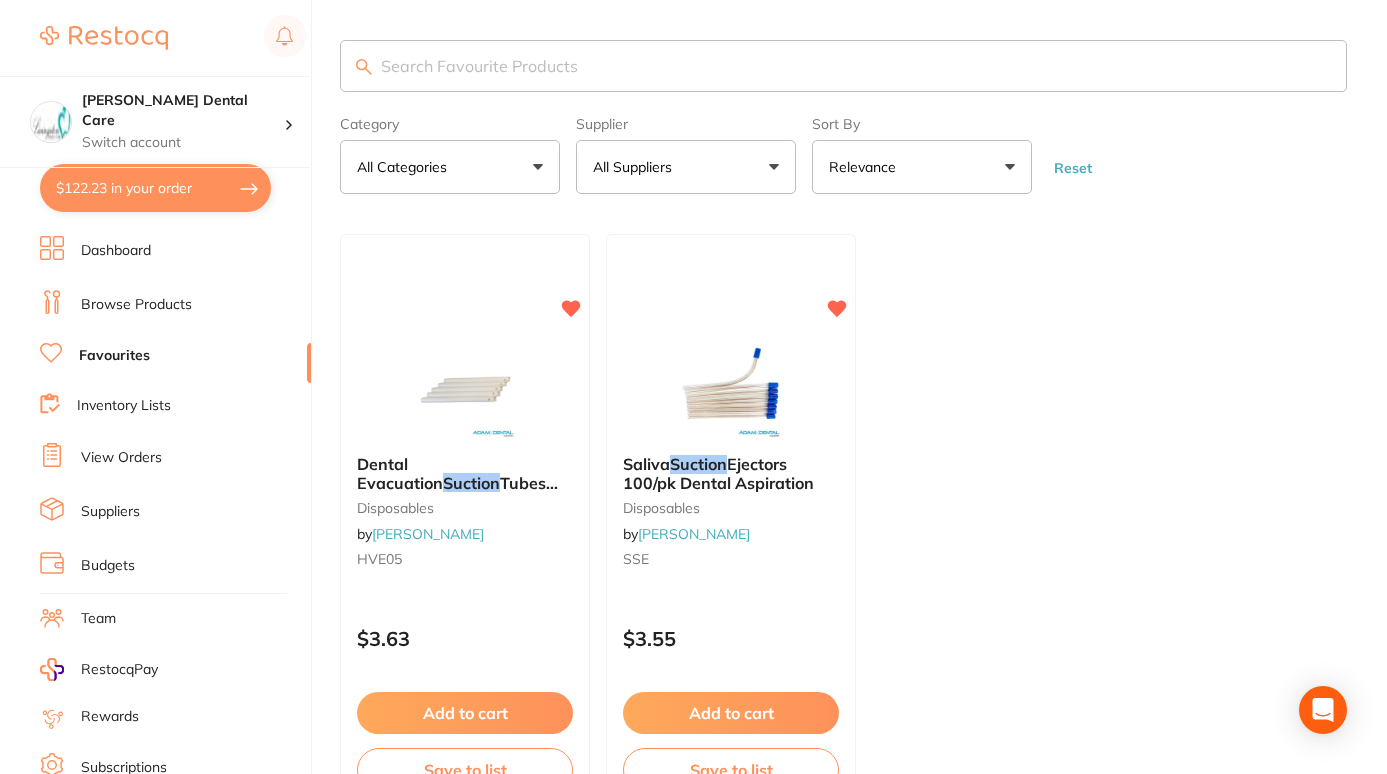 scroll, scrollTop: 0, scrollLeft: 0, axis: both 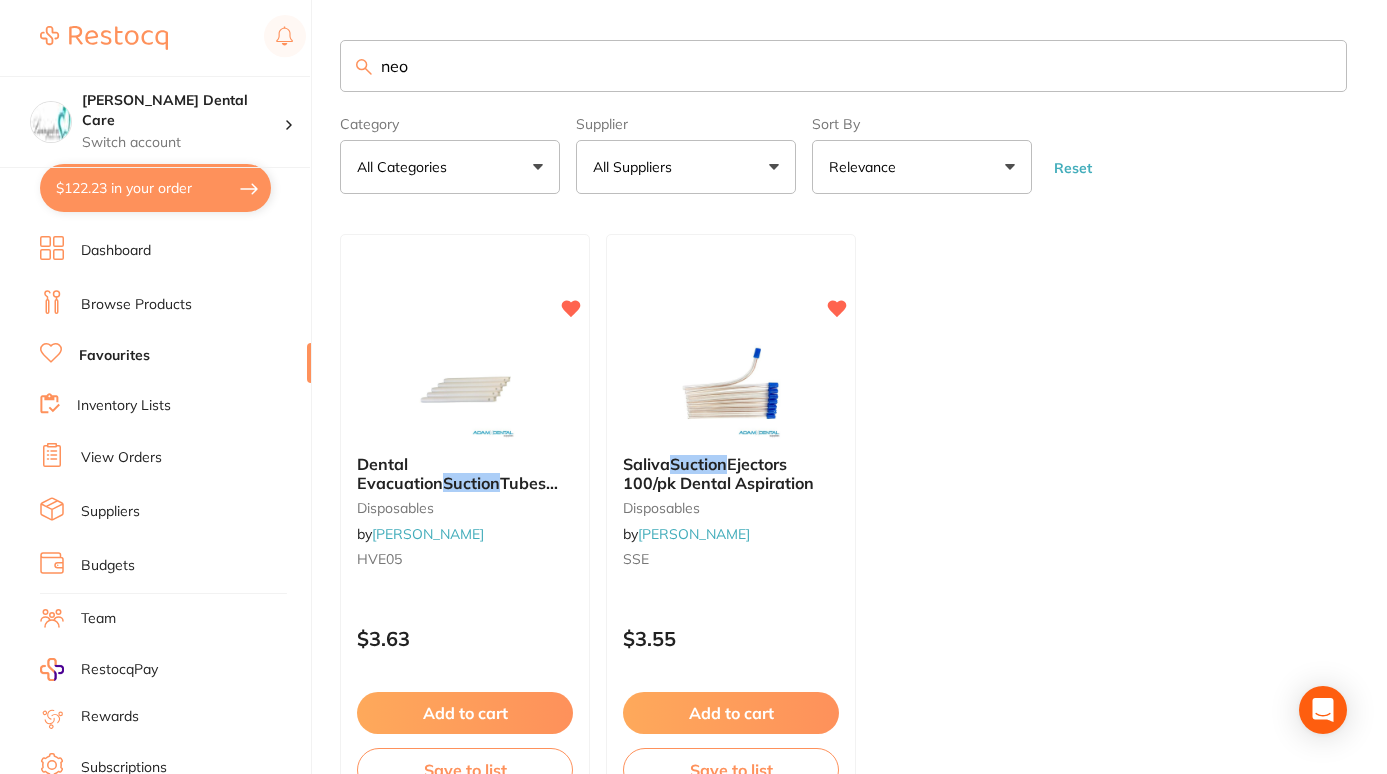 type on "neo" 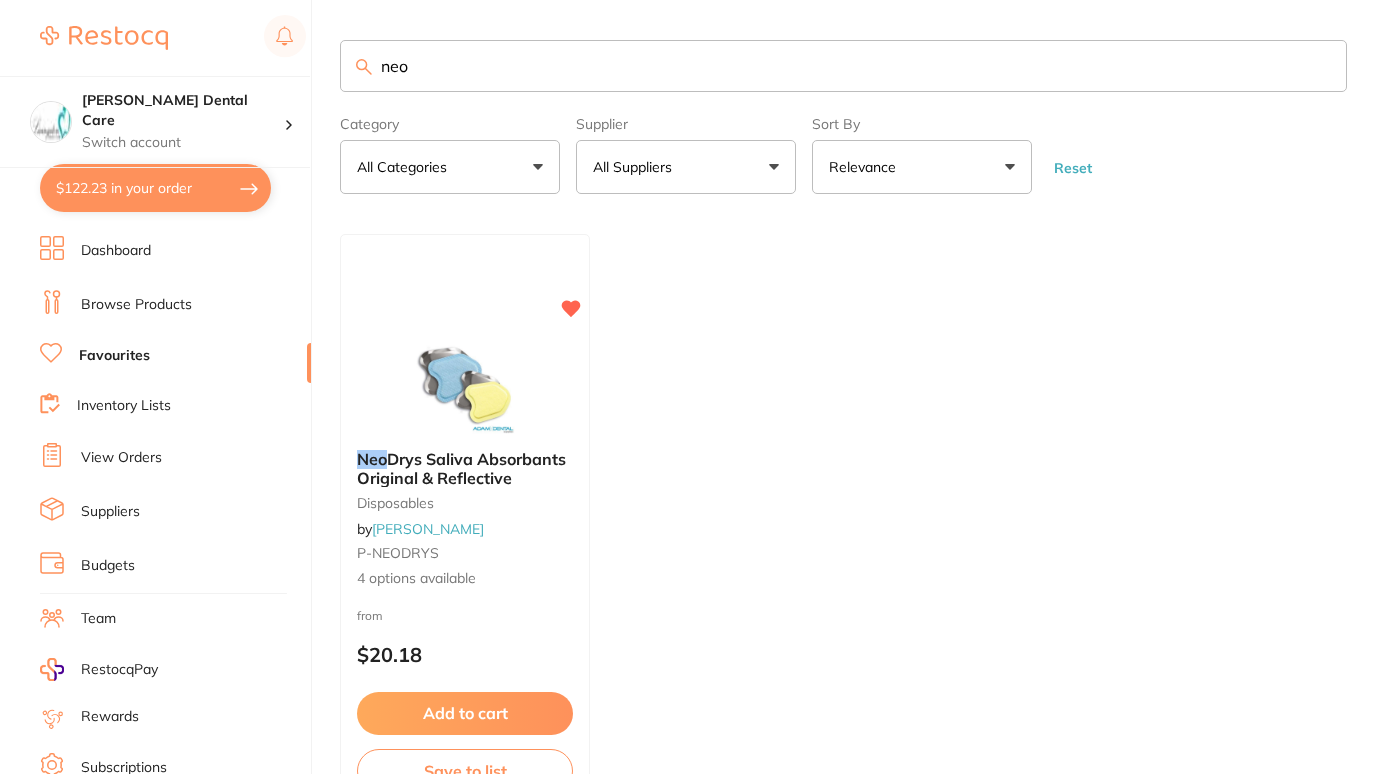scroll, scrollTop: 139, scrollLeft: 0, axis: vertical 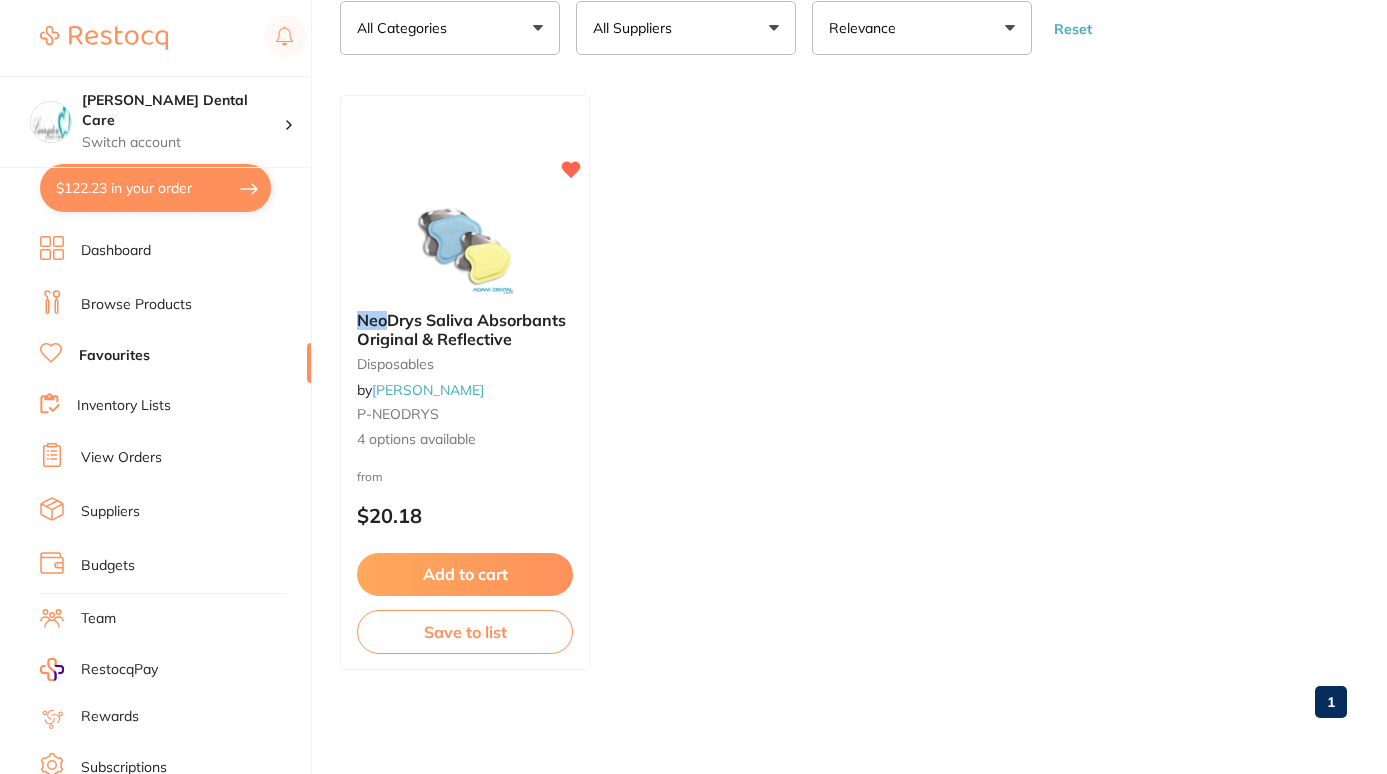 click on "Neo Drys Saliva Absorbants Original & Reflective   disposables by  [PERSON_NAME] P-NEODRYS   4 options available" at bounding box center [465, 380] 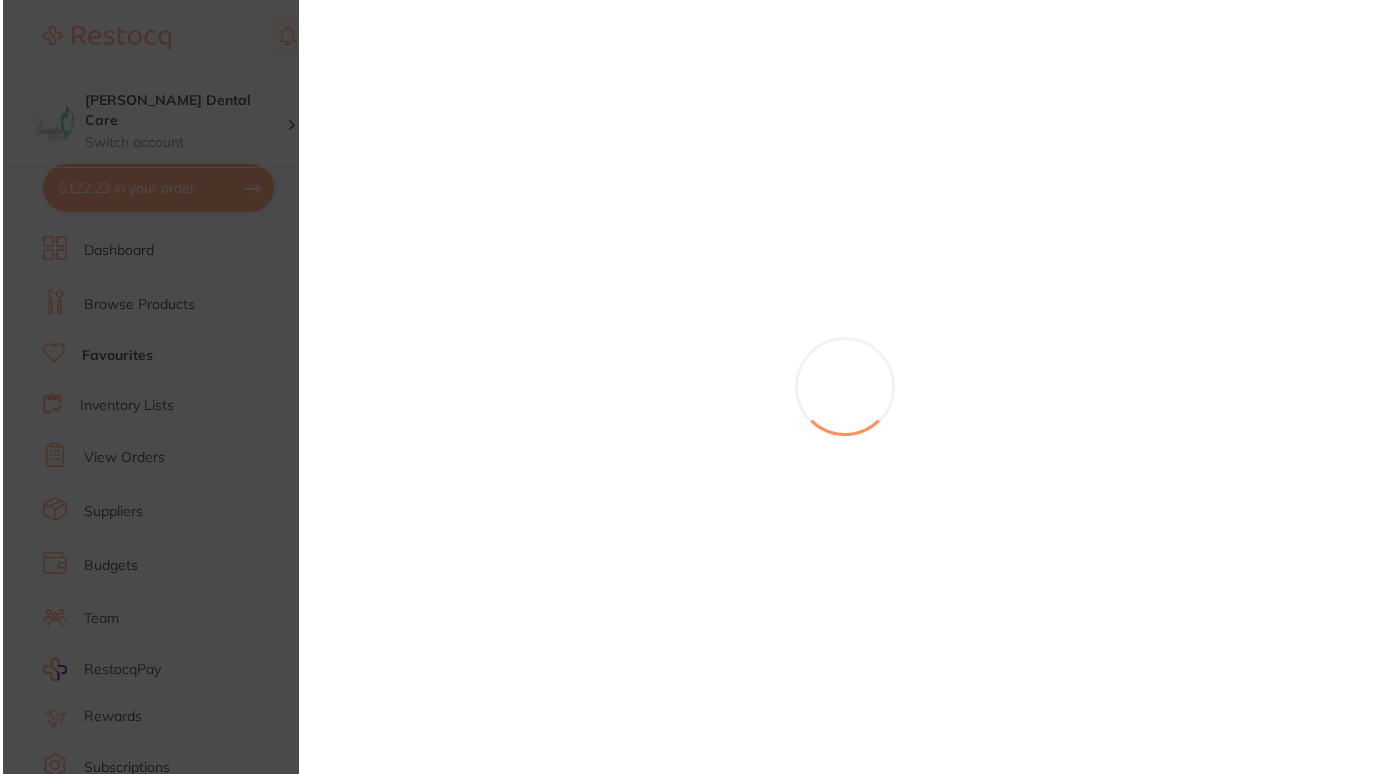 scroll, scrollTop: 0, scrollLeft: 0, axis: both 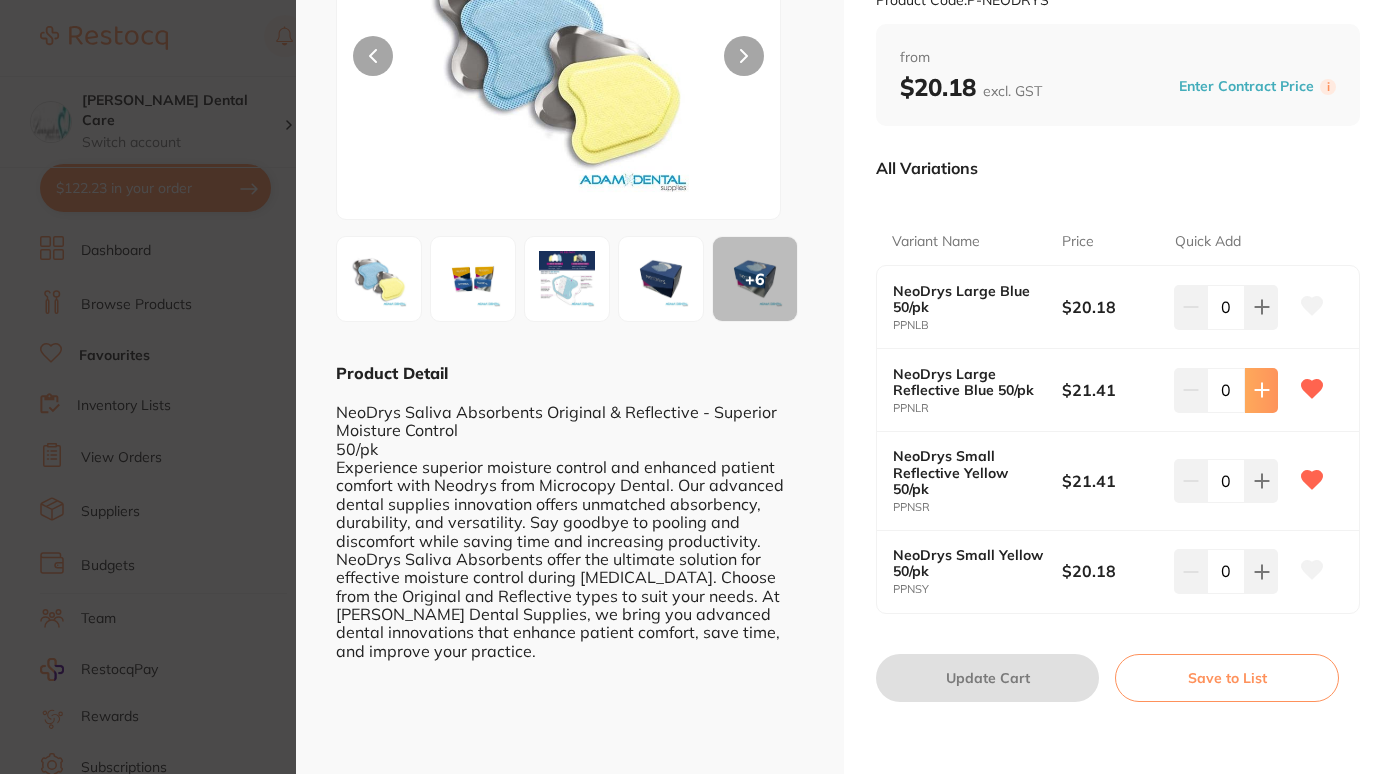 click 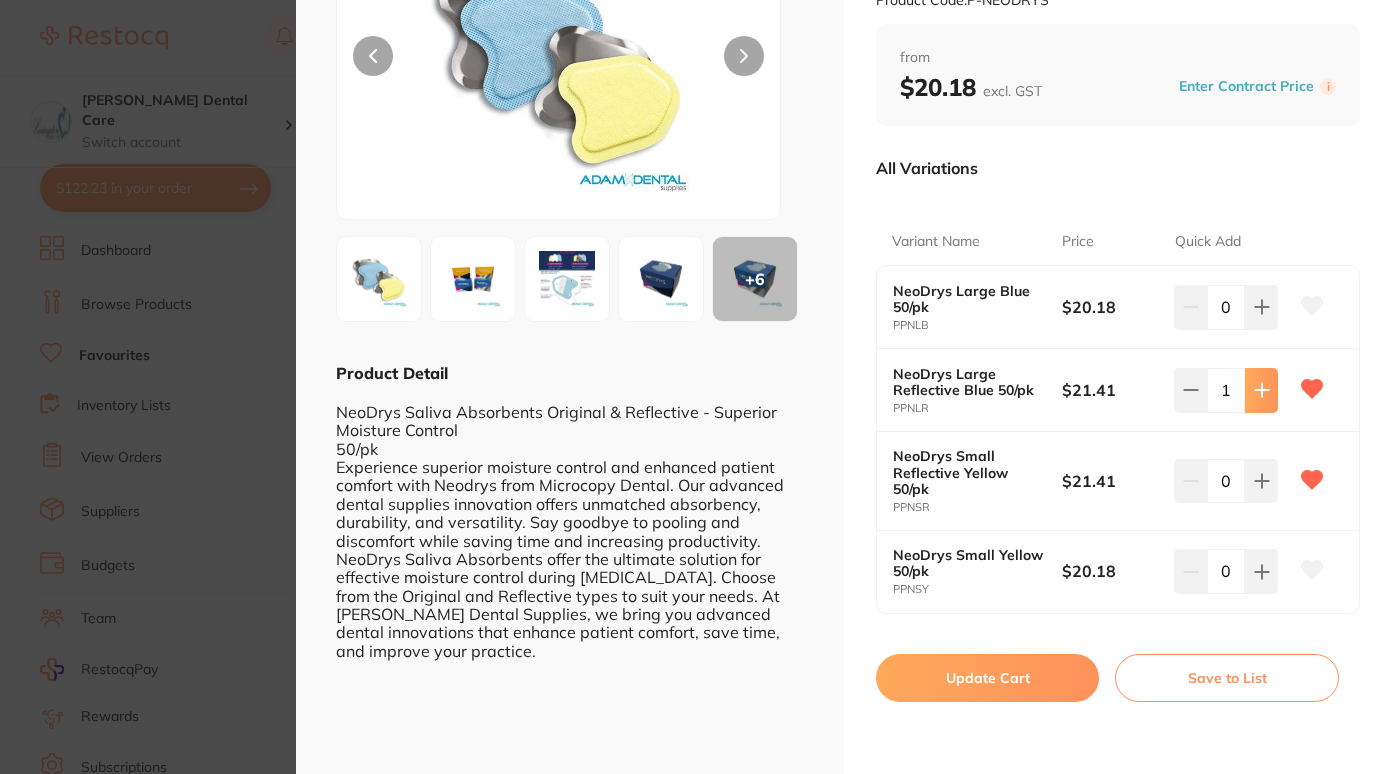 click 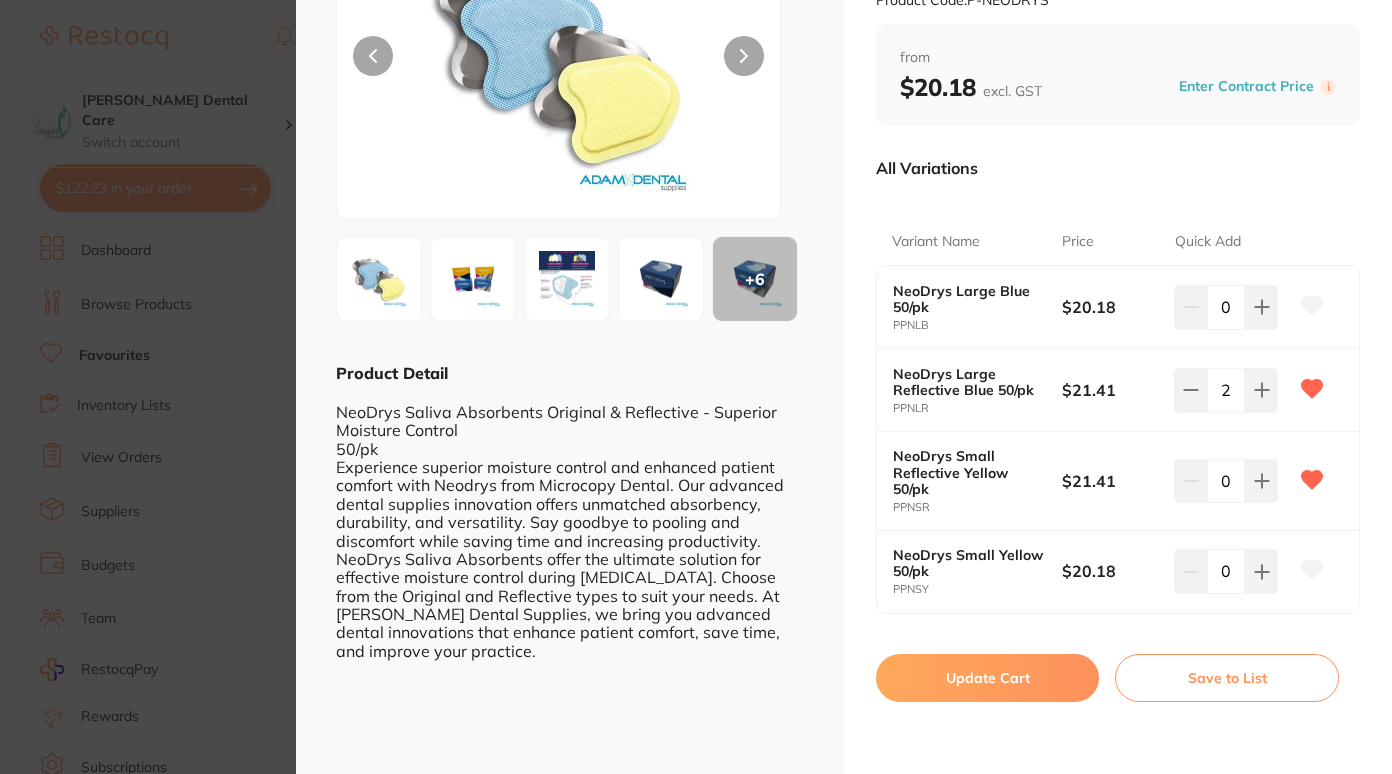 click on "Update Cart" at bounding box center (987, 678) 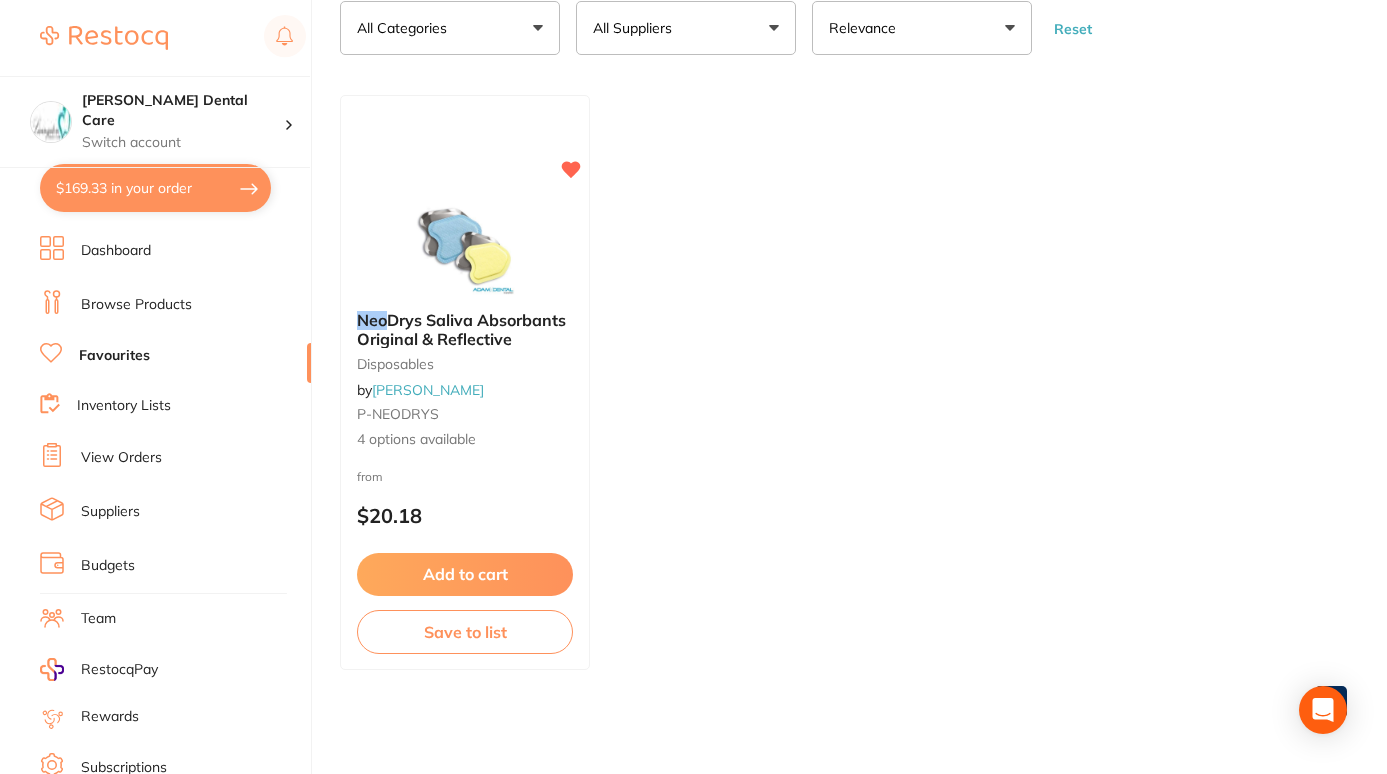 scroll, scrollTop: 0, scrollLeft: 0, axis: both 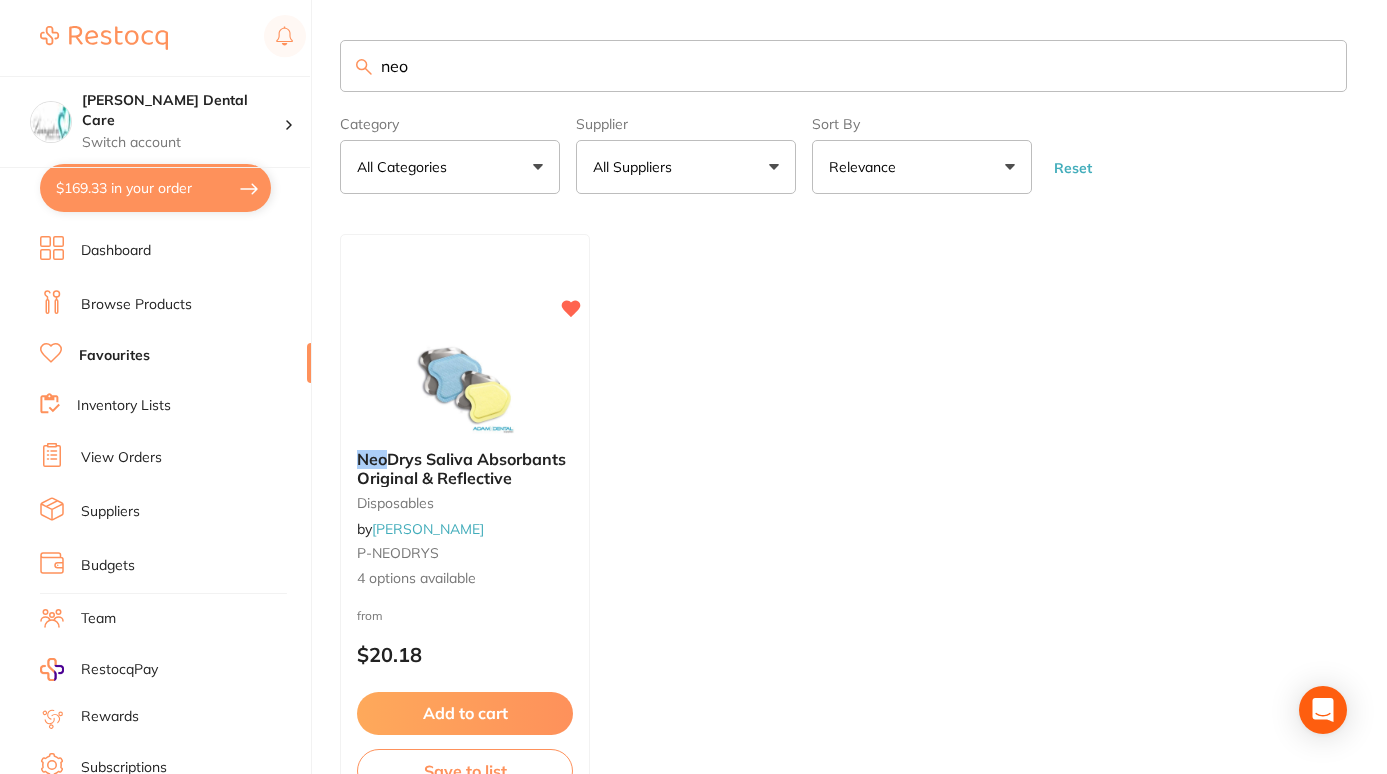 drag, startPoint x: 445, startPoint y: 65, endPoint x: 350, endPoint y: 67, distance: 95.02105 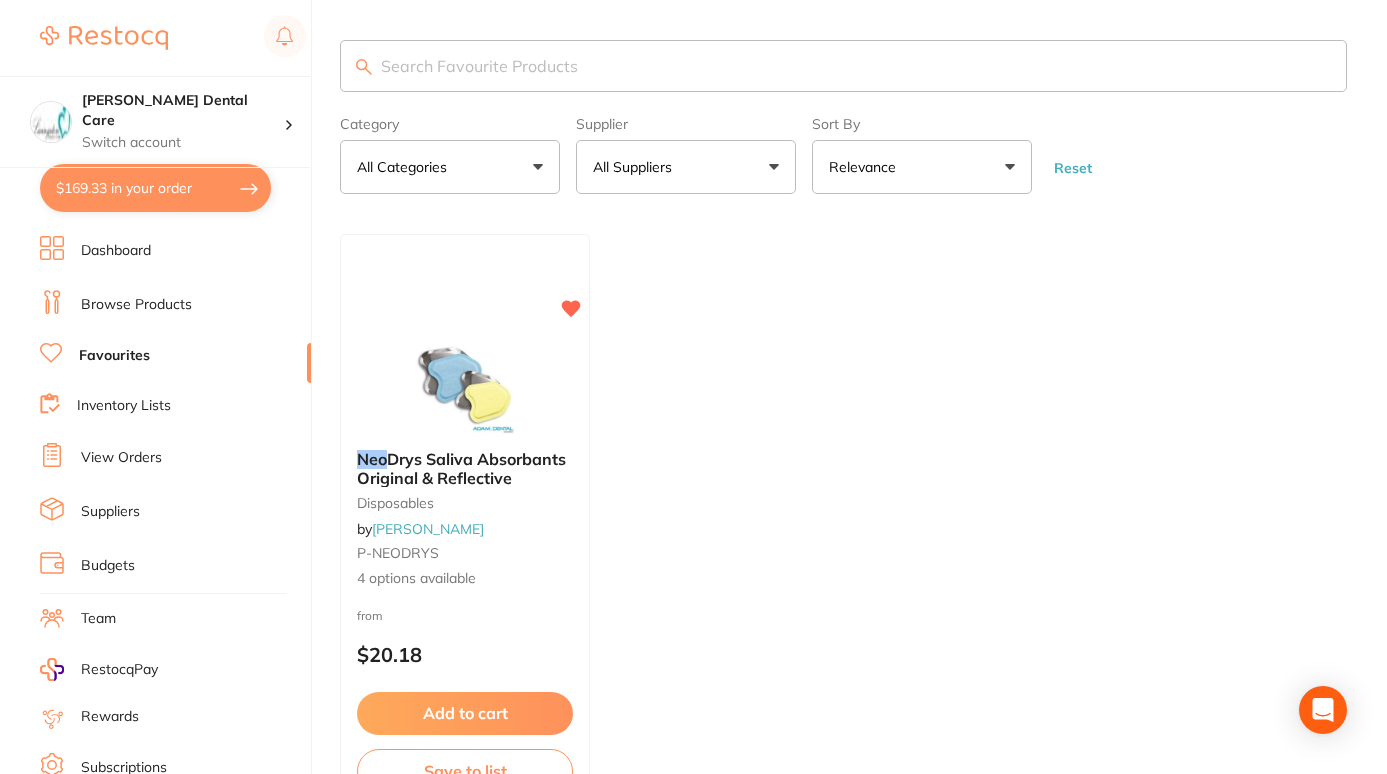 scroll, scrollTop: 0, scrollLeft: 0, axis: both 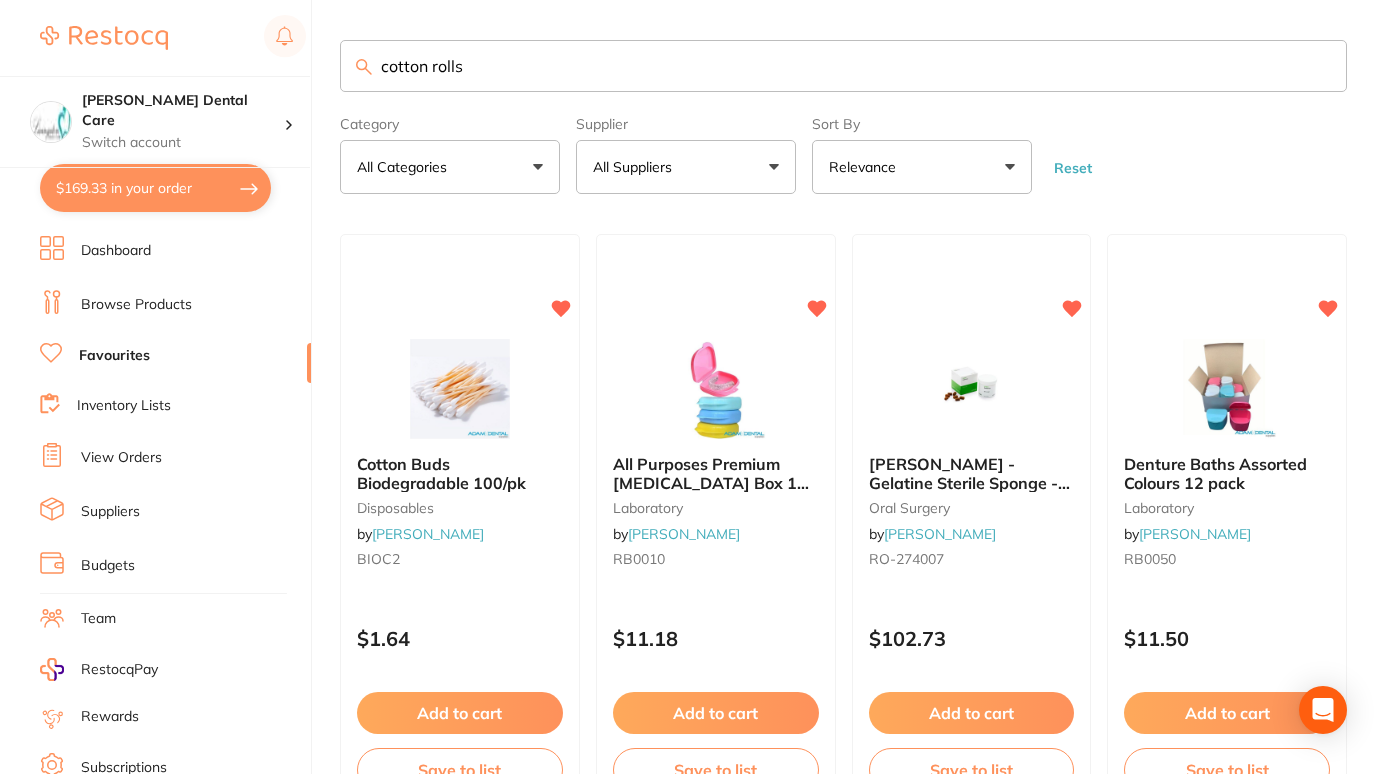 type on "cotton rolls" 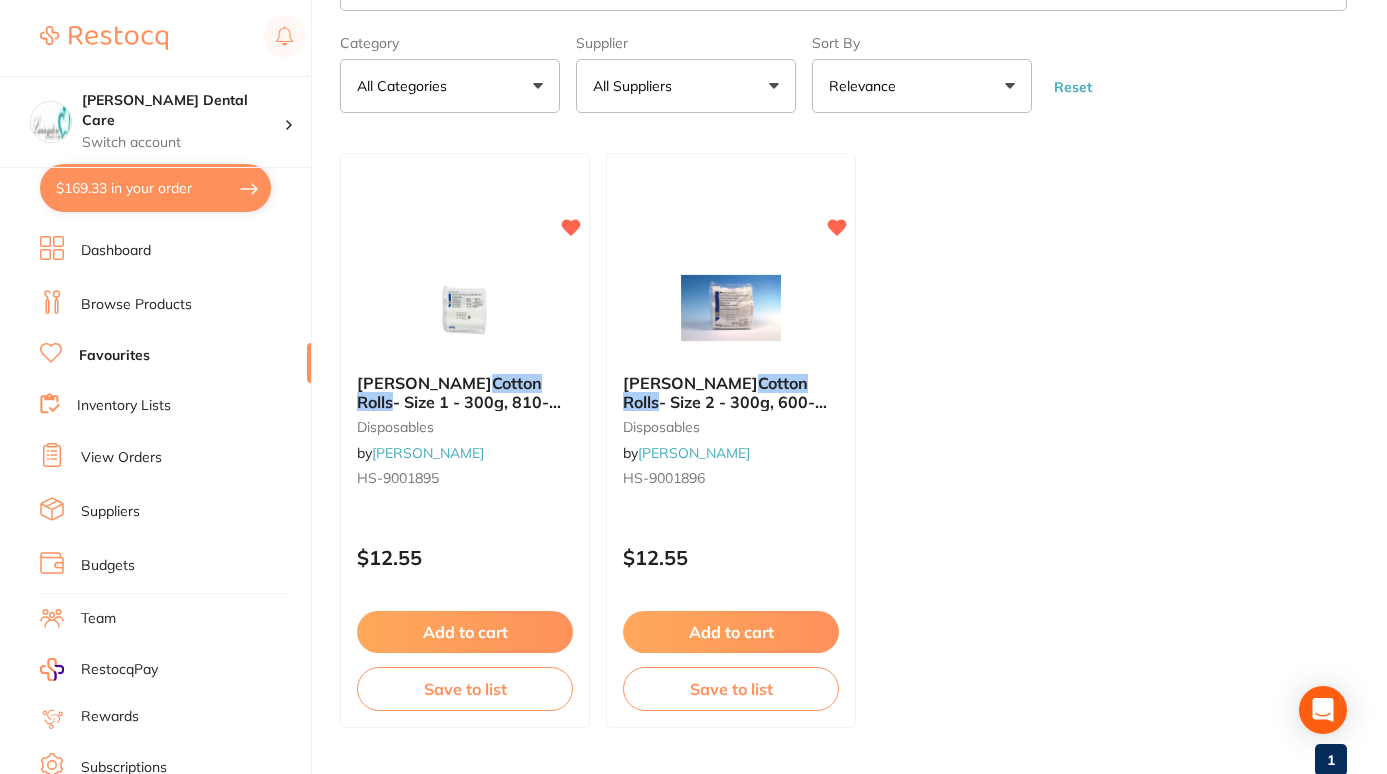 scroll, scrollTop: 84, scrollLeft: 0, axis: vertical 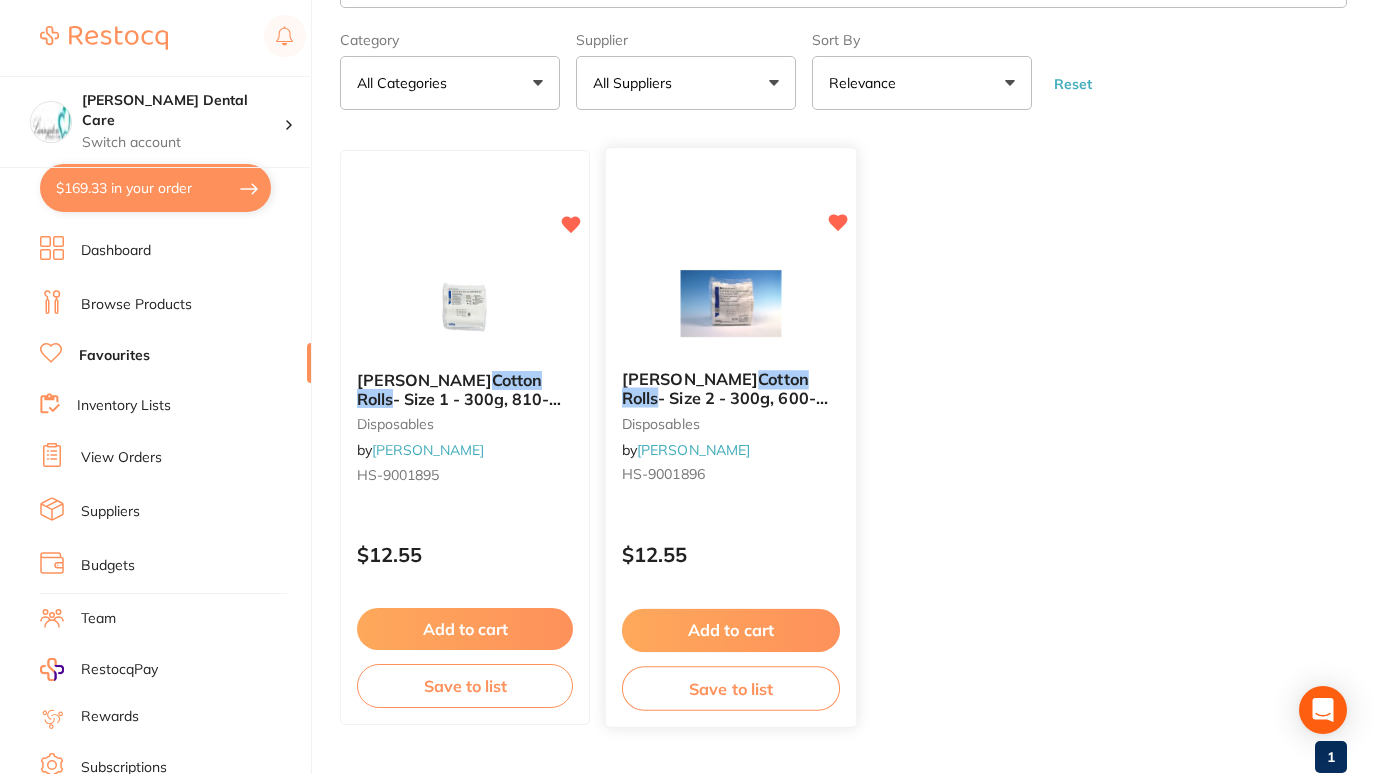 click on "Add to cart" at bounding box center [731, 630] 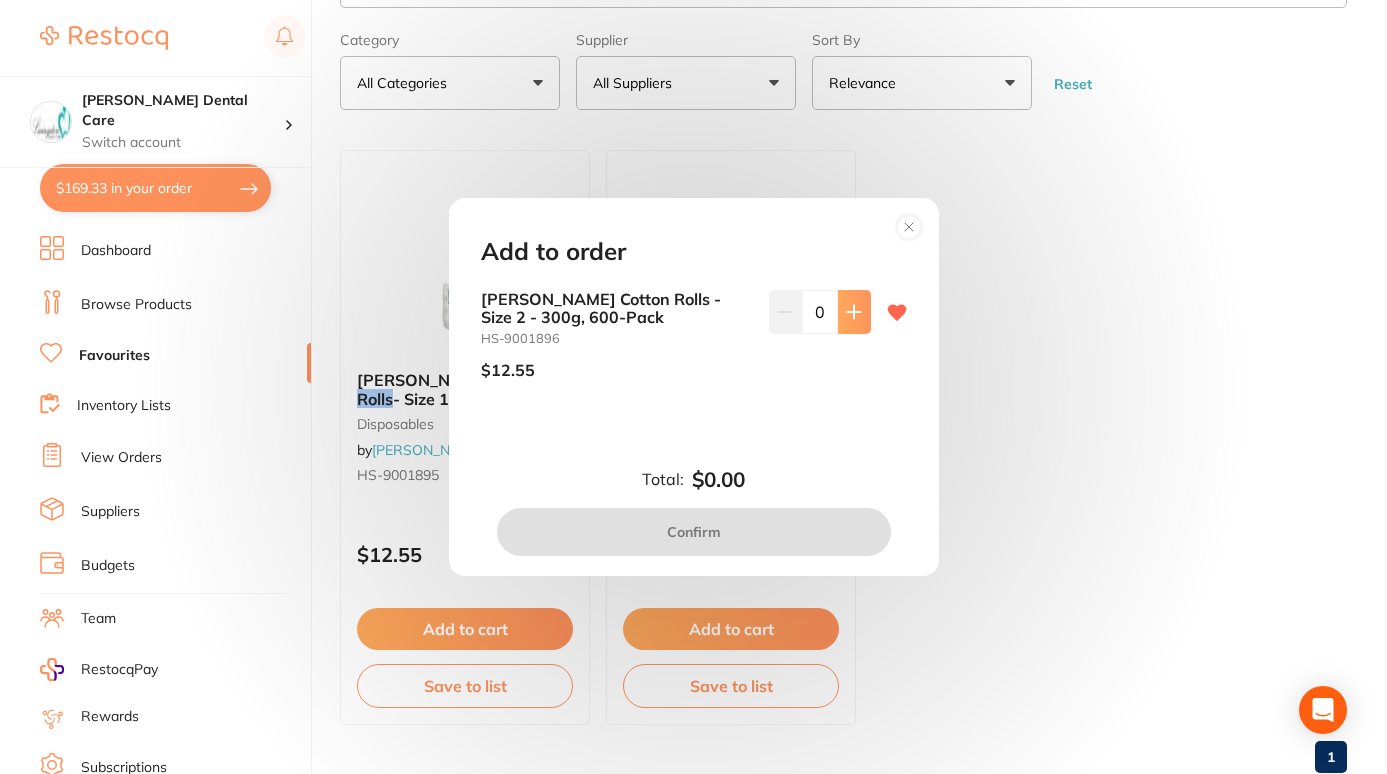 click at bounding box center [854, 312] 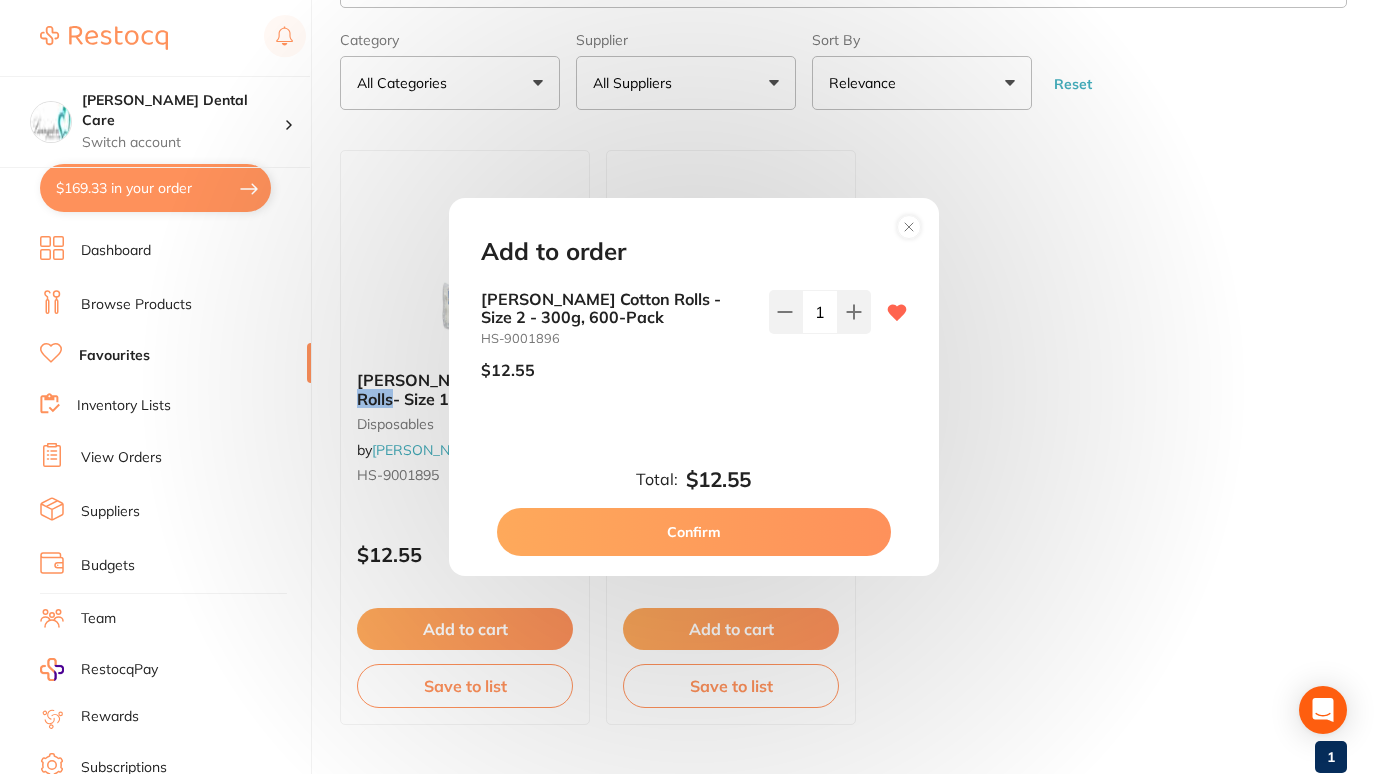 click on "Confirm" at bounding box center [694, 532] 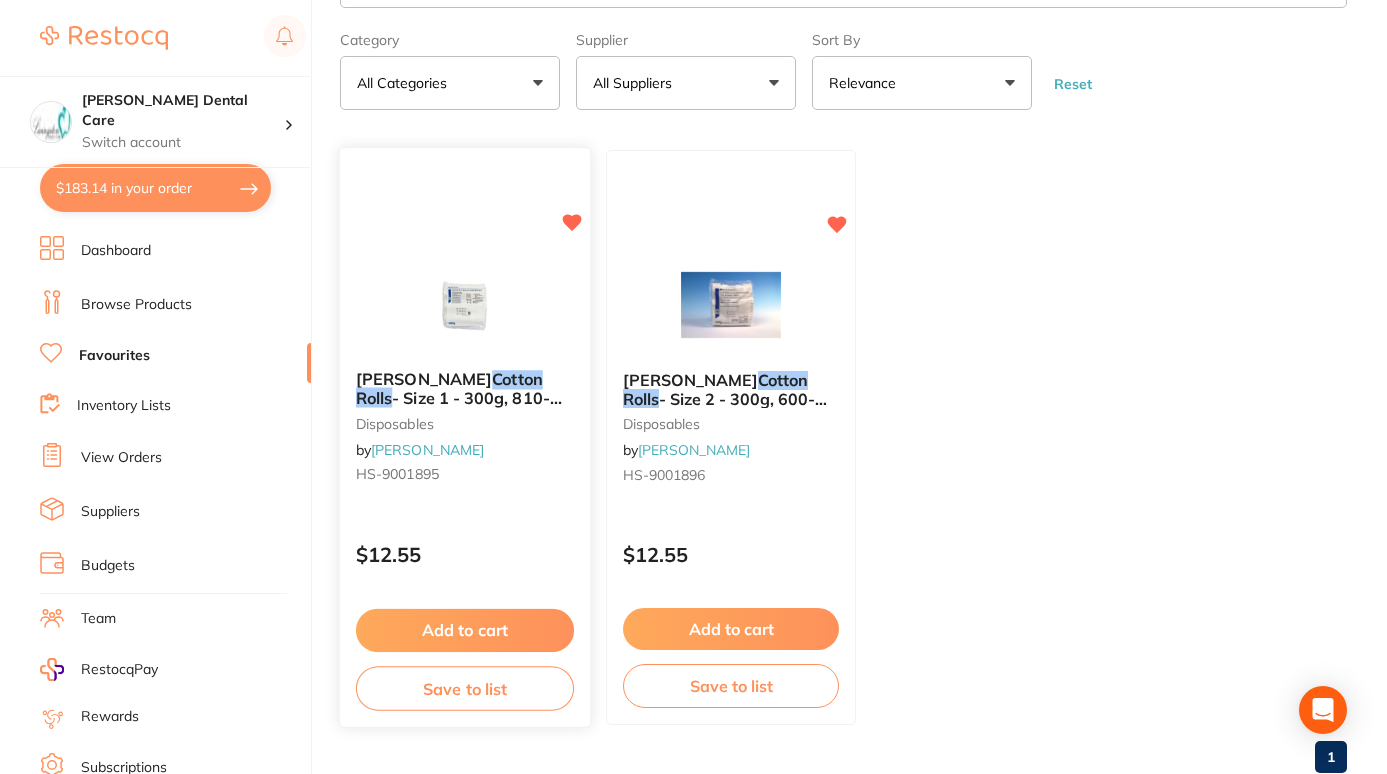 scroll, scrollTop: 0, scrollLeft: 0, axis: both 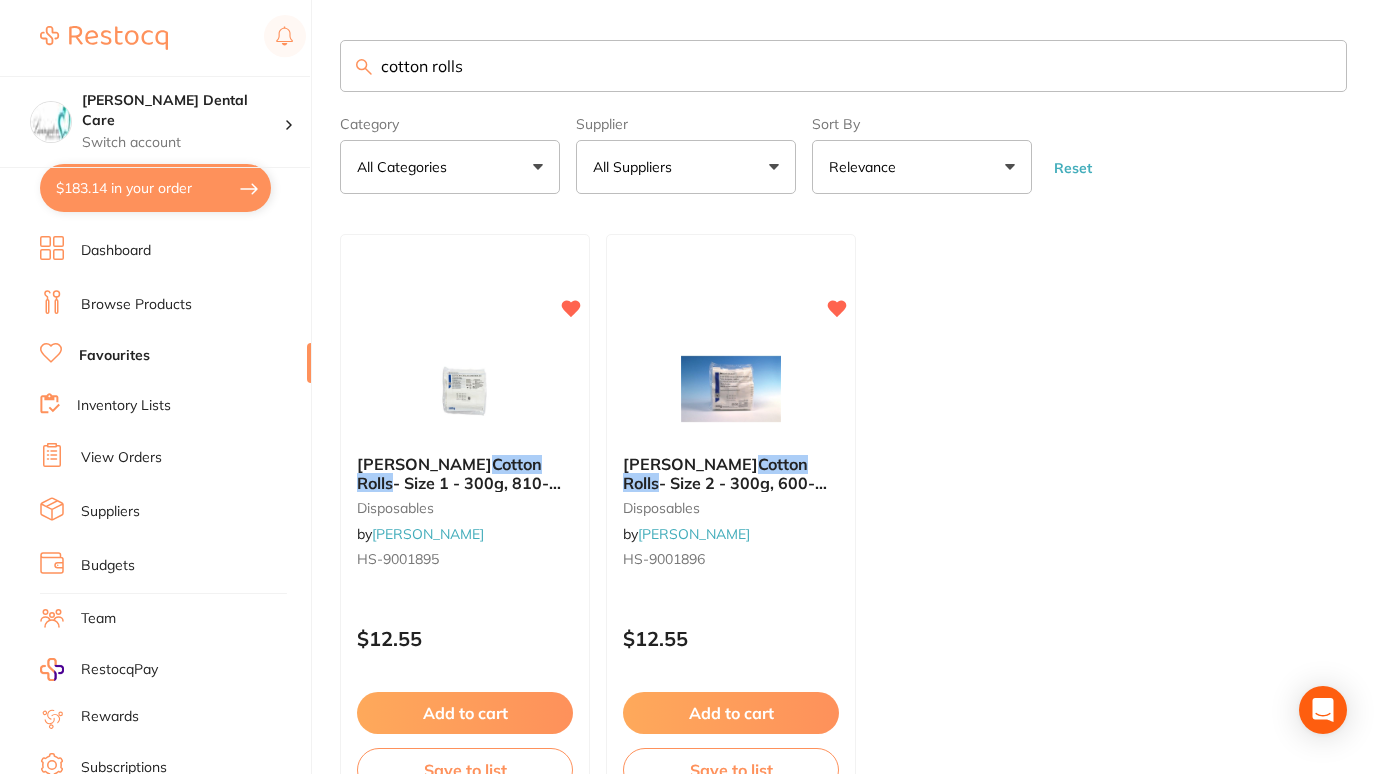 drag, startPoint x: 494, startPoint y: 70, endPoint x: 353, endPoint y: 75, distance: 141.08862 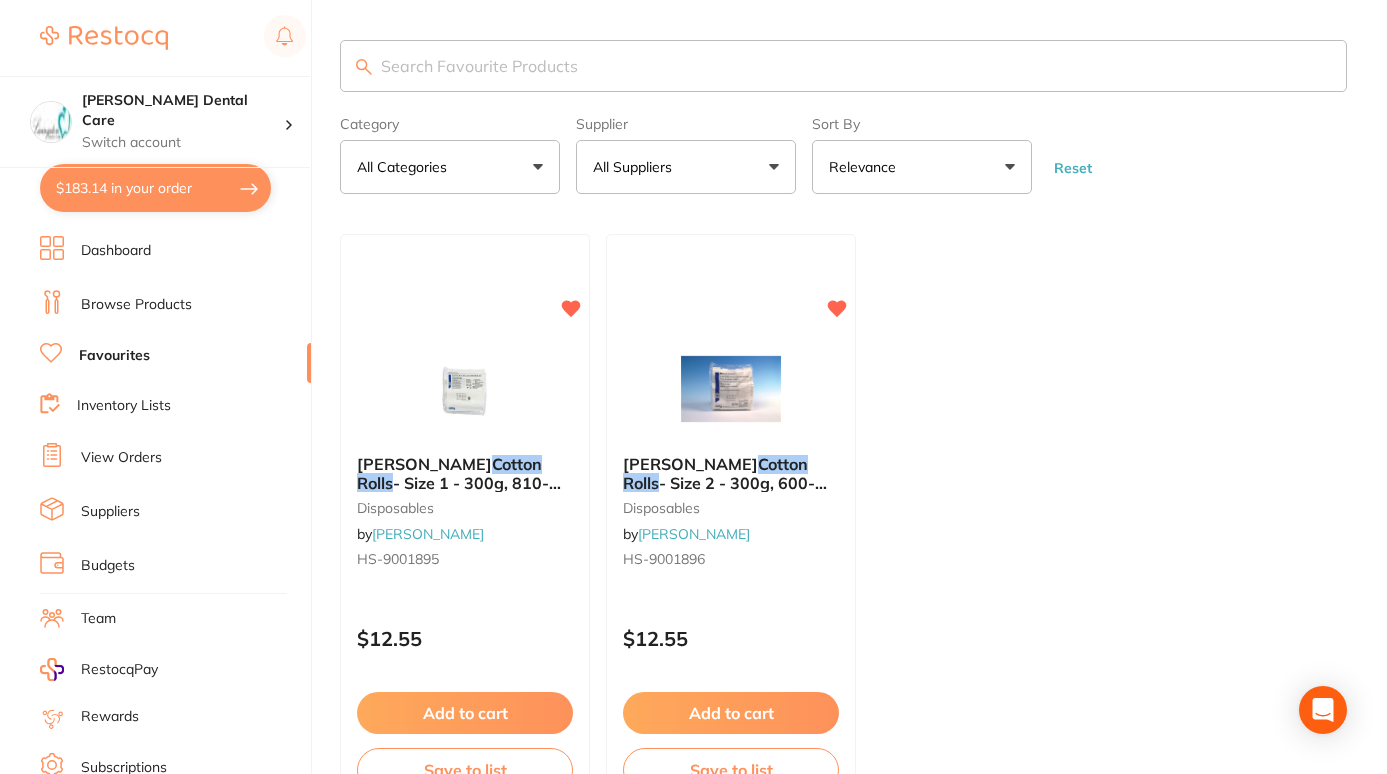 scroll, scrollTop: 0, scrollLeft: 0, axis: both 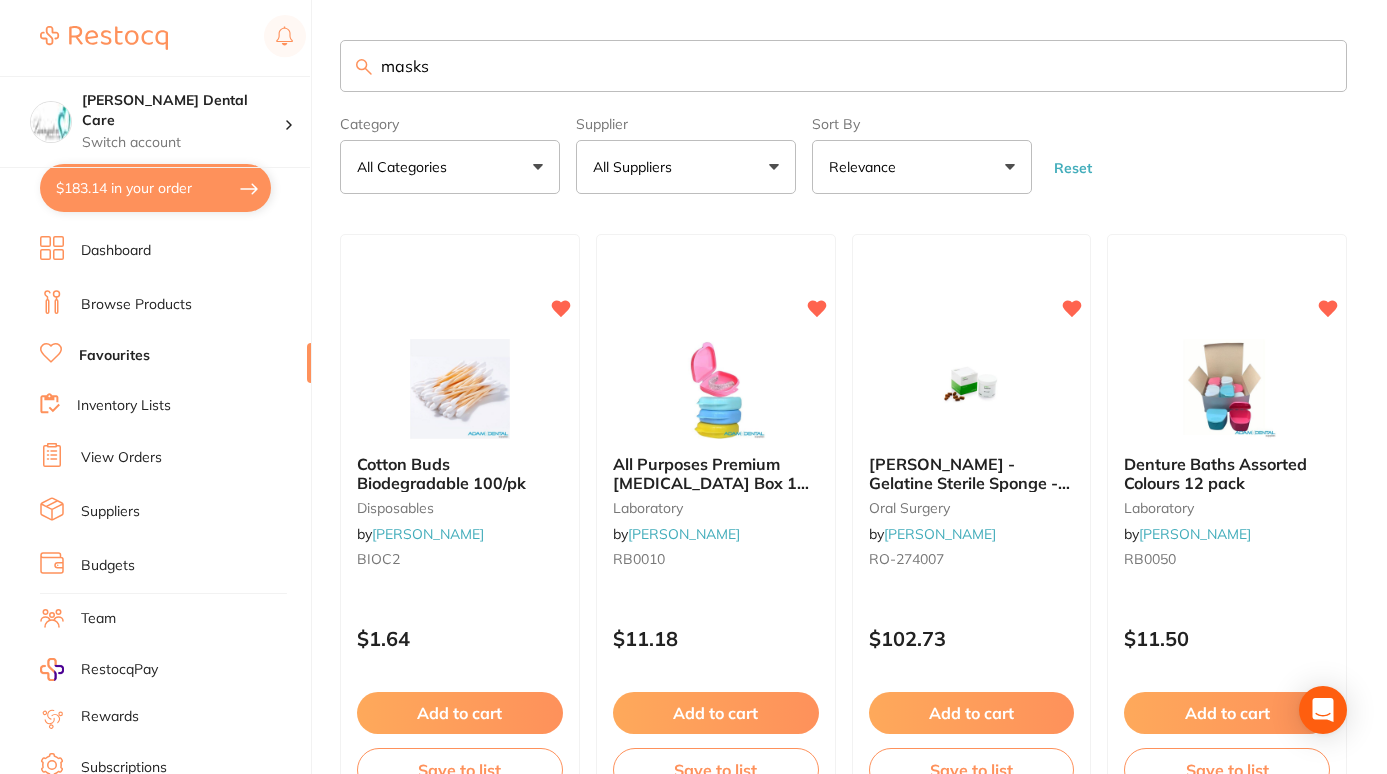 type on "masks" 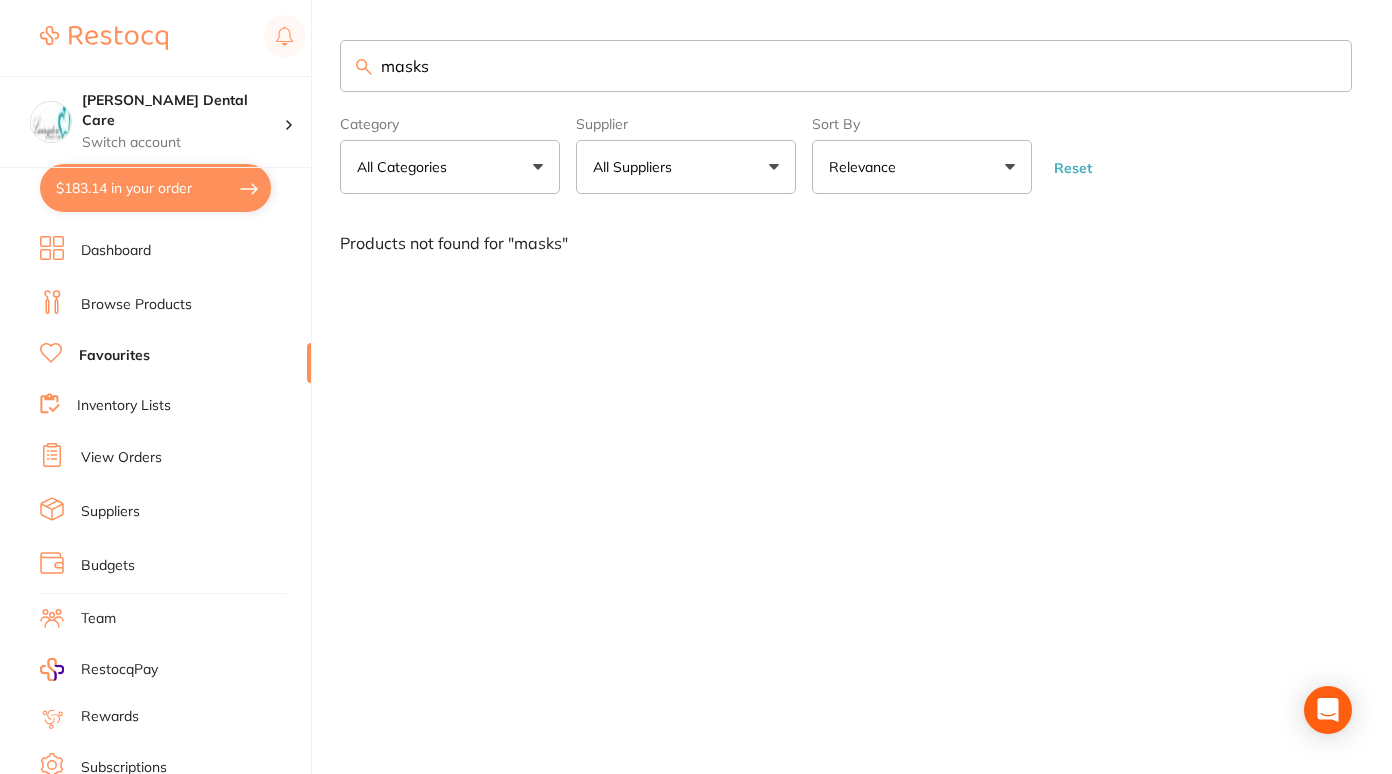 click on "Browse Products" at bounding box center [136, 305] 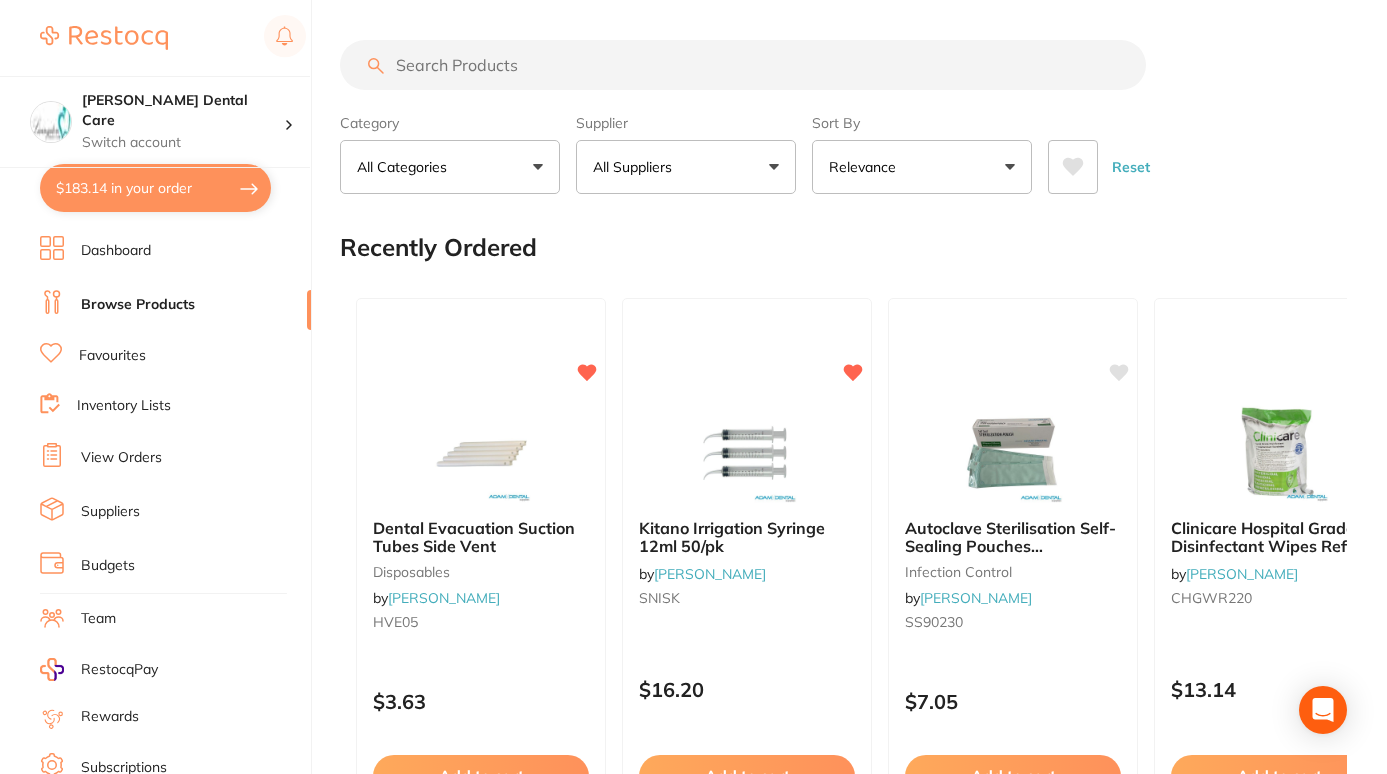 click at bounding box center [743, 65] 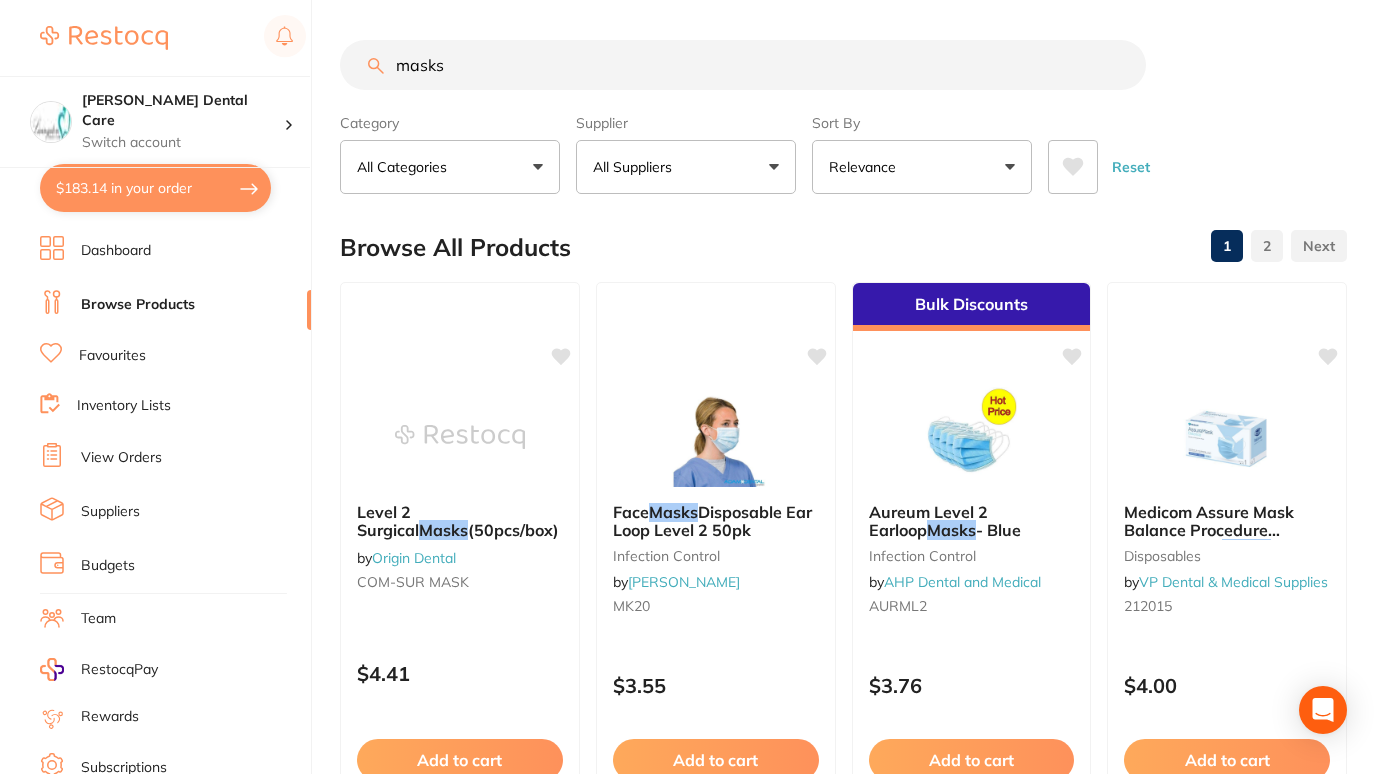 click on "All Suppliers" at bounding box center [636, 167] 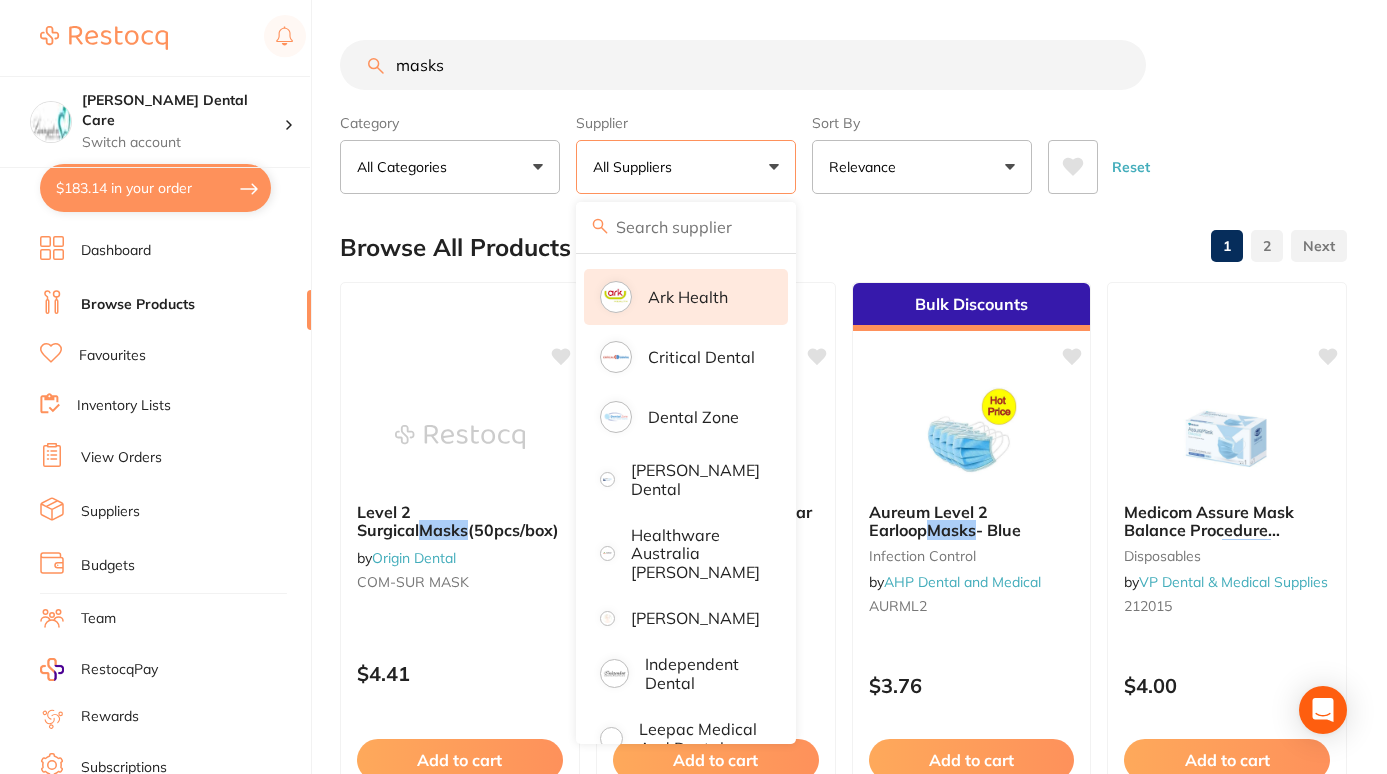 scroll, scrollTop: 222, scrollLeft: 0, axis: vertical 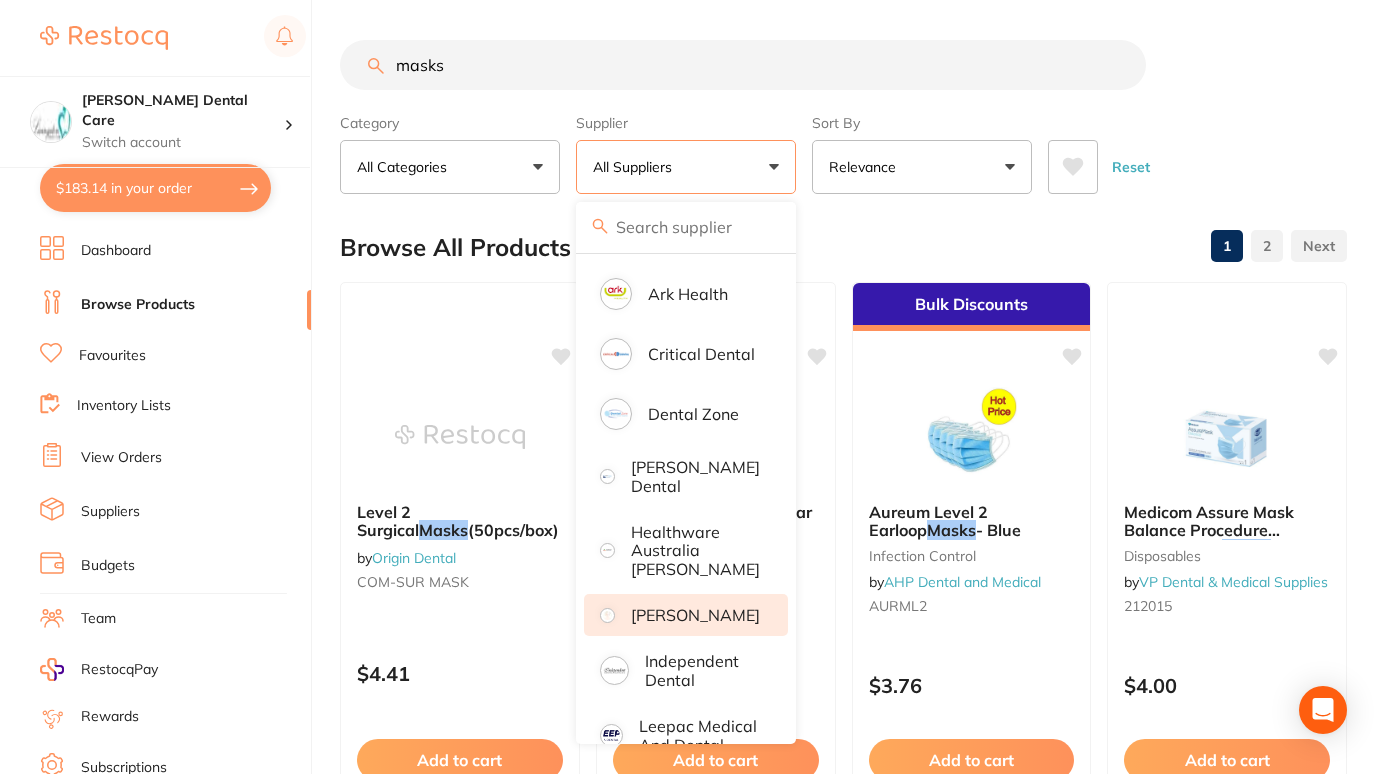 click on "[PERSON_NAME]" at bounding box center [695, 615] 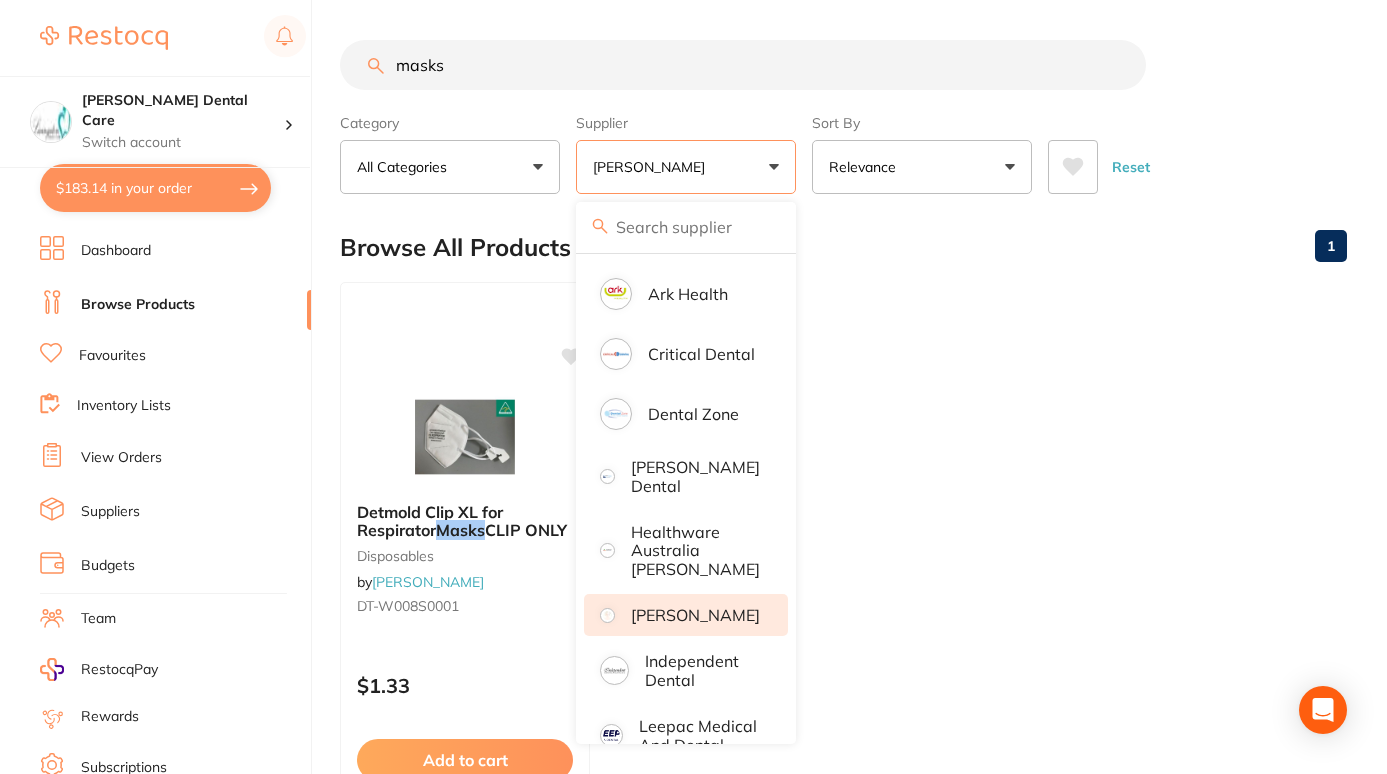 click on "Detmold Clip XL for Respirator  Masks  CLIP ONLY   disposables by  [PERSON_NAME] [PERSON_NAME]-W008S0001 $1.33 Add to cart Save to list" at bounding box center (843, 569) 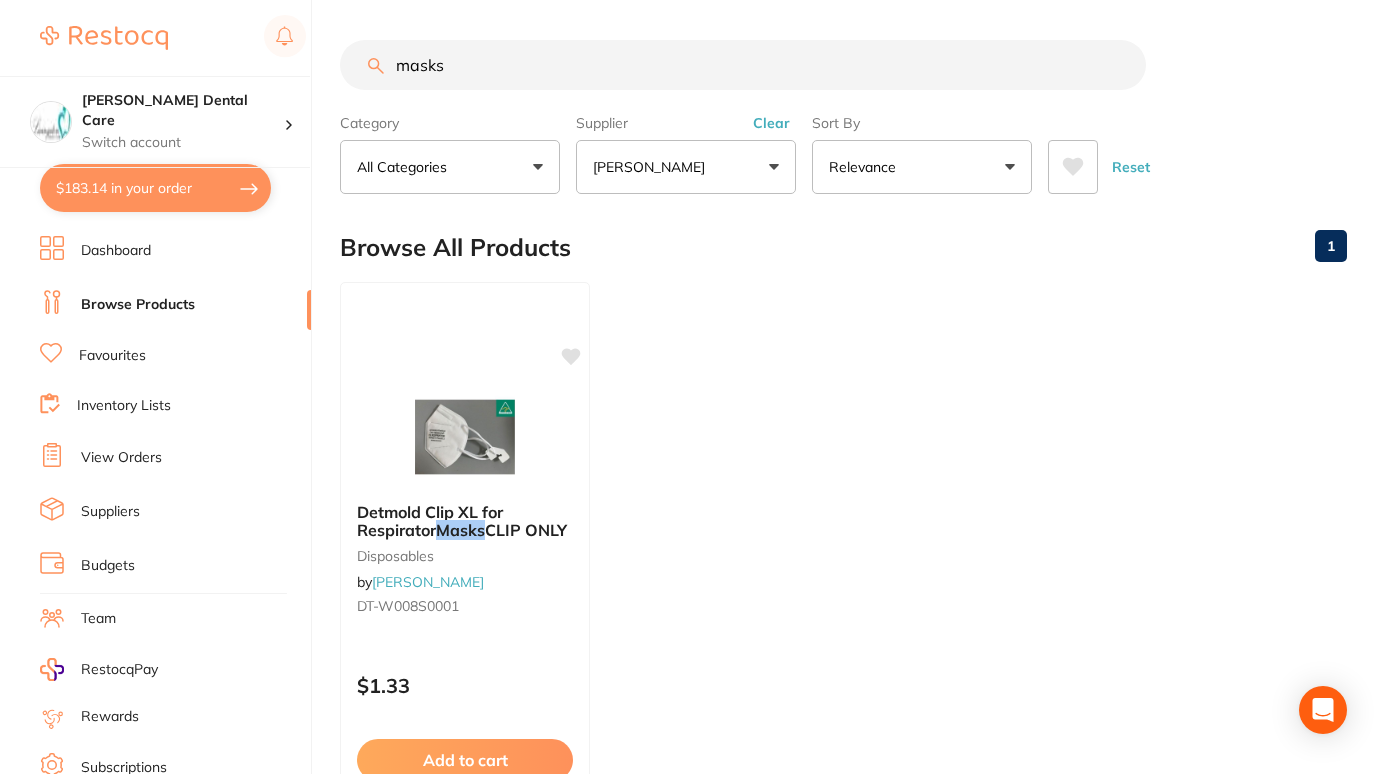 click on "masks" at bounding box center [743, 65] 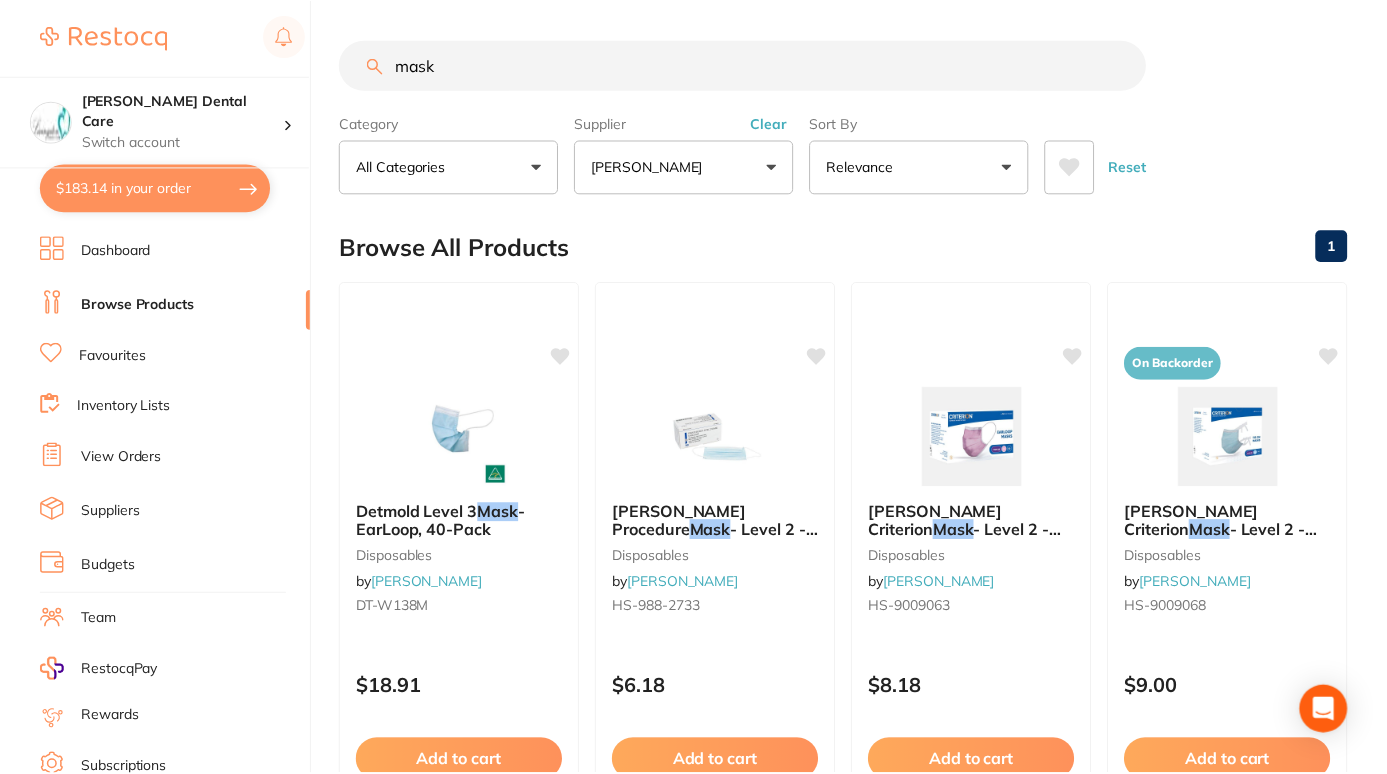 scroll, scrollTop: 287, scrollLeft: 0, axis: vertical 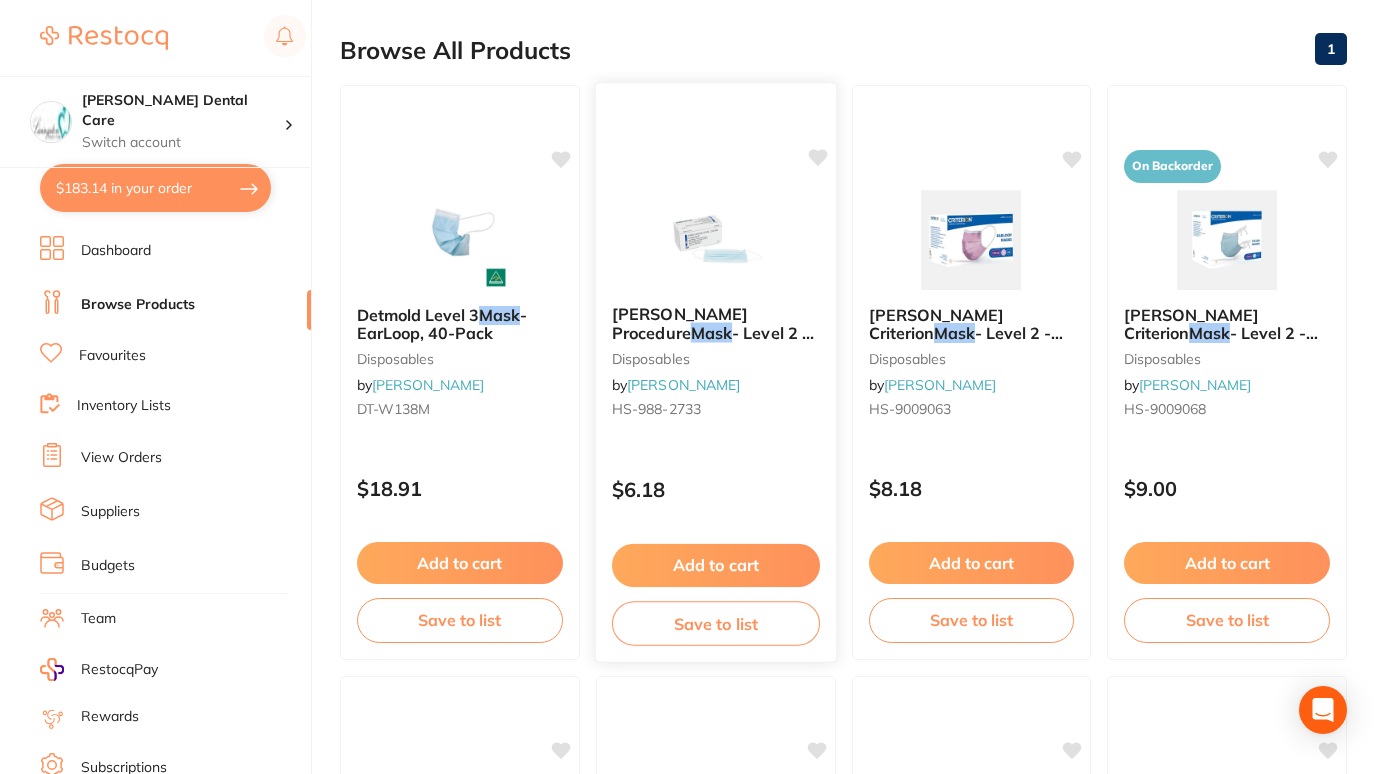 type on "mask" 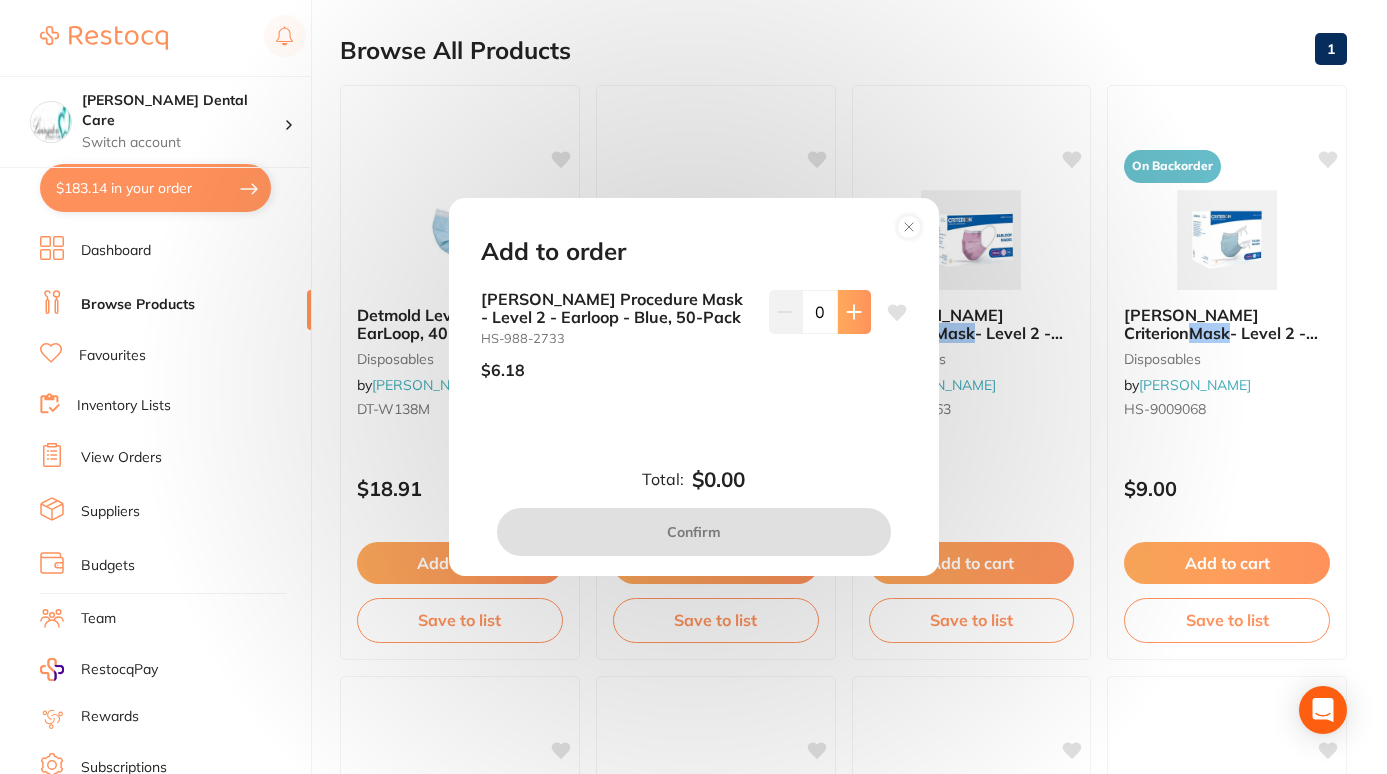 click at bounding box center [854, 312] 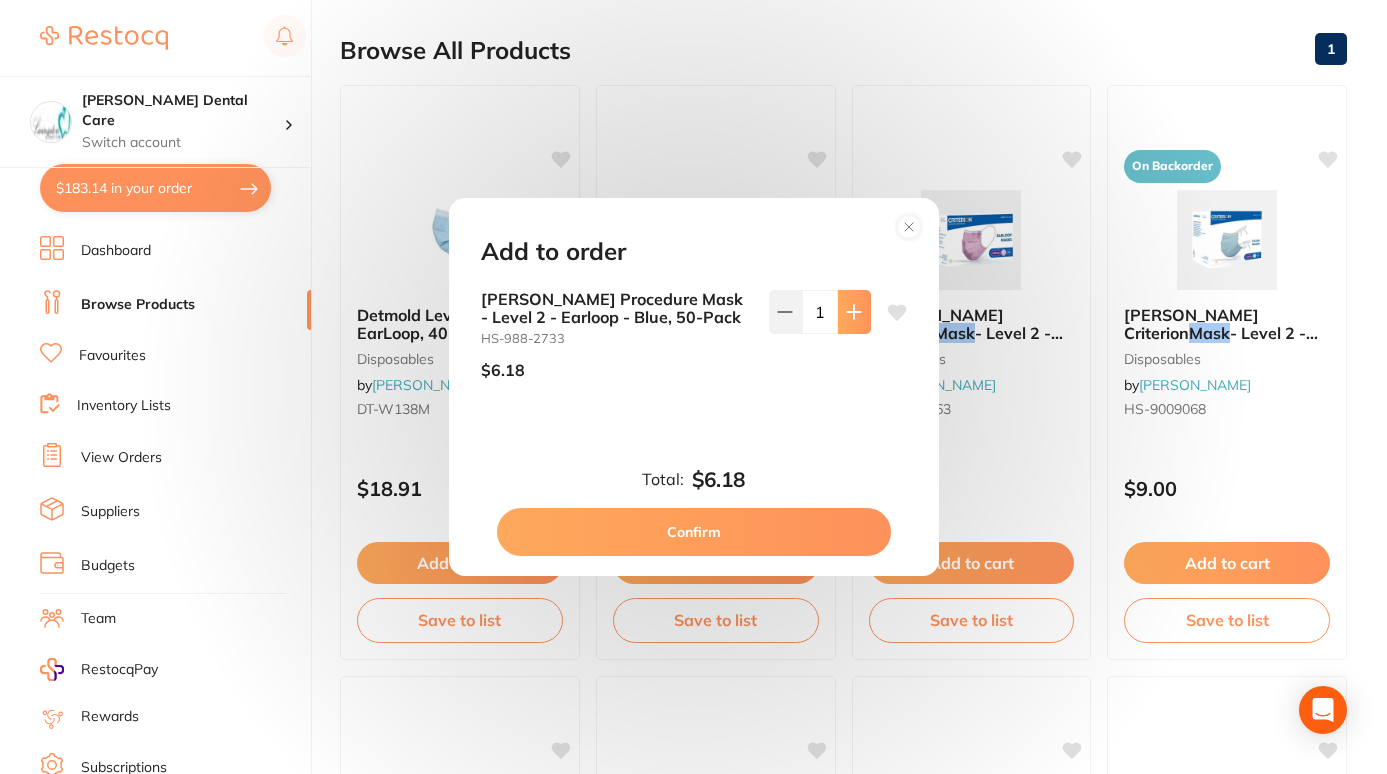 click at bounding box center (854, 312) 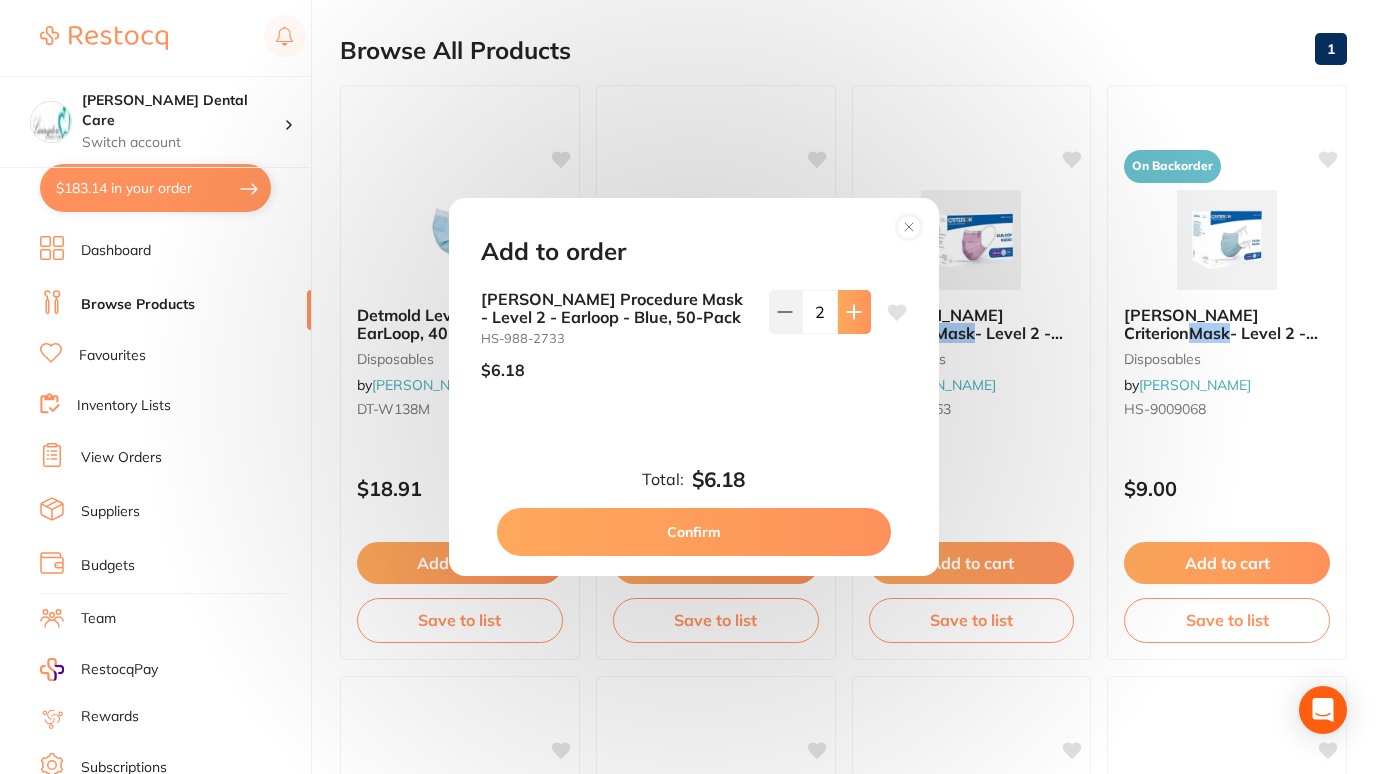 click at bounding box center (854, 312) 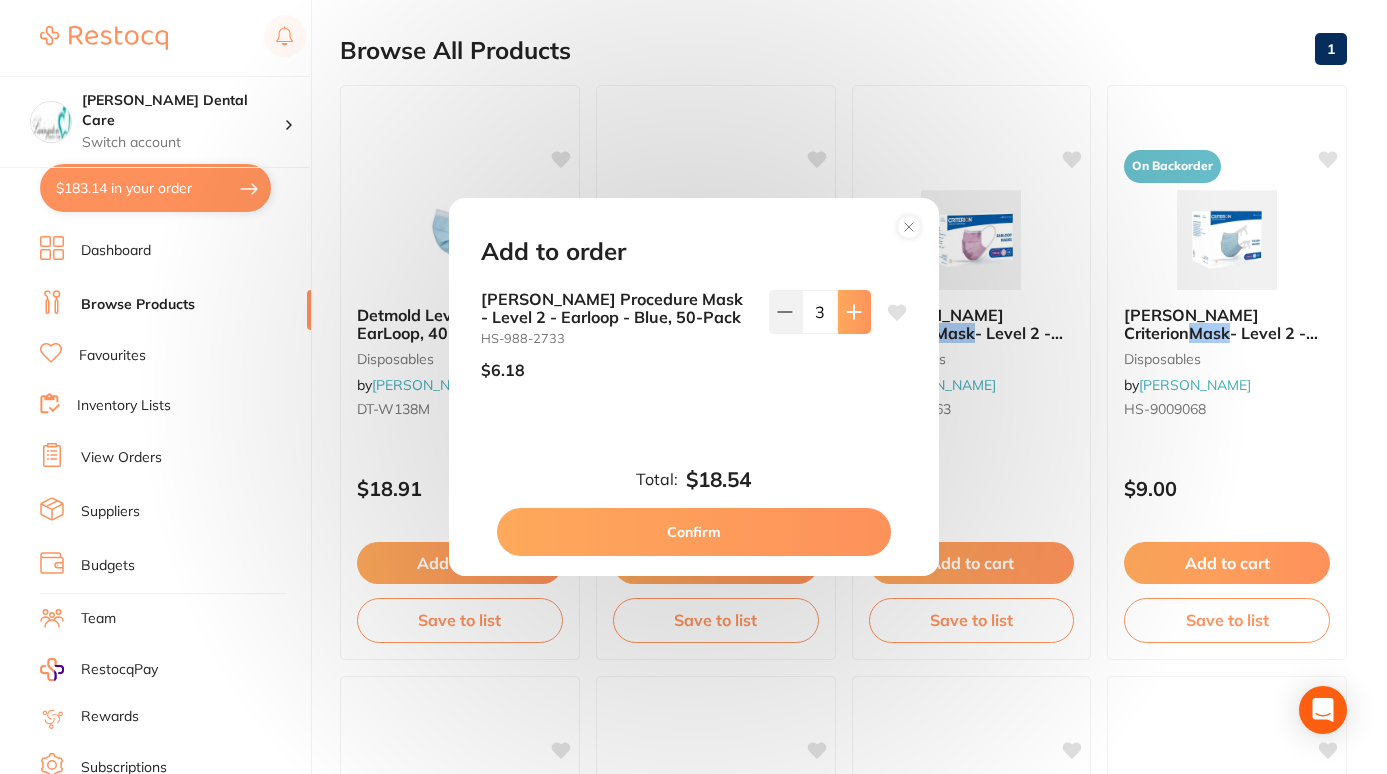 click at bounding box center (854, 312) 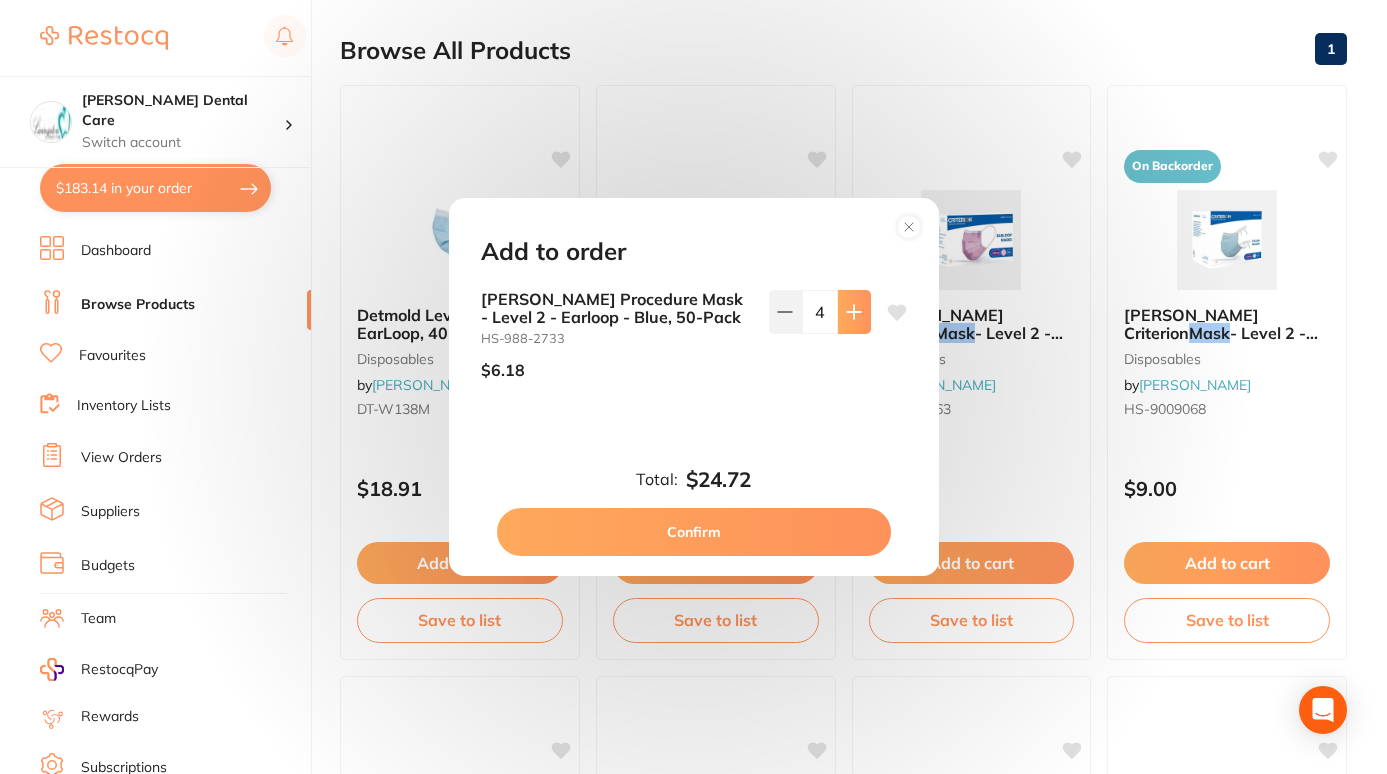 click at bounding box center (854, 312) 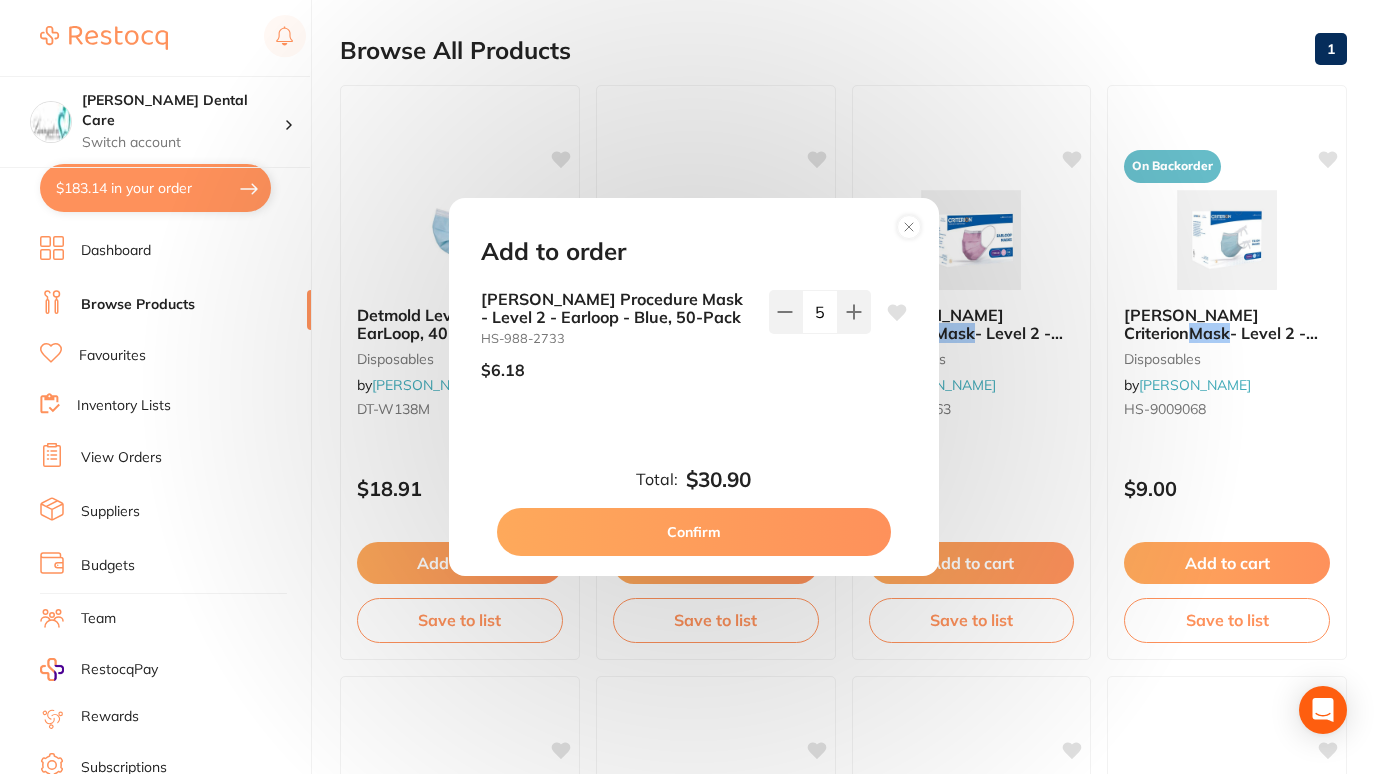 click on "Confirm" at bounding box center (694, 532) 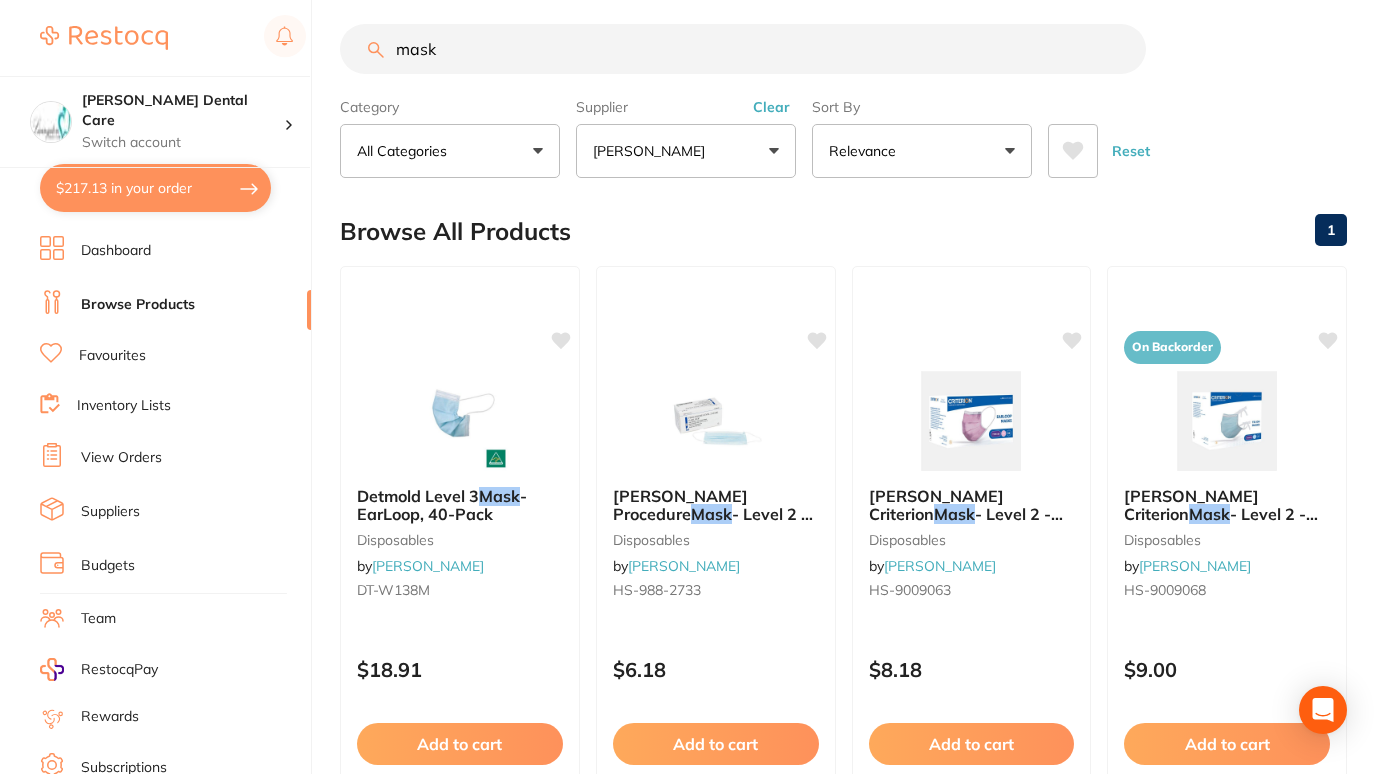 scroll, scrollTop: 0, scrollLeft: 0, axis: both 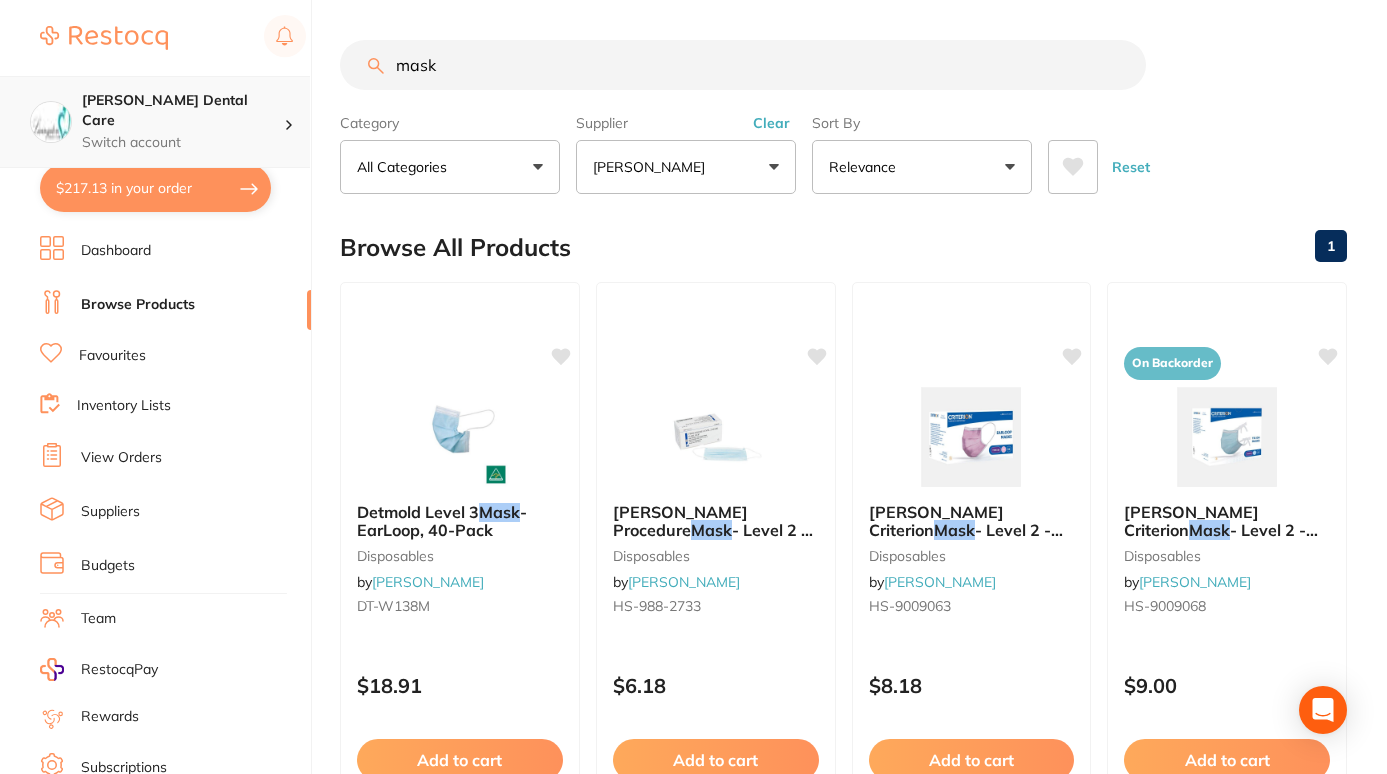 drag, startPoint x: 458, startPoint y: 57, endPoint x: 213, endPoint y: 114, distance: 251.54324 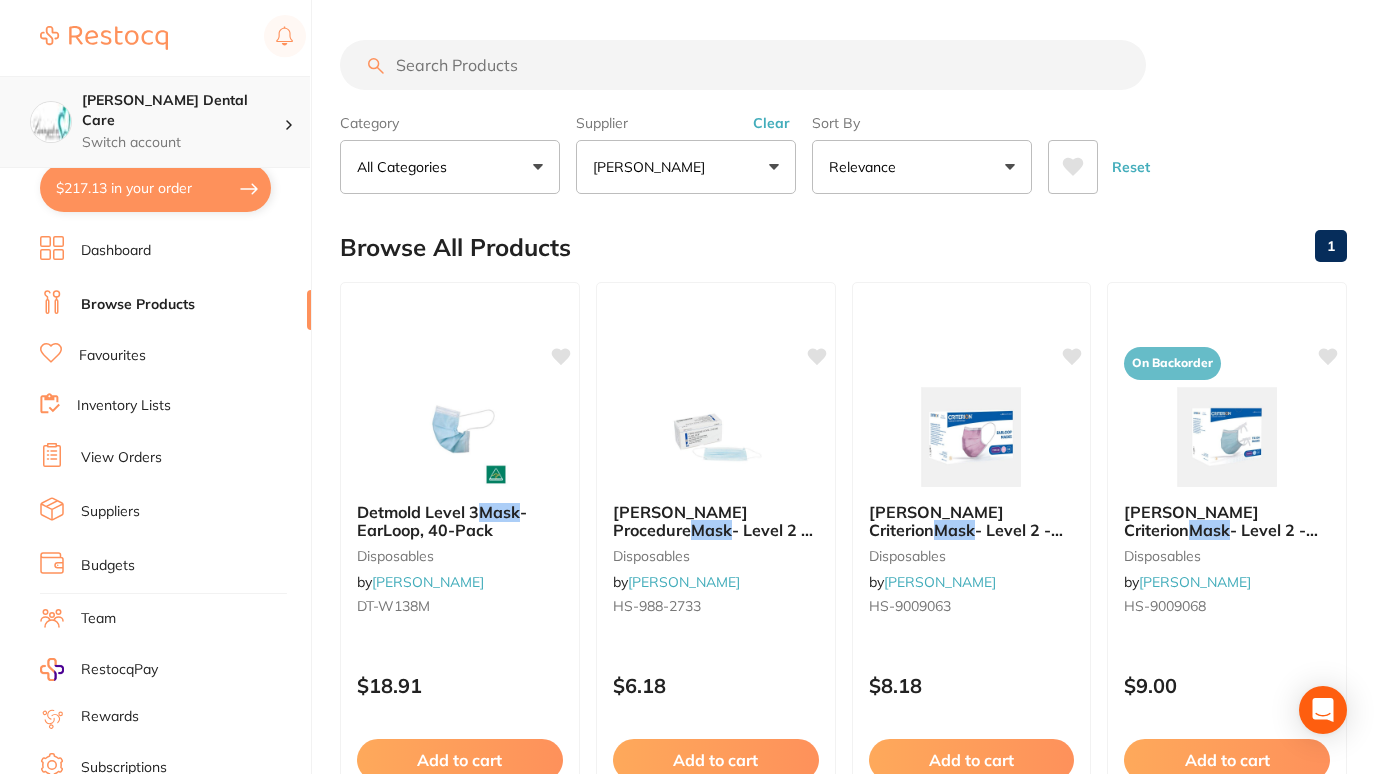 scroll, scrollTop: 0, scrollLeft: 0, axis: both 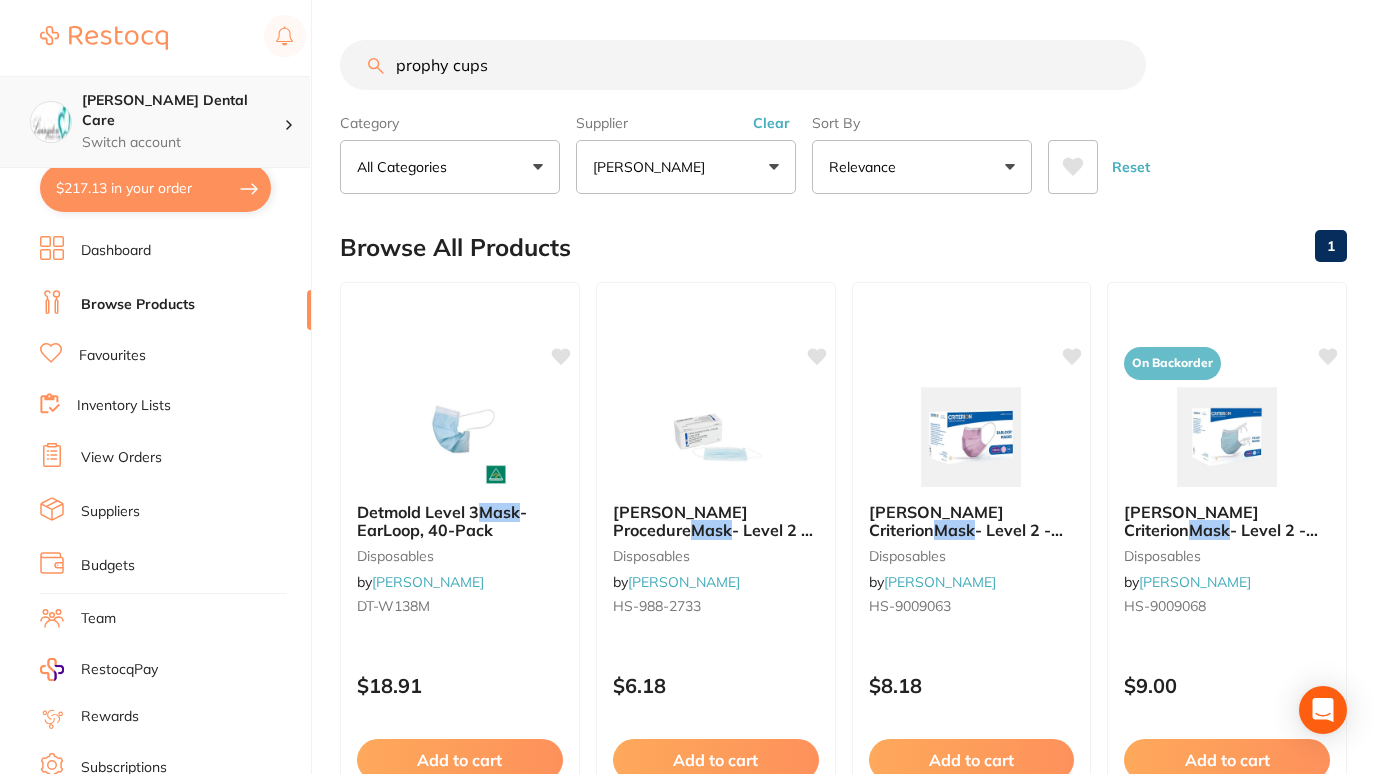 type on "prophy cups" 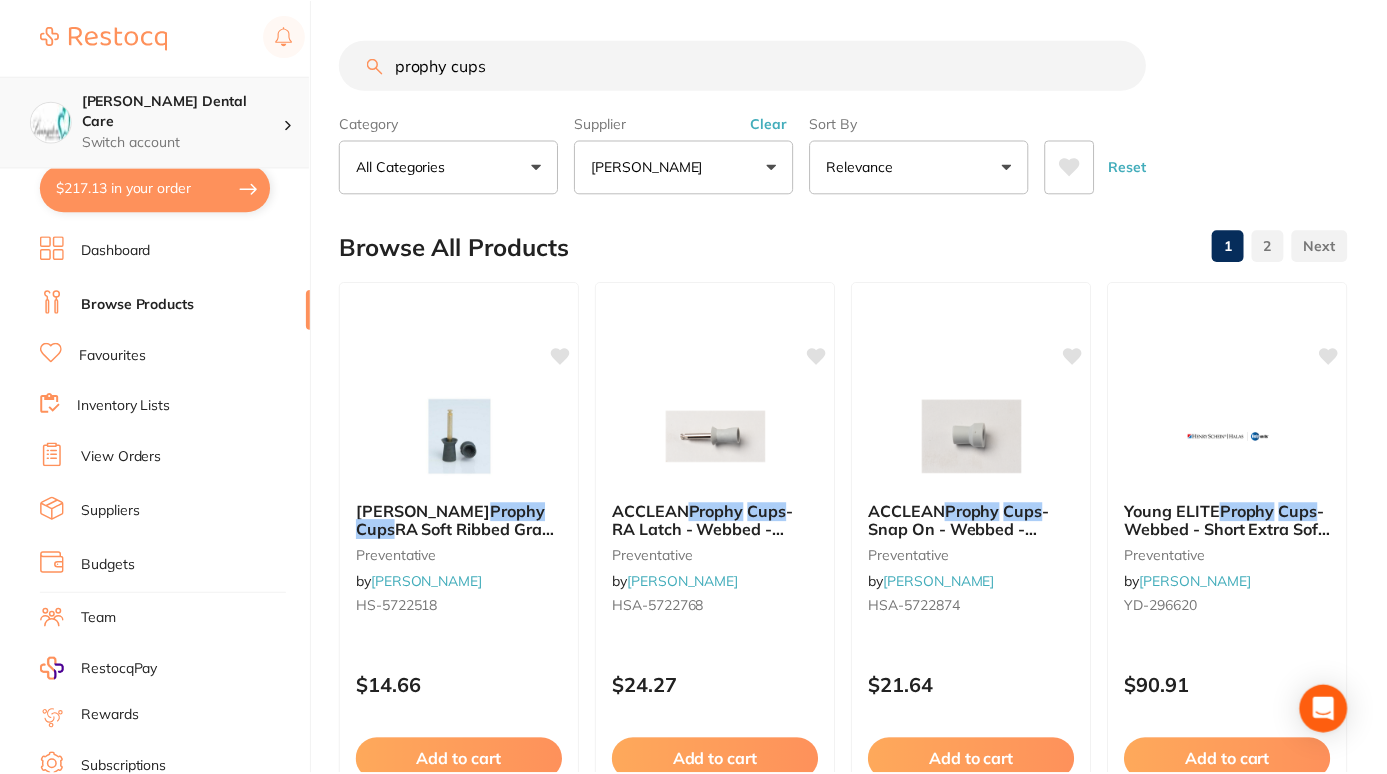 scroll, scrollTop: 222, scrollLeft: 0, axis: vertical 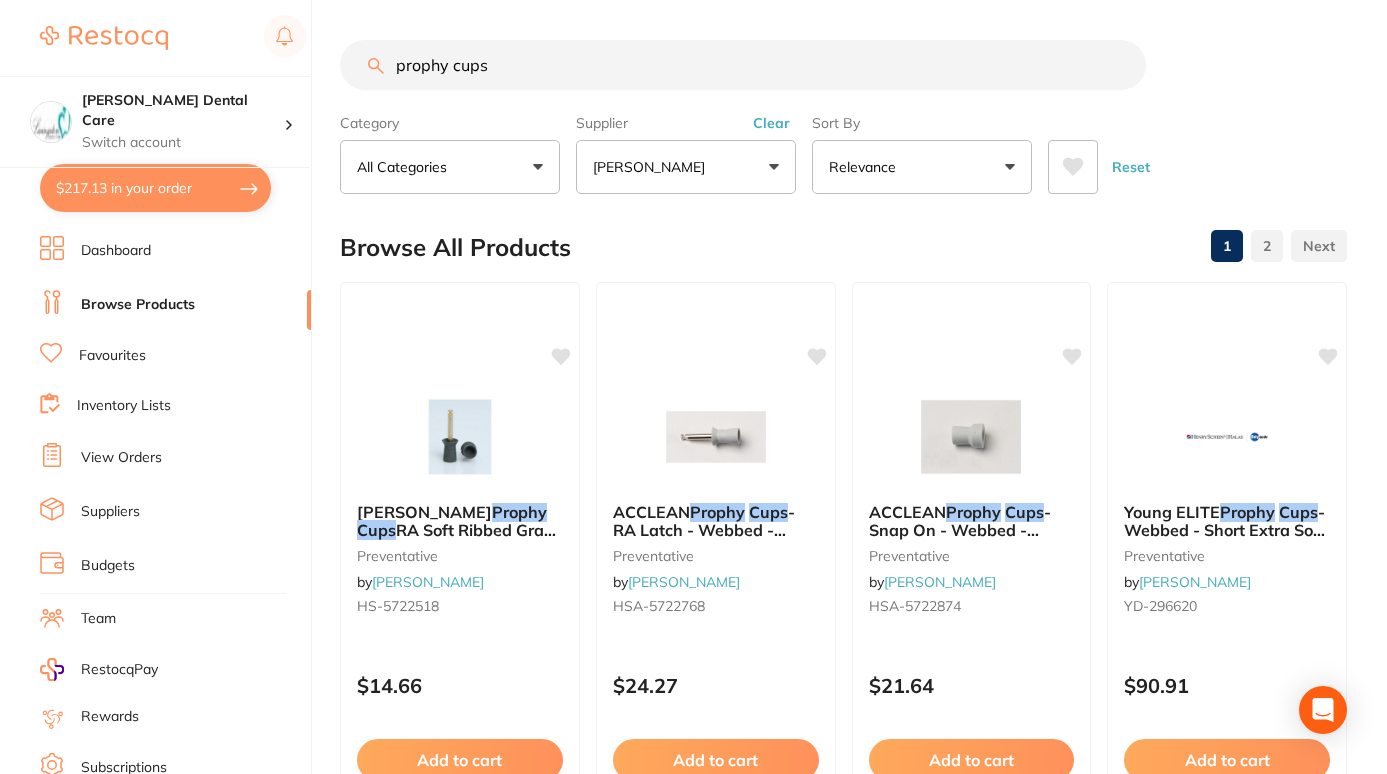 click on "Favourites" at bounding box center [112, 356] 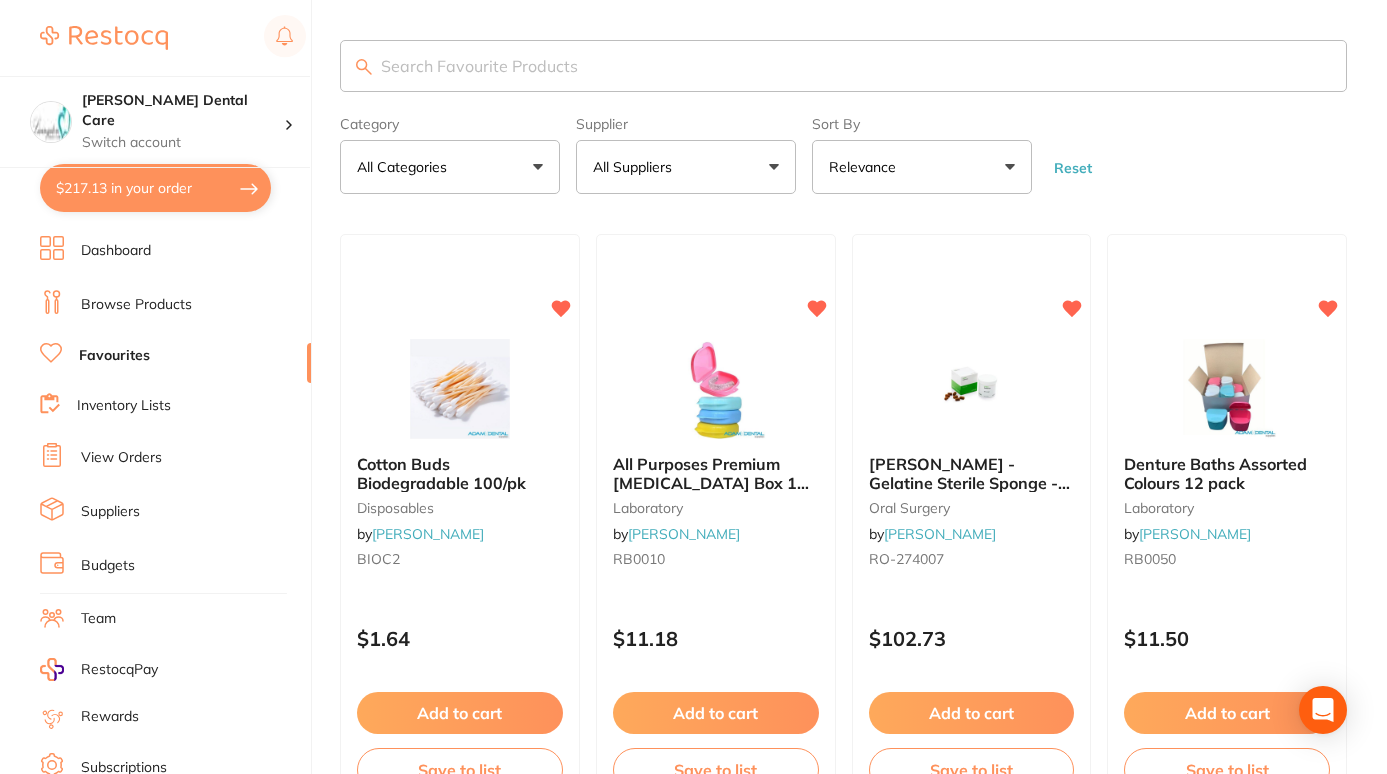 click at bounding box center (843, 66) 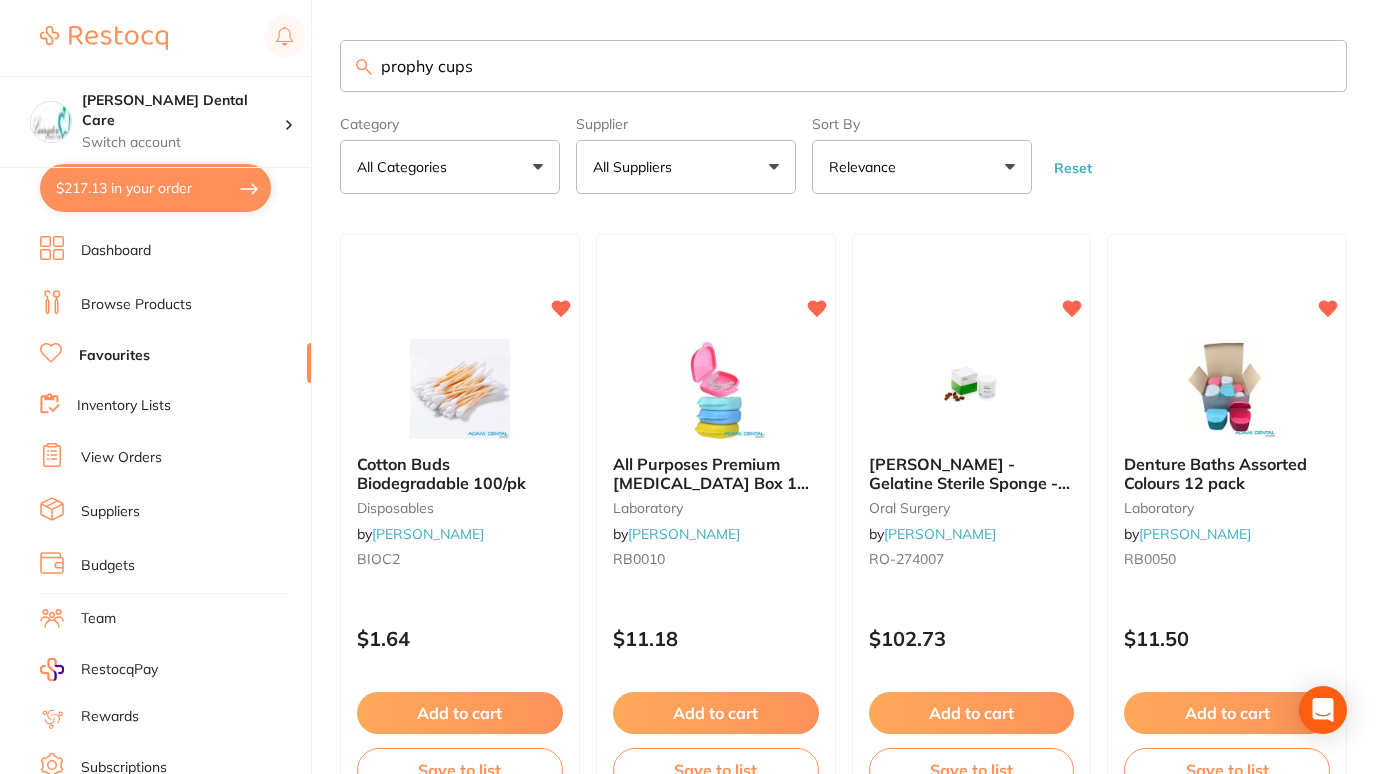 type on "prophy cups" 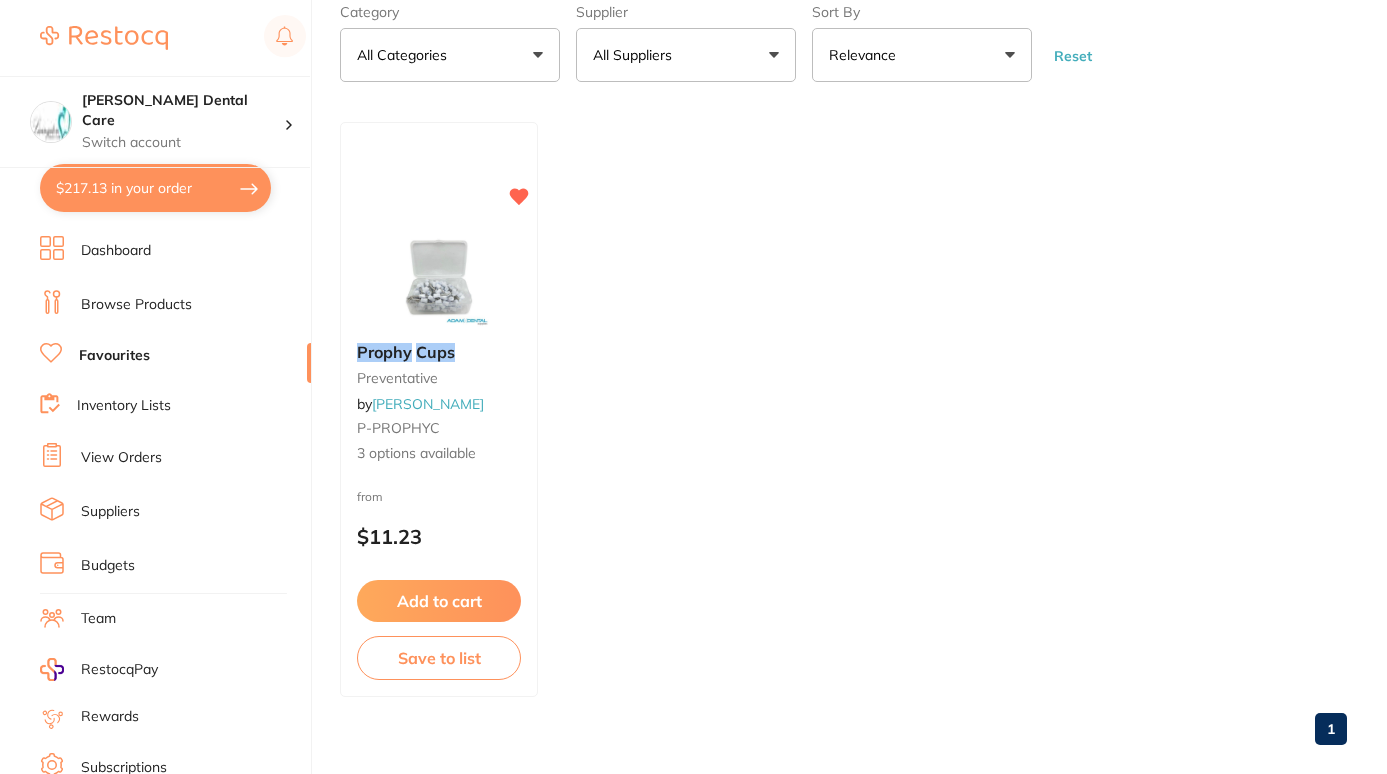 scroll, scrollTop: 113, scrollLeft: 0, axis: vertical 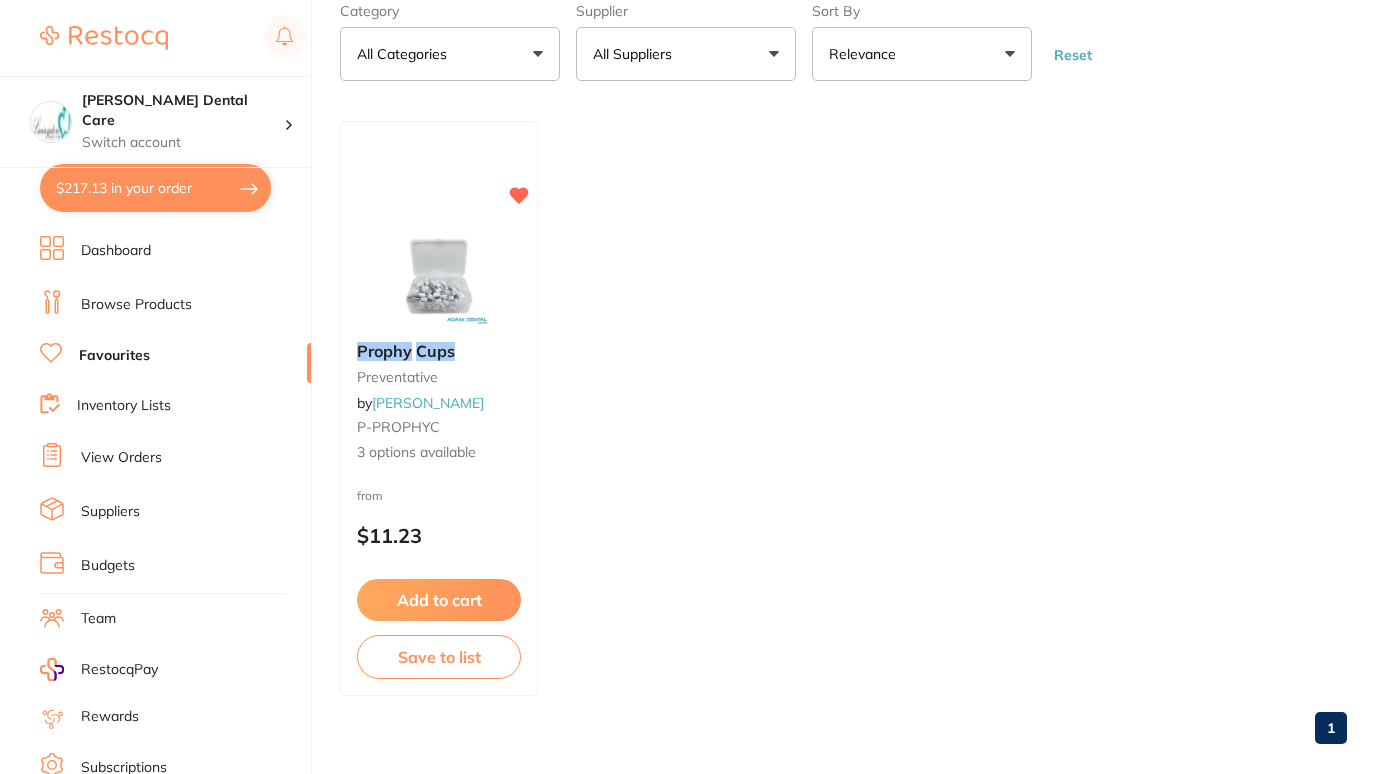 click on "Prophy" at bounding box center [384, 351] 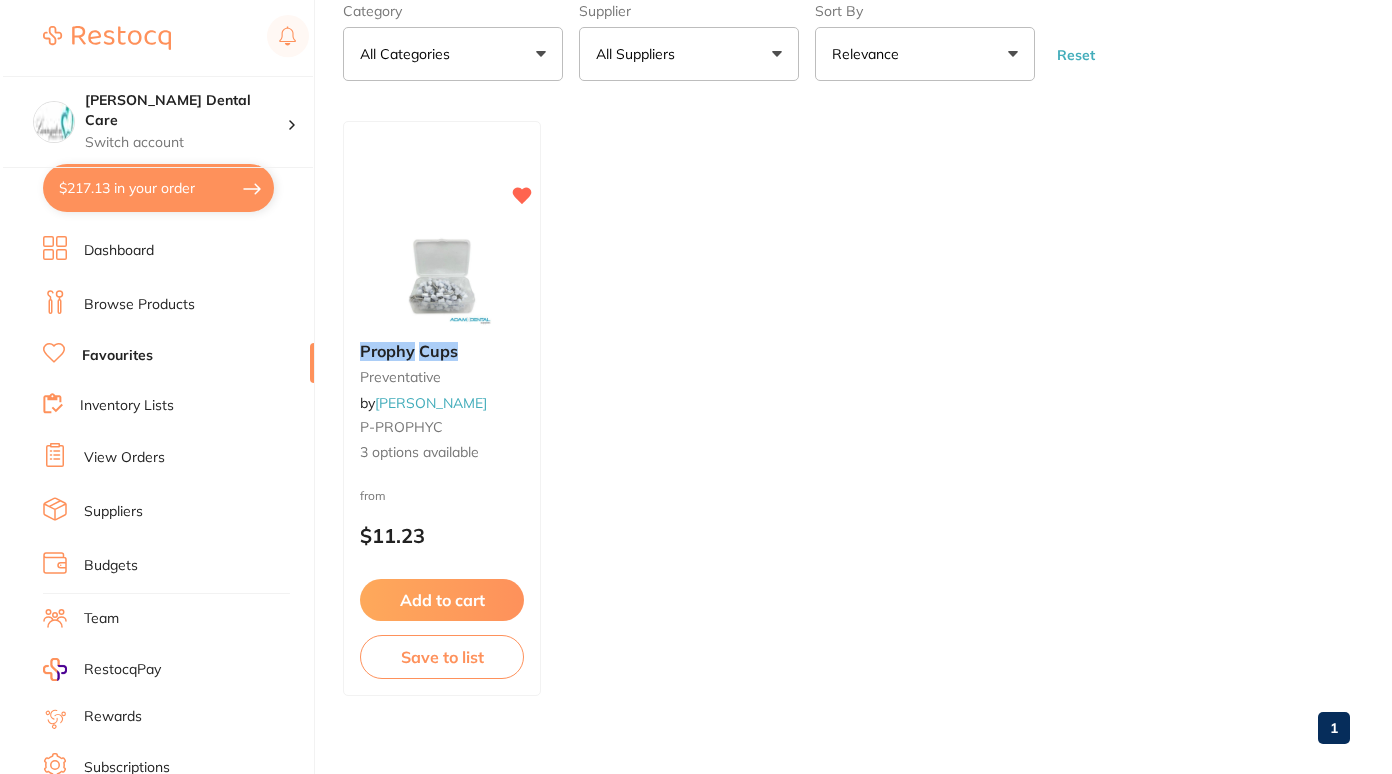 scroll, scrollTop: 0, scrollLeft: 0, axis: both 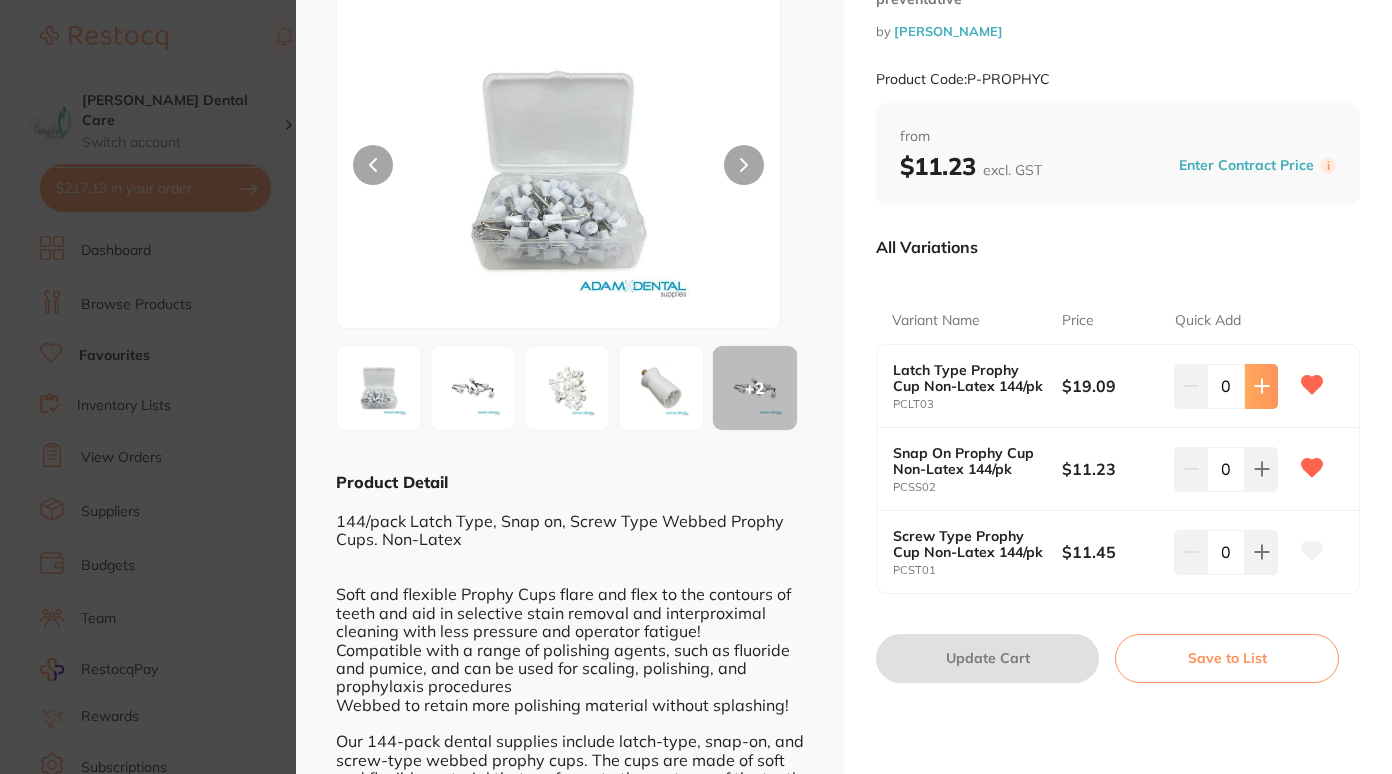 click at bounding box center (1261, 386) 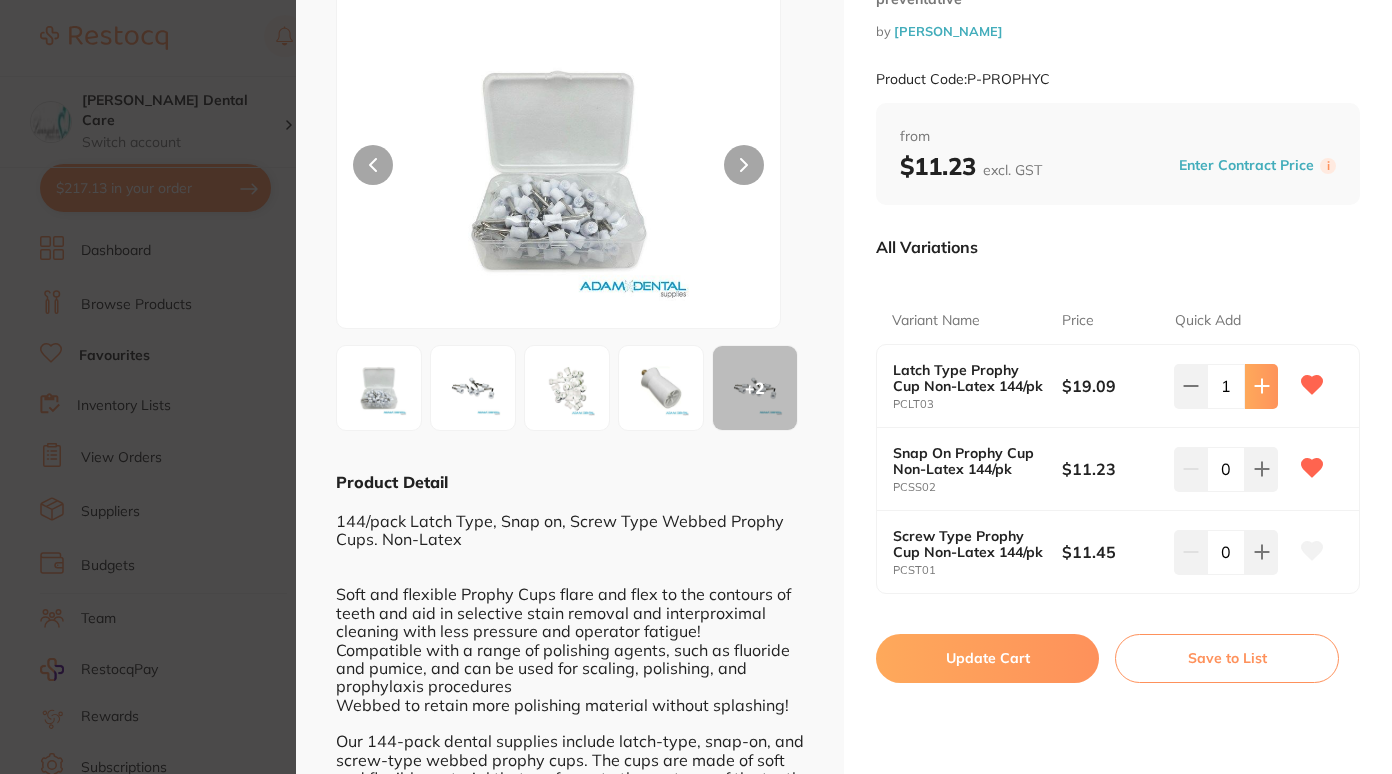 click at bounding box center (1261, 386) 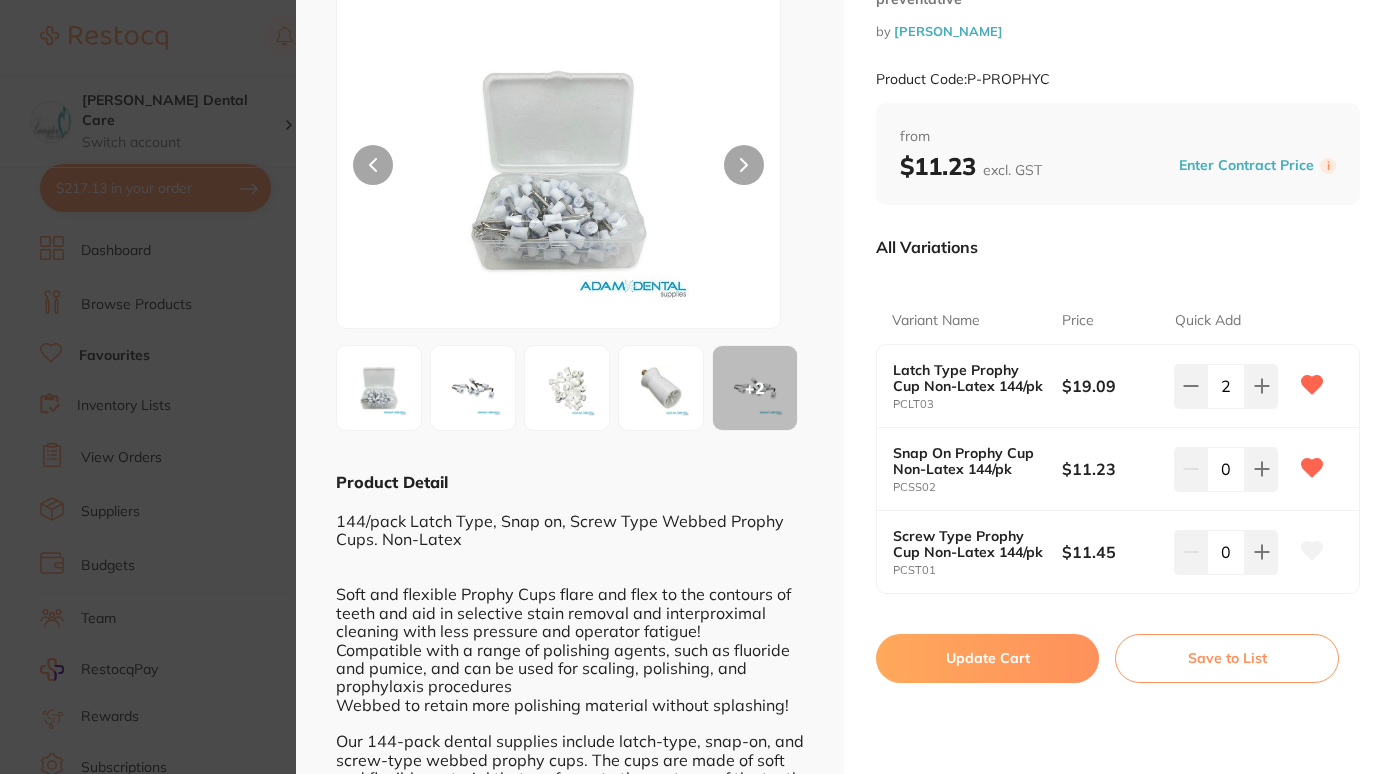 click on "Update Cart" at bounding box center [987, 658] 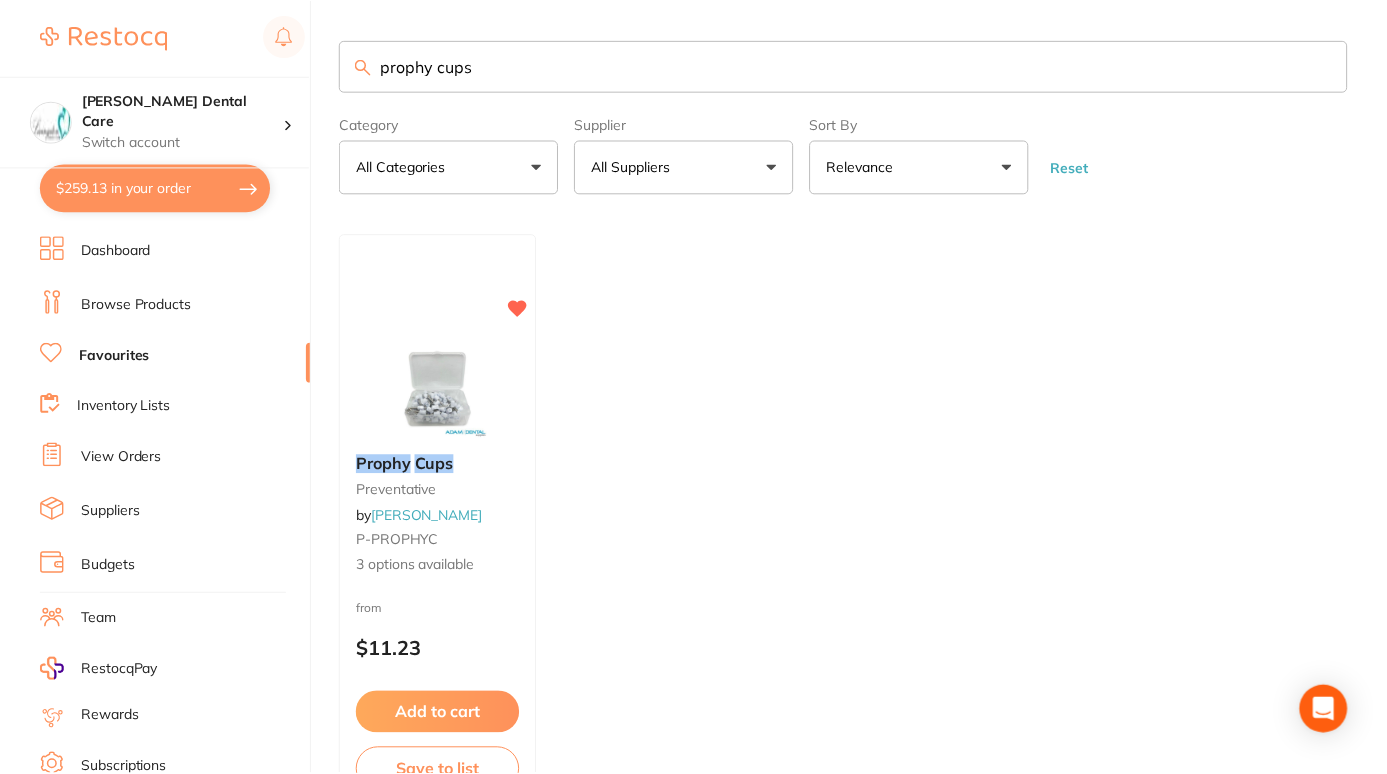 scroll, scrollTop: 113, scrollLeft: 0, axis: vertical 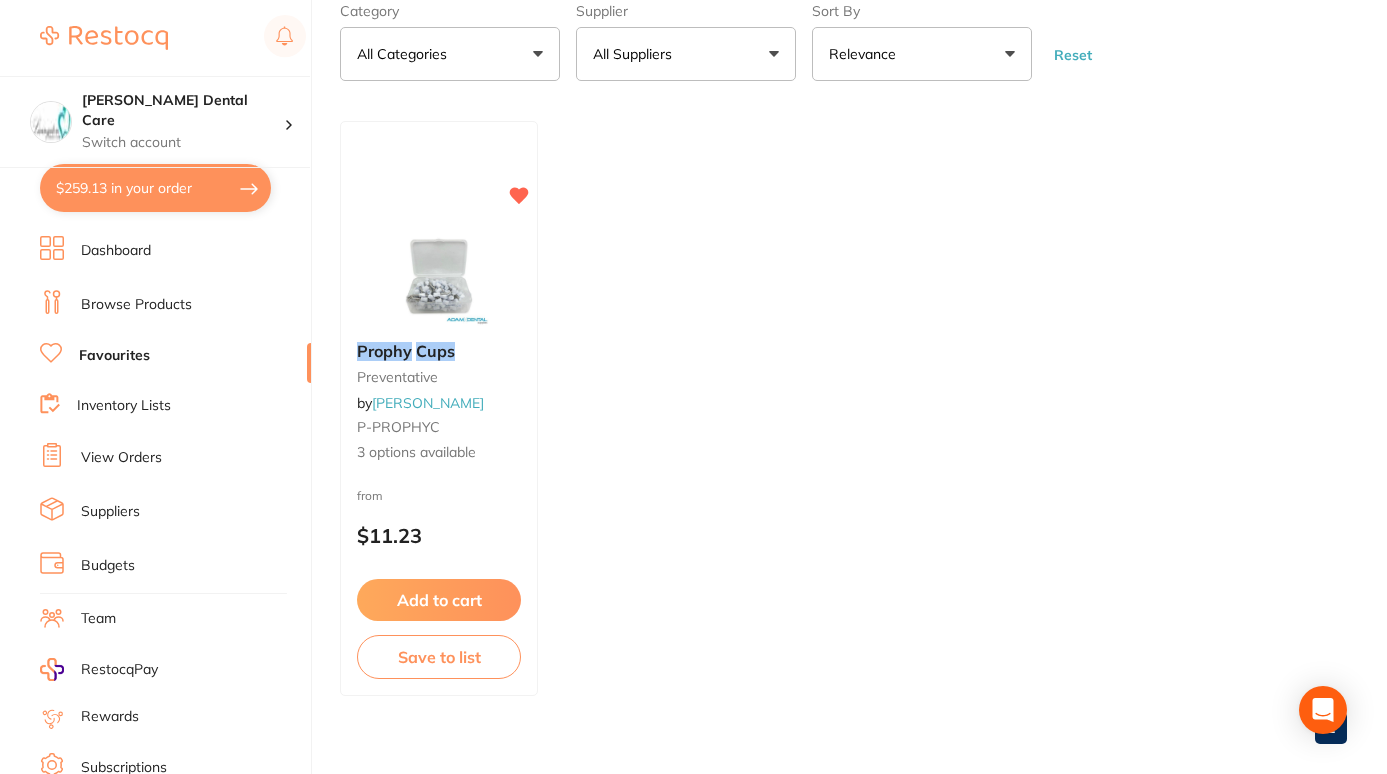 click on "[PERSON_NAME] Dental Care Switch account [PERSON_NAME] Dental Care $259.13   in your order Dashboard Browse Products Favourites Inventory Lists View Orders Suppliers Budgets Team RestocqPay Rewards Subscriptions Account Support Log Out" at bounding box center (156, 387) 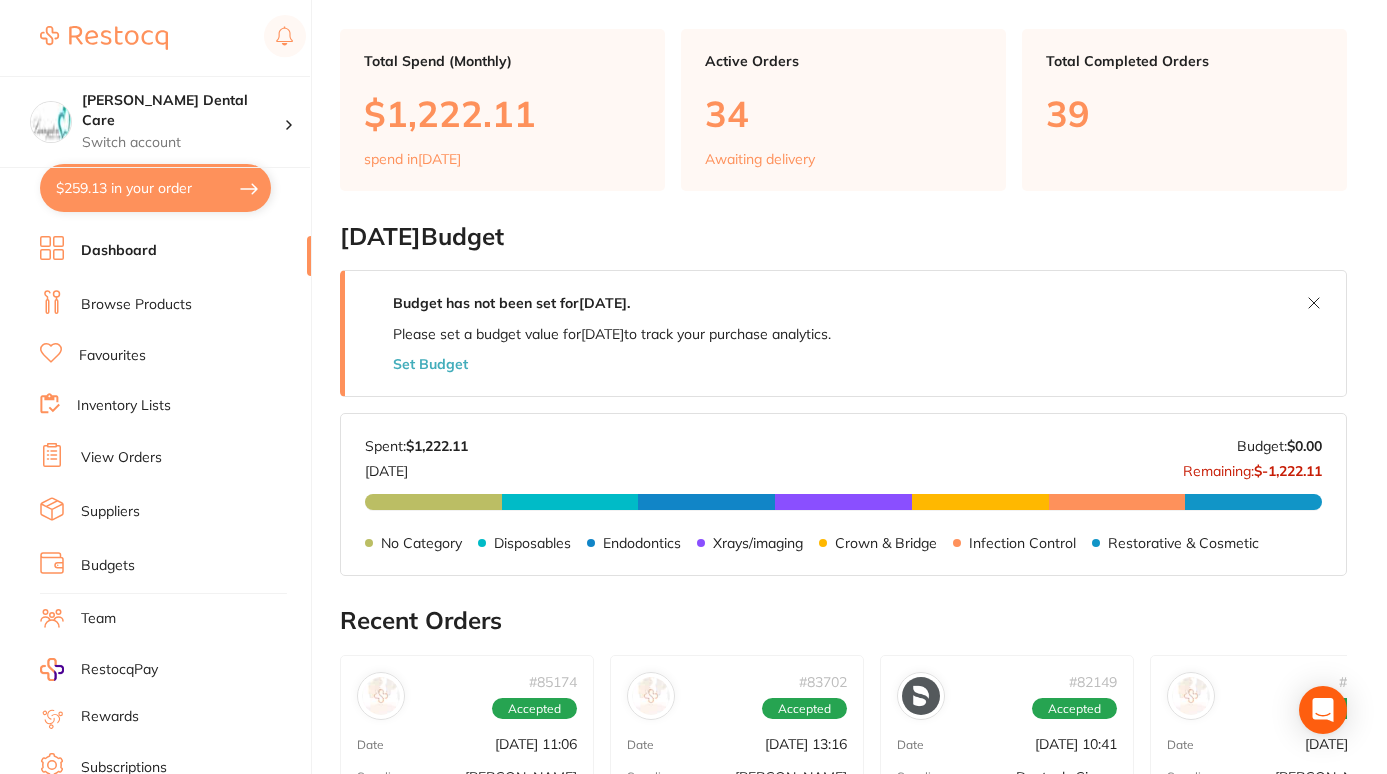 scroll, scrollTop: 0, scrollLeft: 0, axis: both 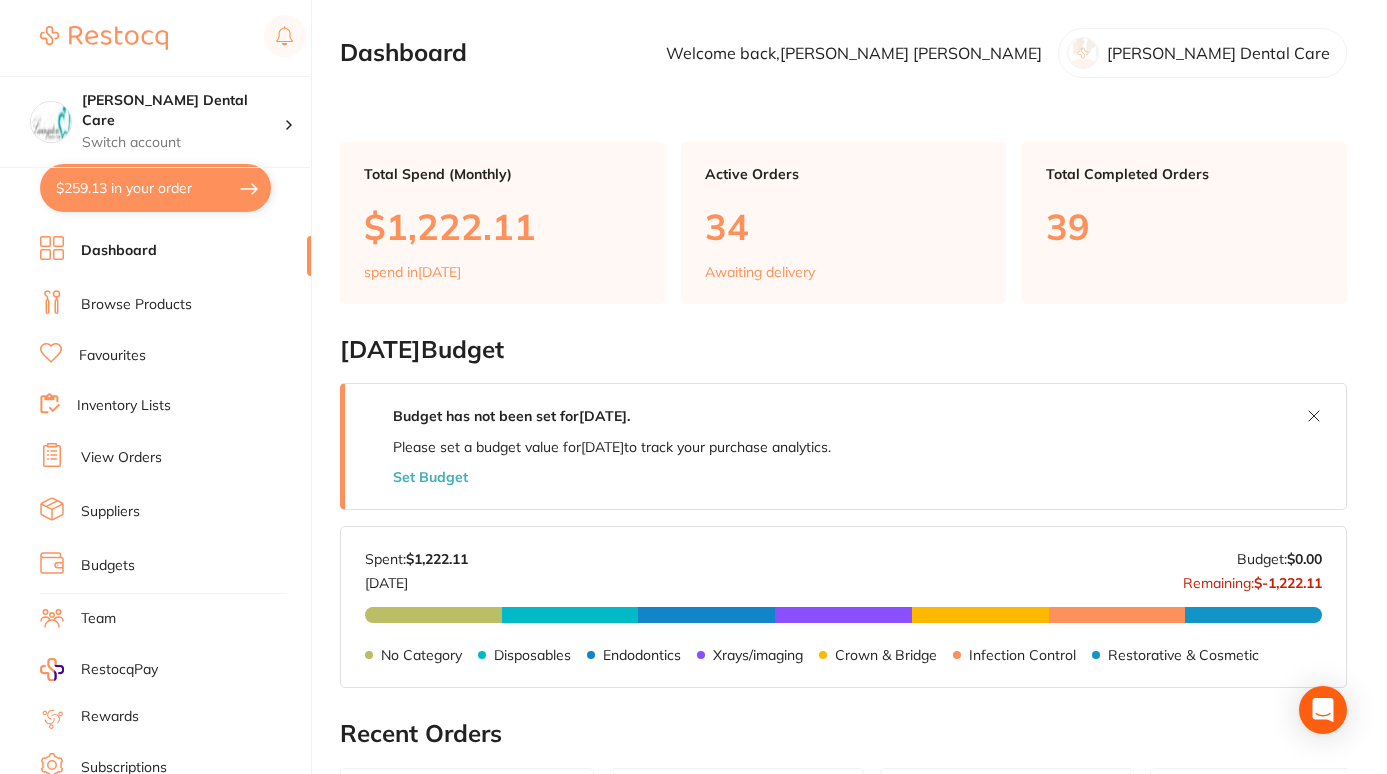 click on "Browse Products" at bounding box center [136, 305] 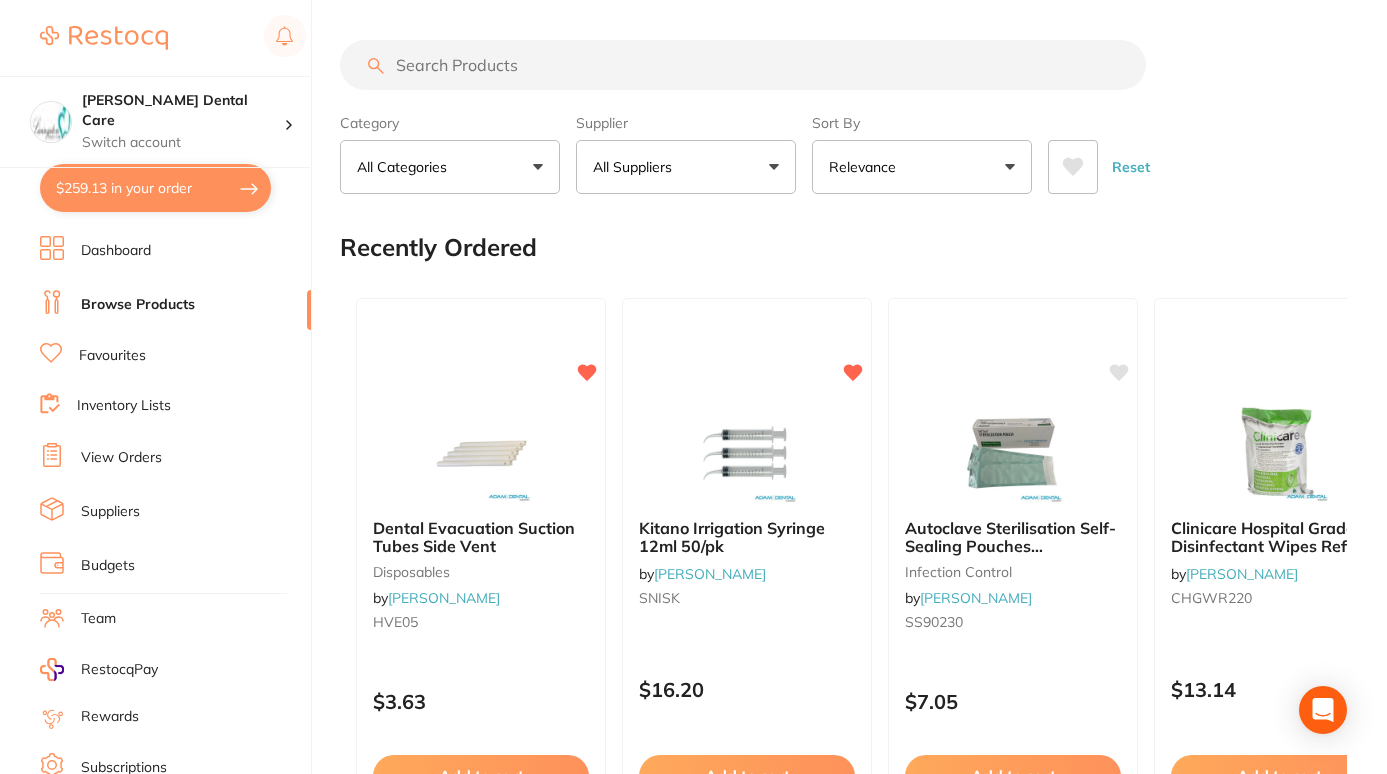click on "Dashboard" at bounding box center [116, 251] 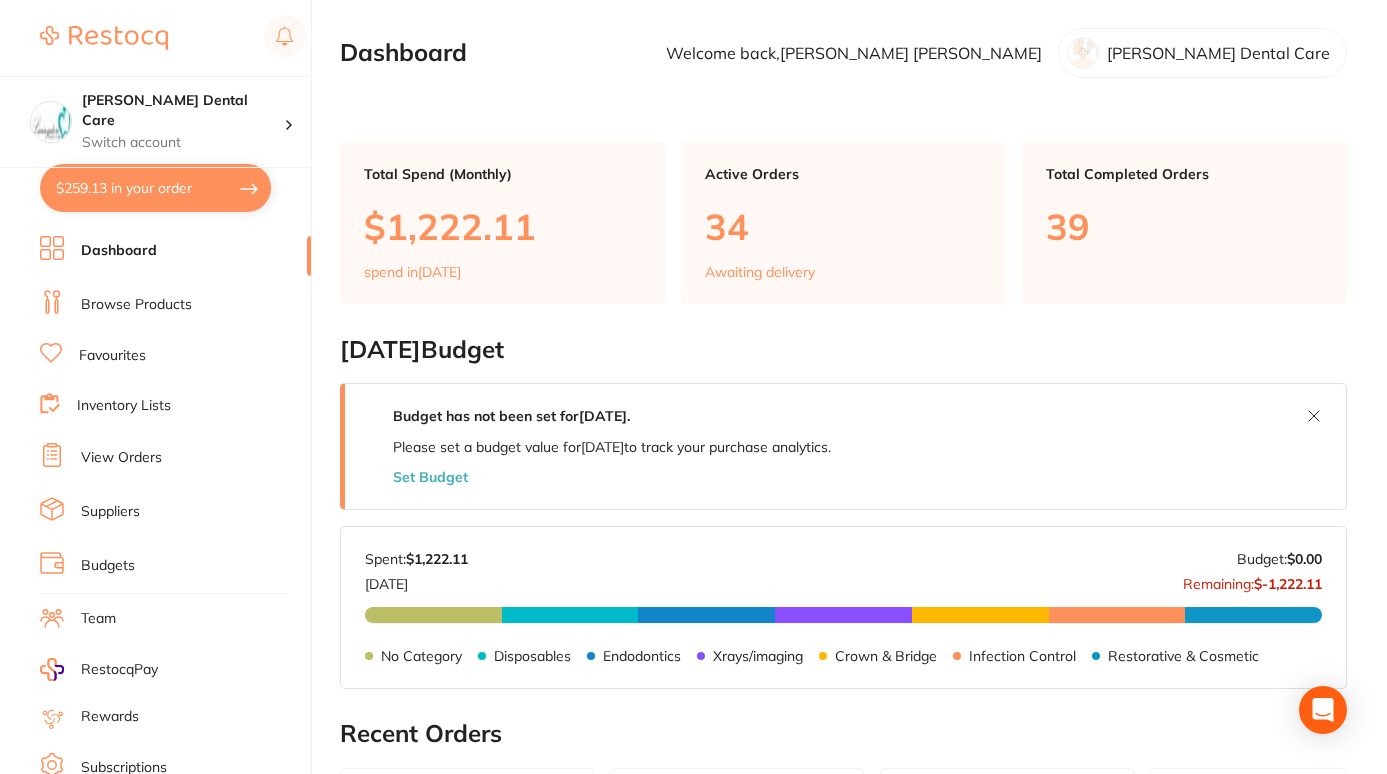 click on "Active Orders 34 Awaiting delivery" at bounding box center (843, 223) 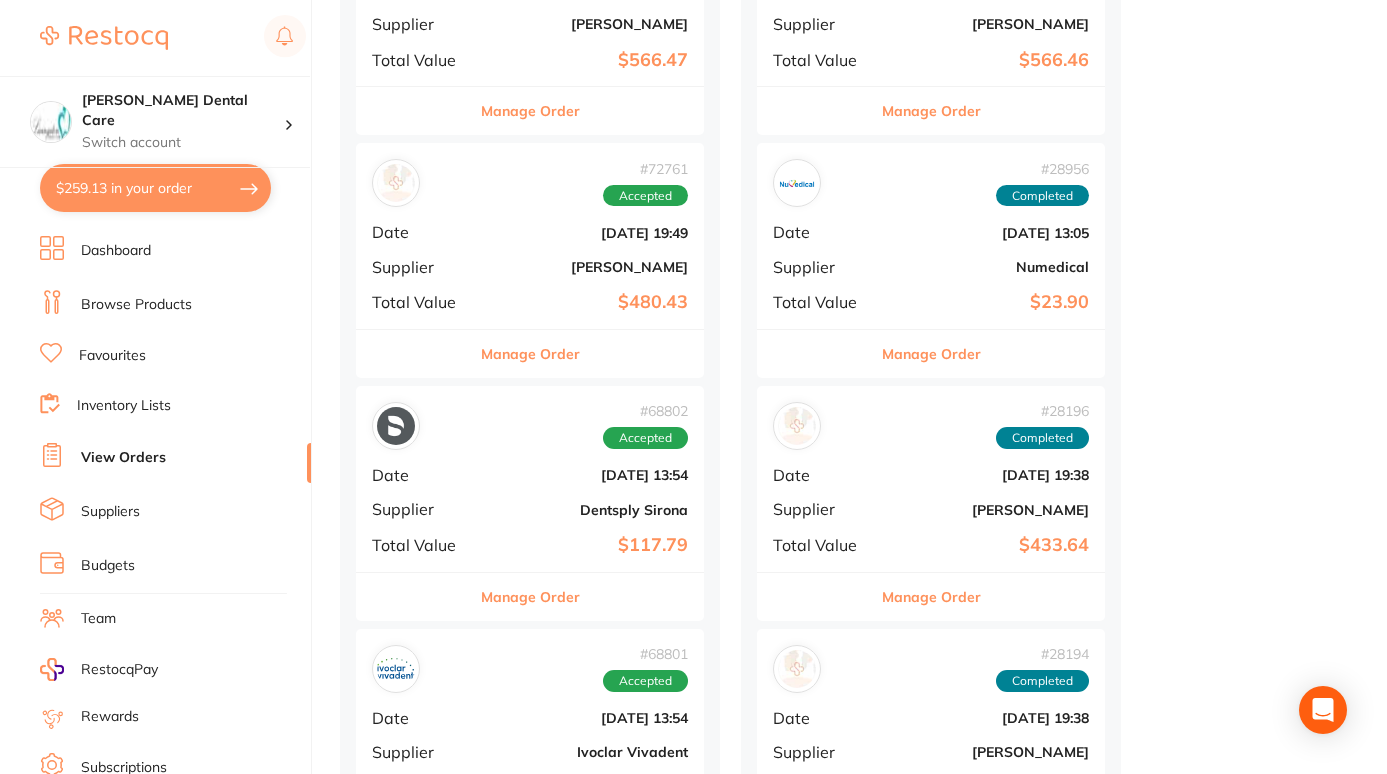 scroll, scrollTop: 2324, scrollLeft: 0, axis: vertical 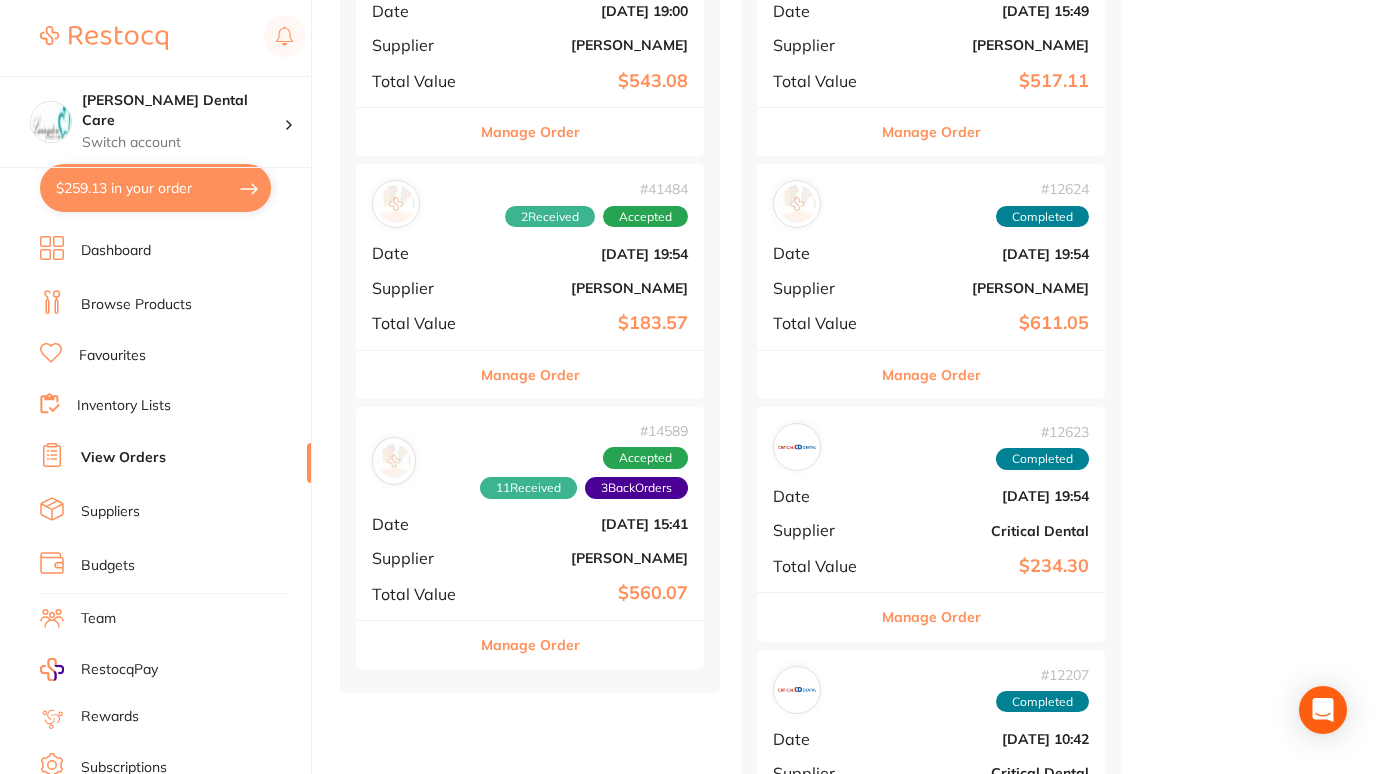 click on "Accepted" at bounding box center (645, 217) 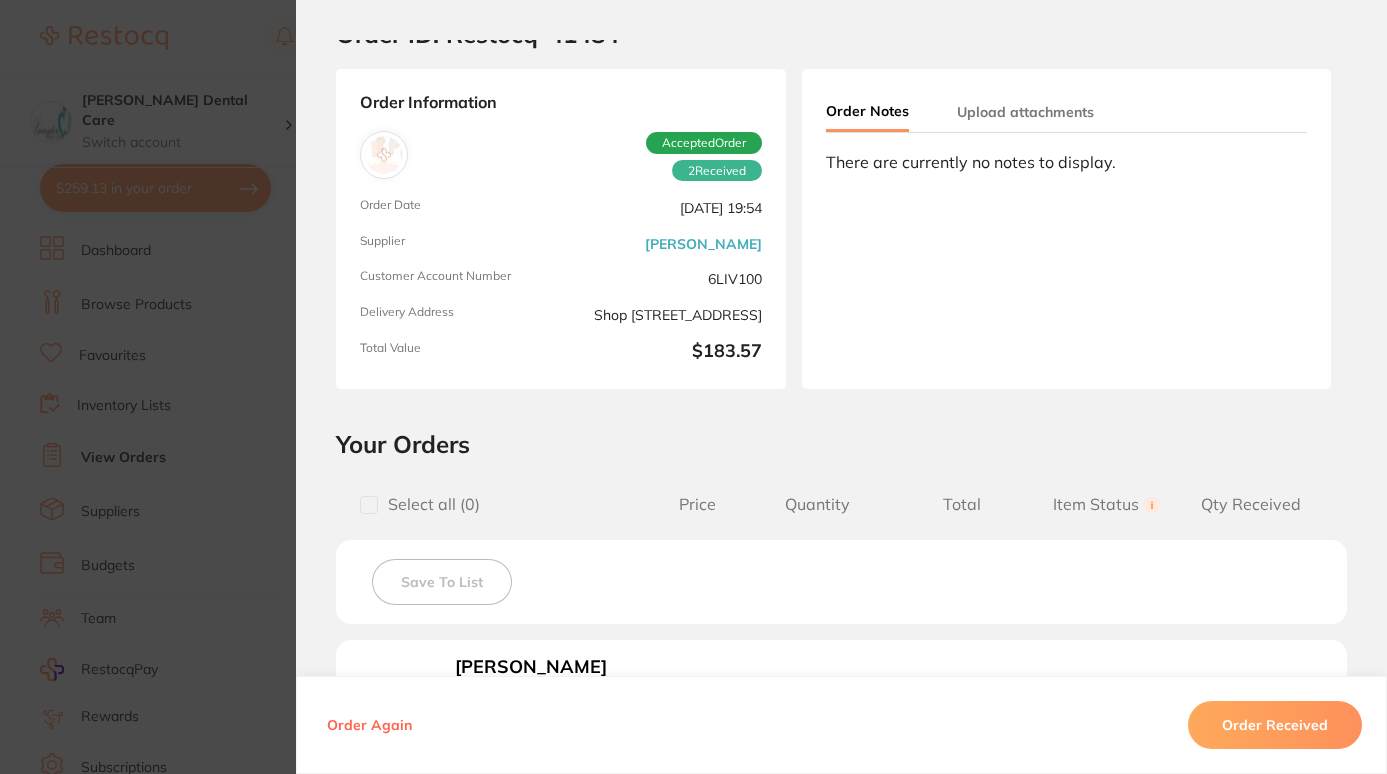 scroll, scrollTop: 0, scrollLeft: 0, axis: both 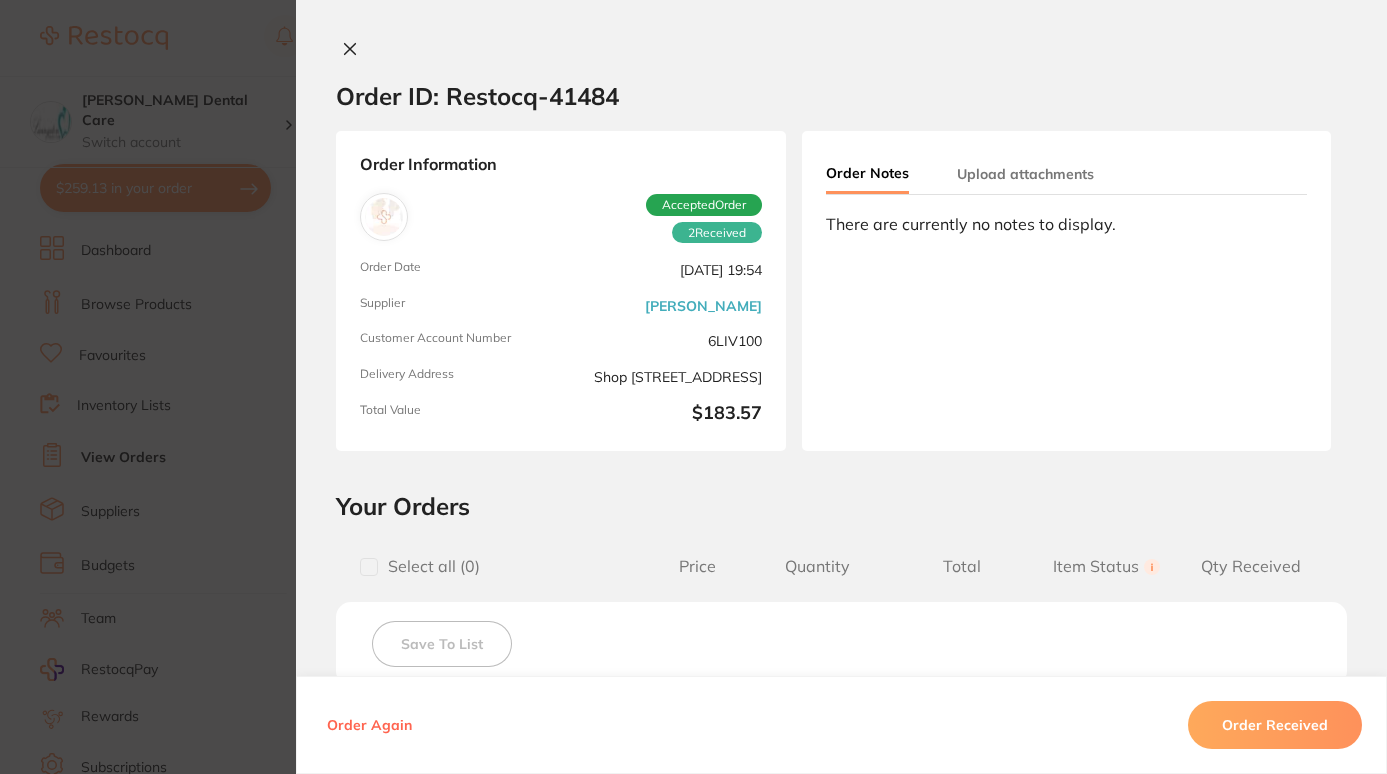 click 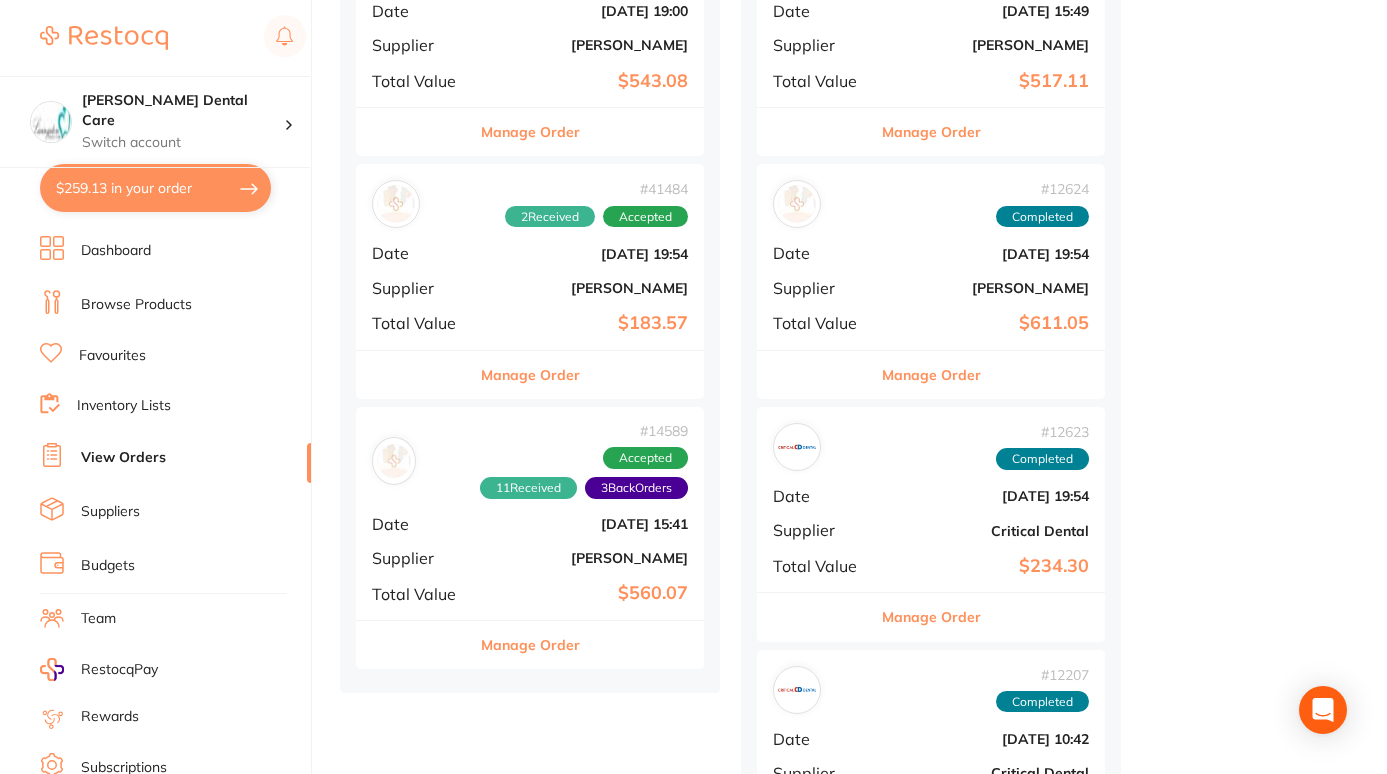 click on "Manage Order" at bounding box center [530, 375] 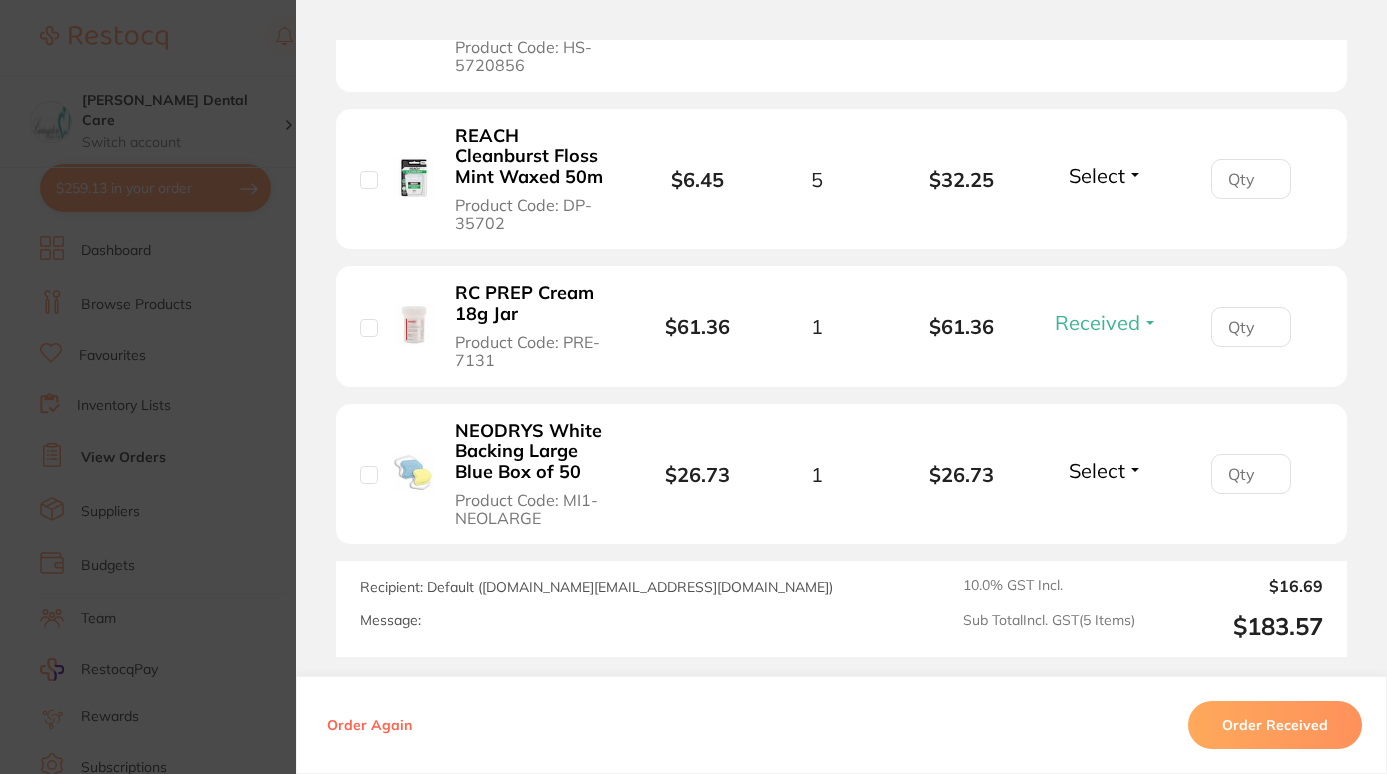 scroll, scrollTop: 1173, scrollLeft: 0, axis: vertical 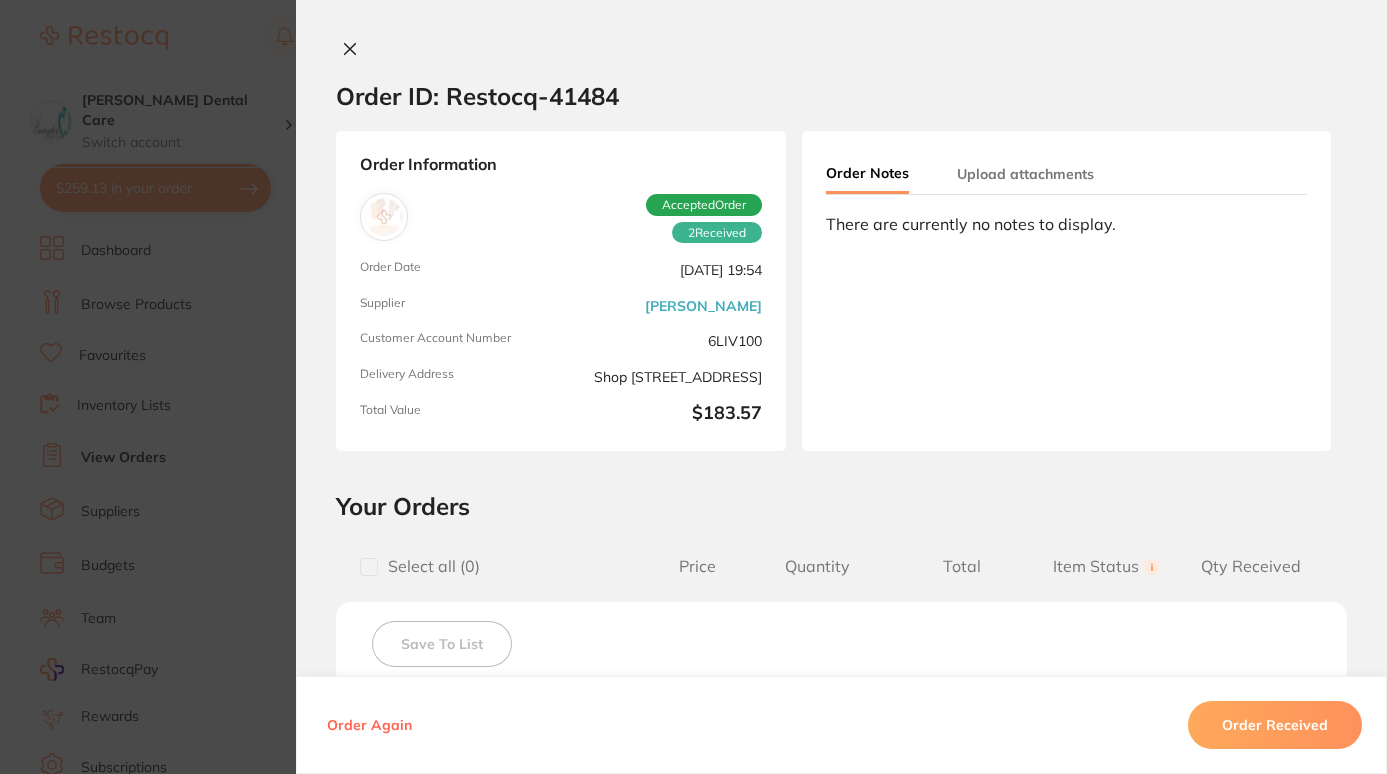 click 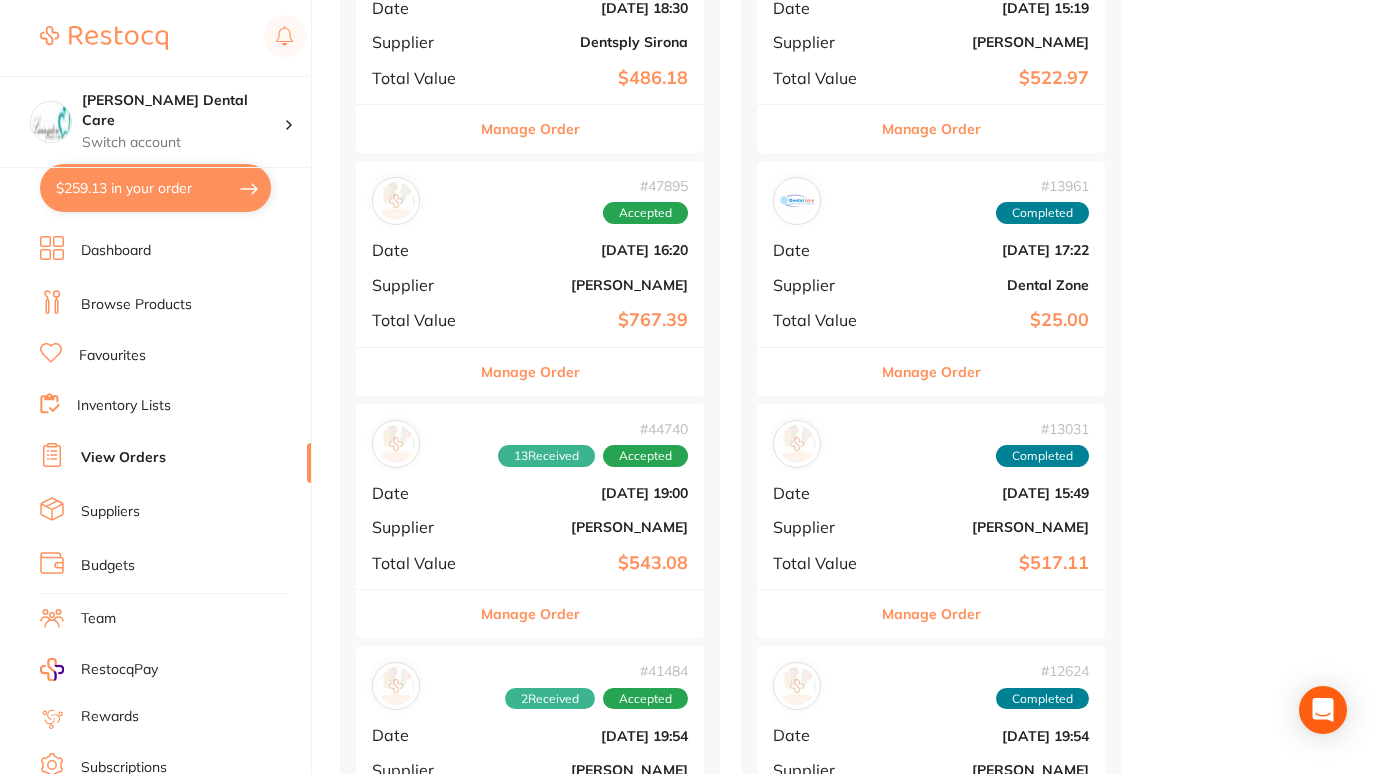 scroll, scrollTop: 7394, scrollLeft: 0, axis: vertical 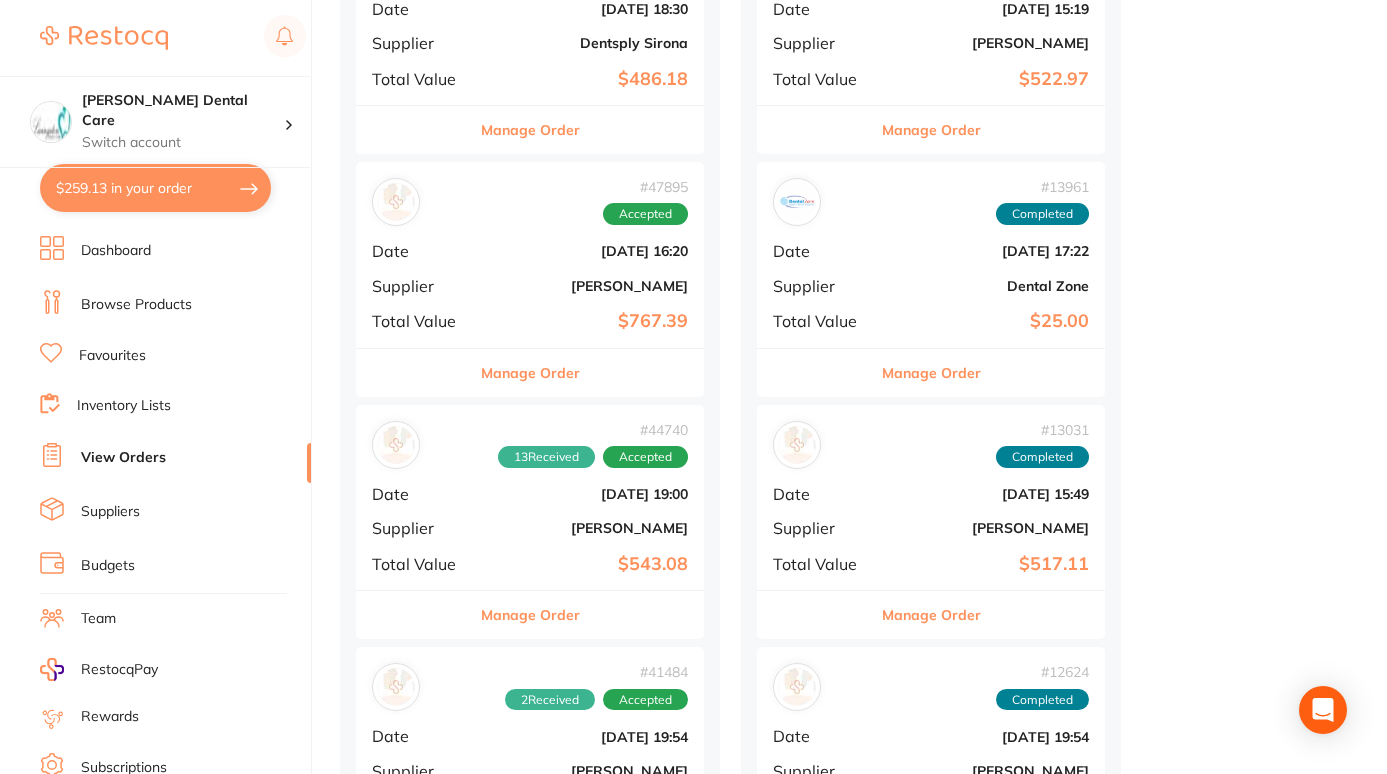 click on "Browse Products" at bounding box center (136, 305) 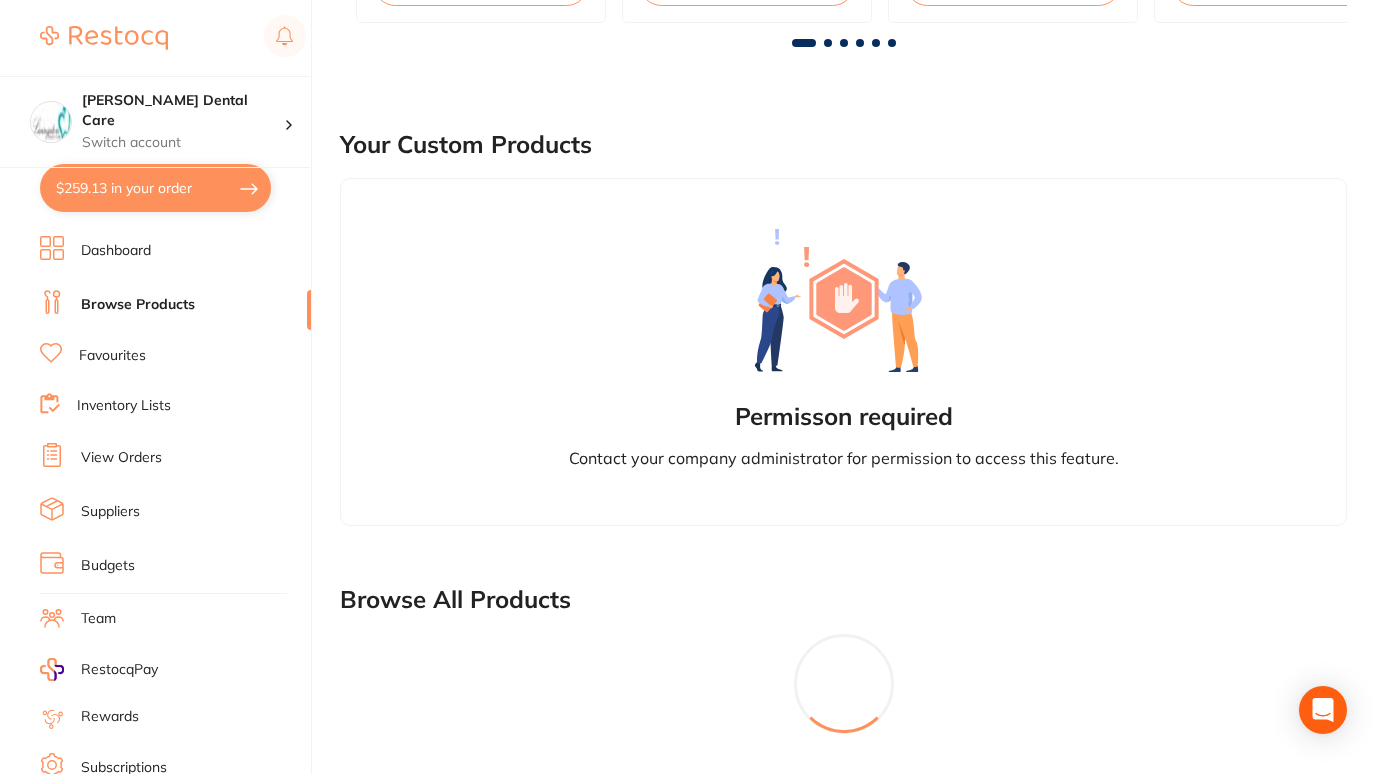 scroll, scrollTop: 0, scrollLeft: 0, axis: both 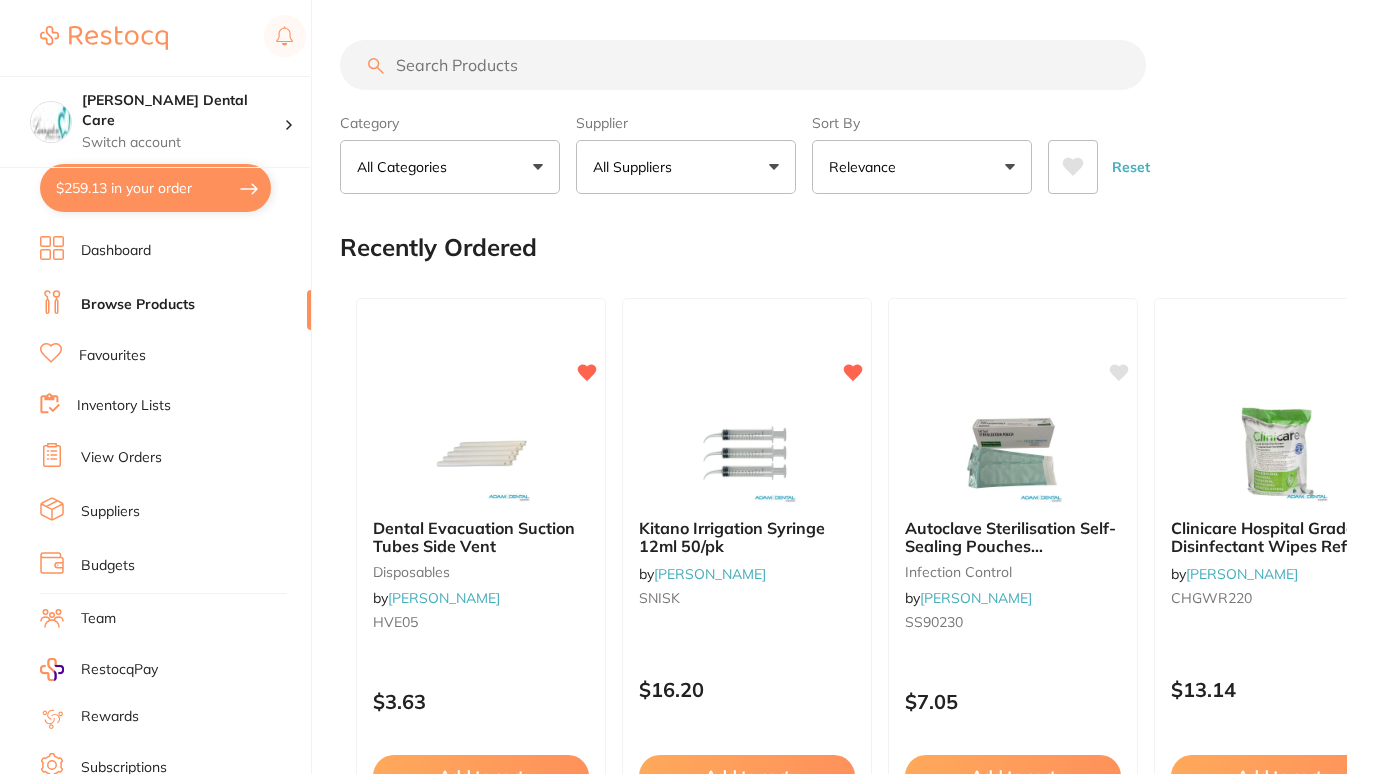 click at bounding box center (743, 65) 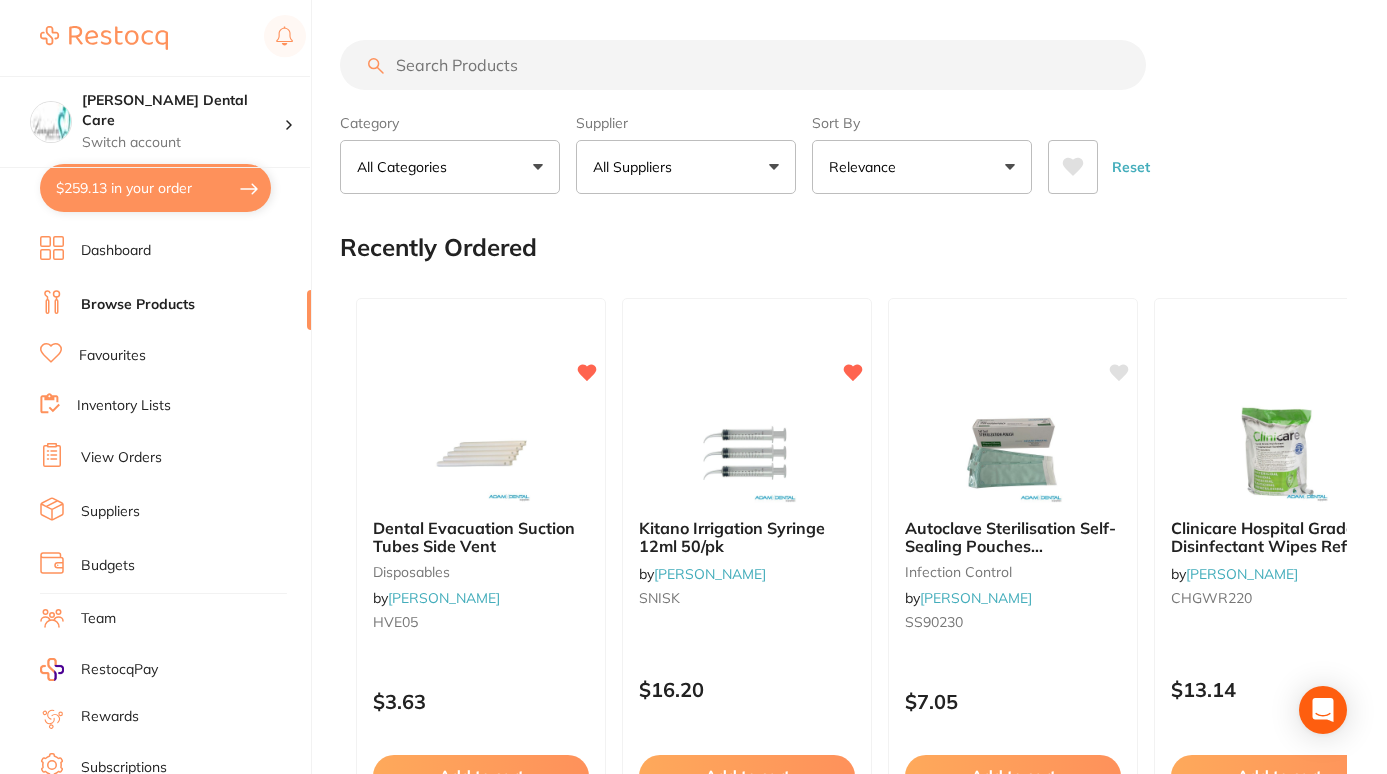 click on "Dashboard" at bounding box center (116, 251) 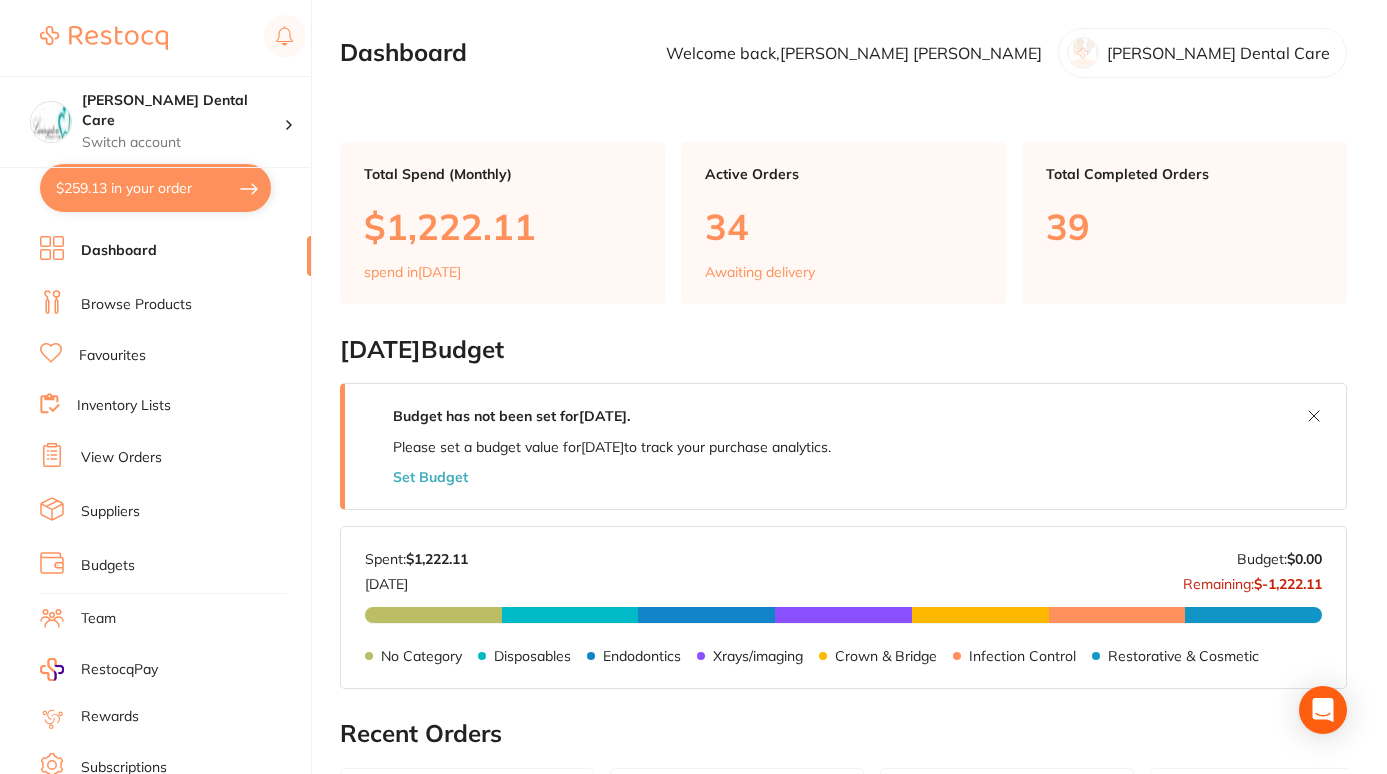 click on "Browse Products" at bounding box center (136, 305) 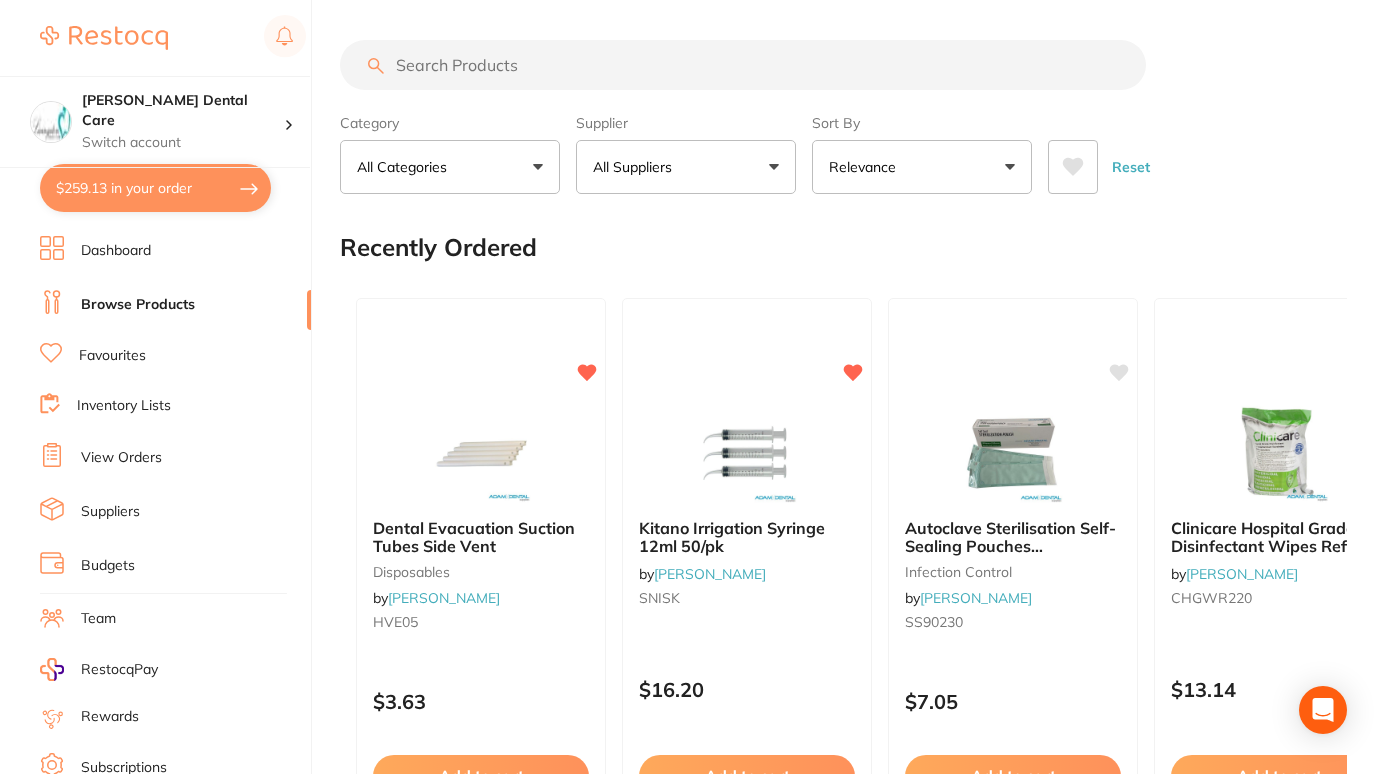 click at bounding box center (743, 65) 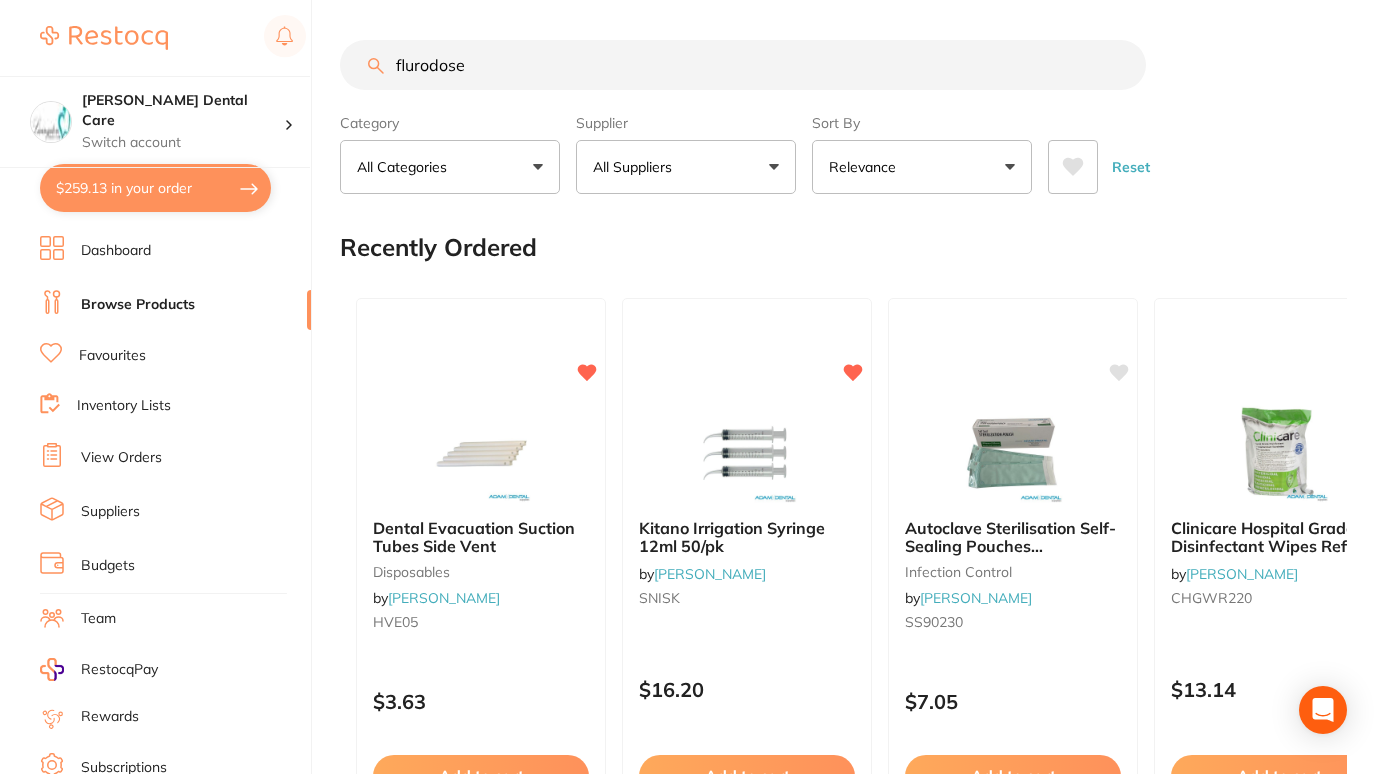 type on "flurodose" 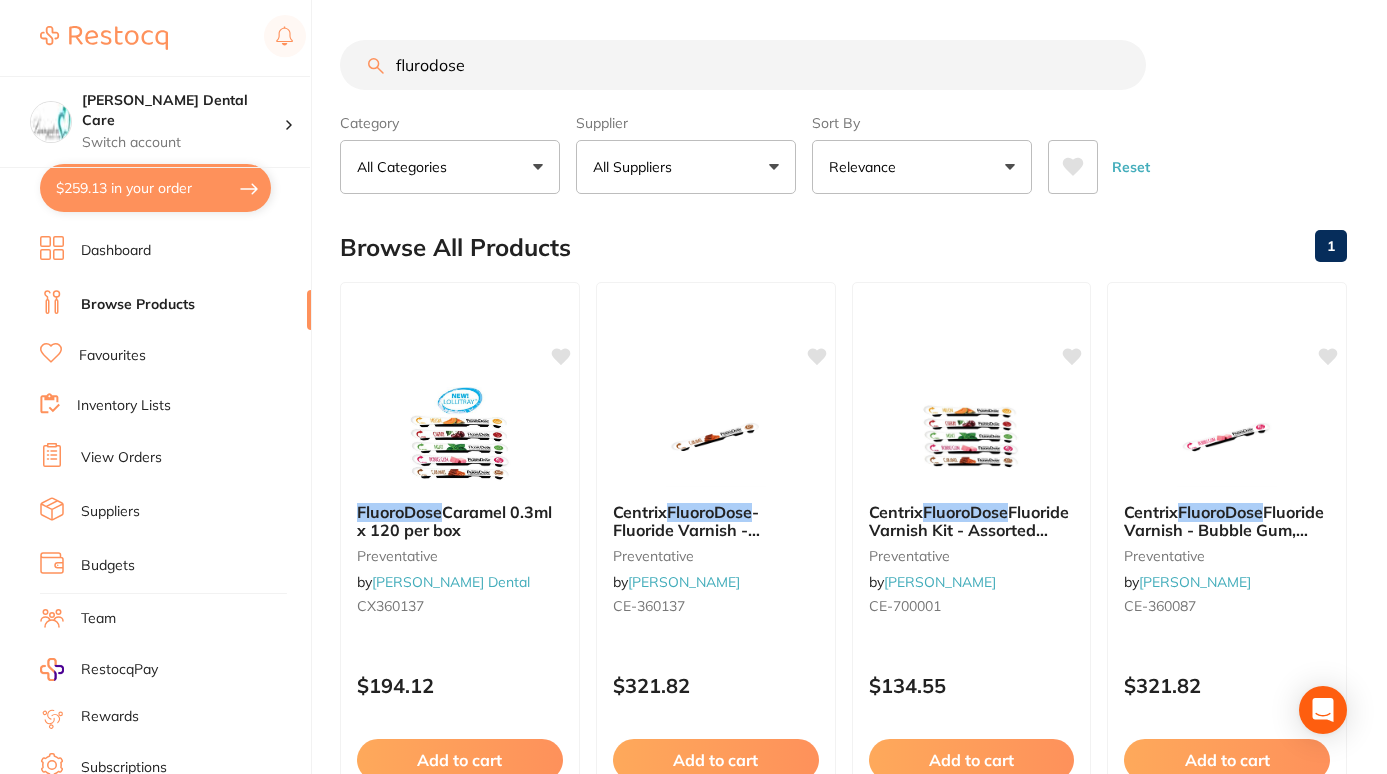 scroll, scrollTop: 0, scrollLeft: 0, axis: both 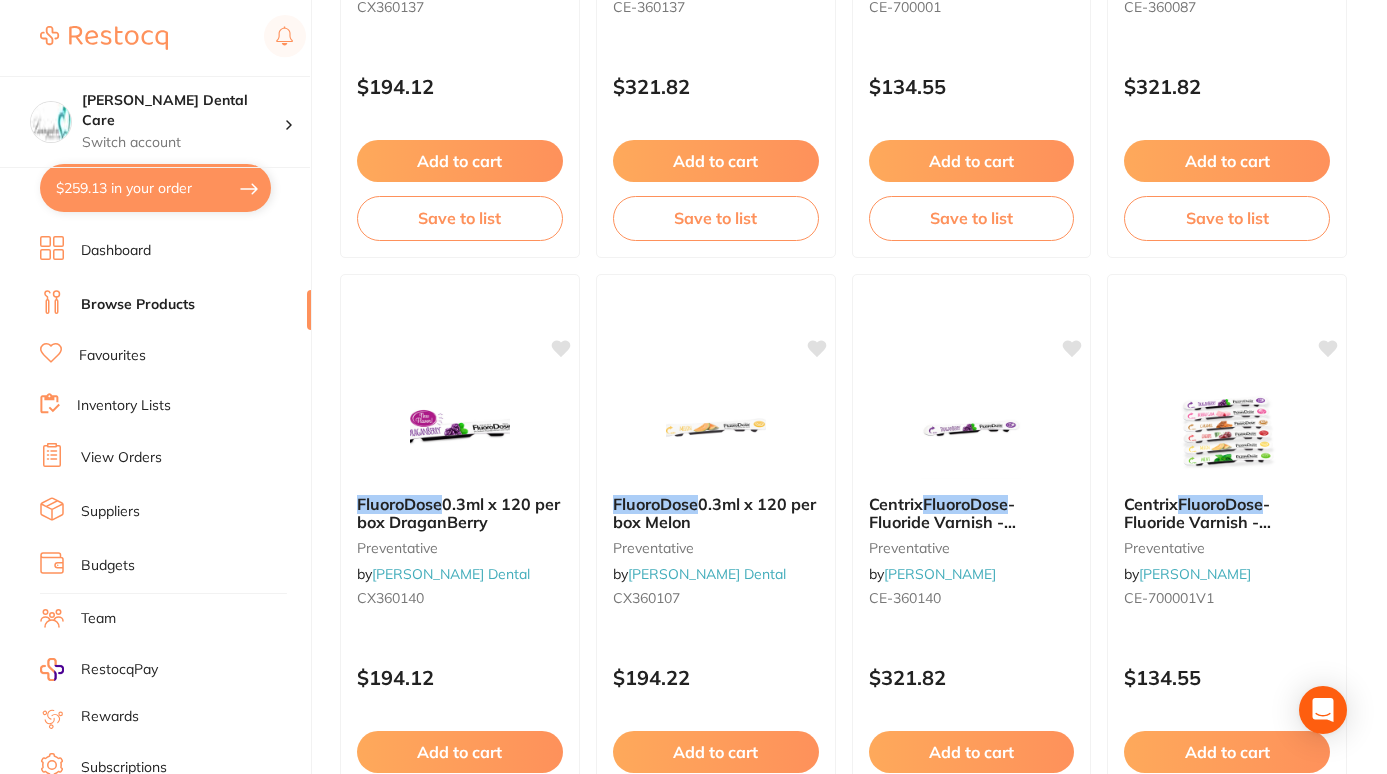 click on "$321.82" at bounding box center [716, 81] 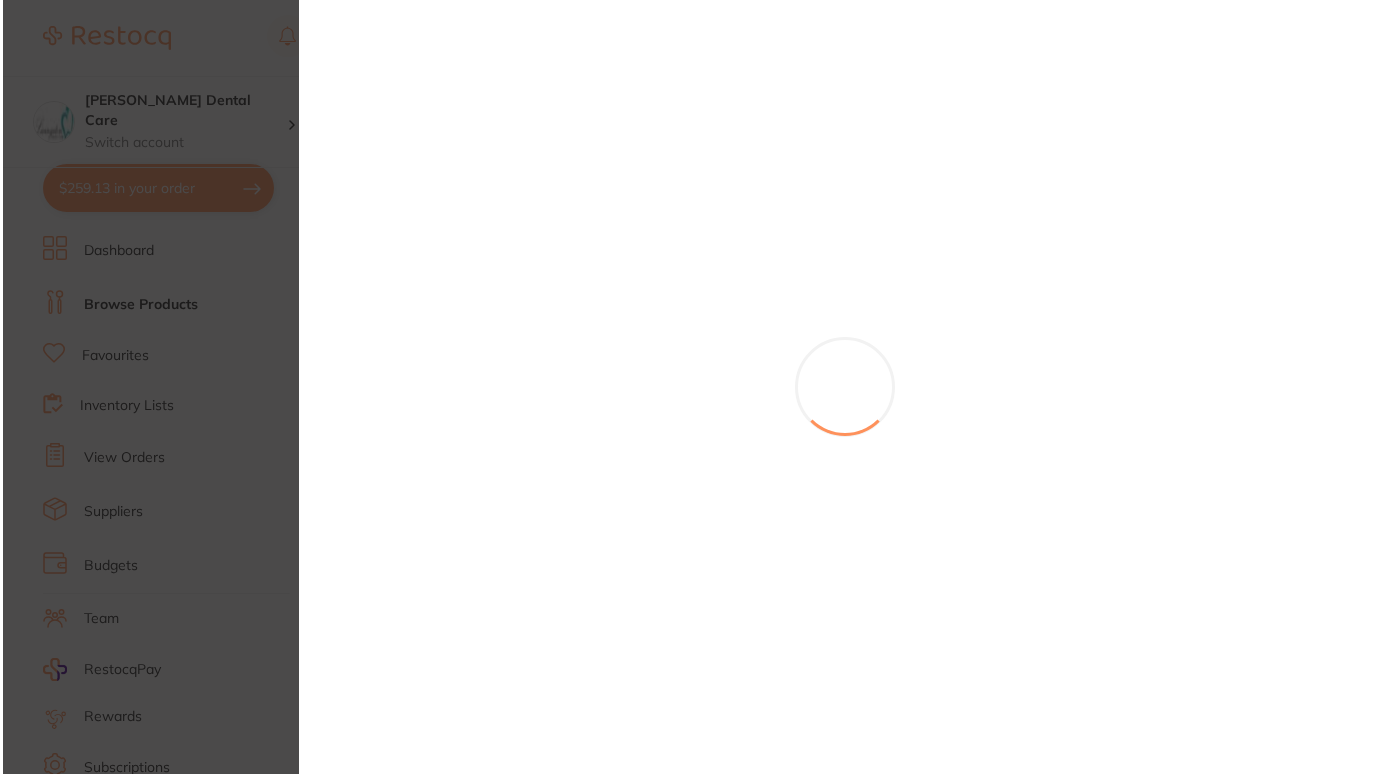 scroll, scrollTop: 0, scrollLeft: 0, axis: both 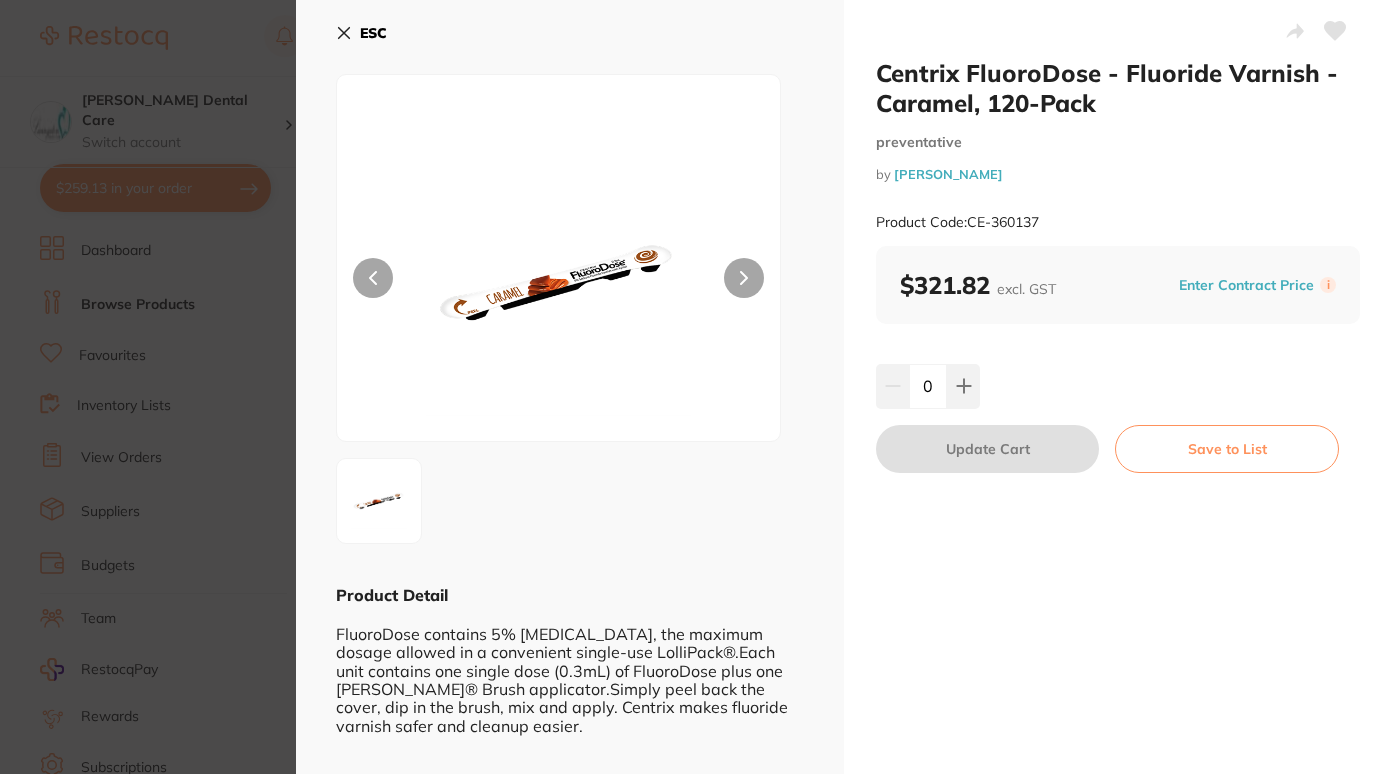 click on "ESC" at bounding box center (361, 33) 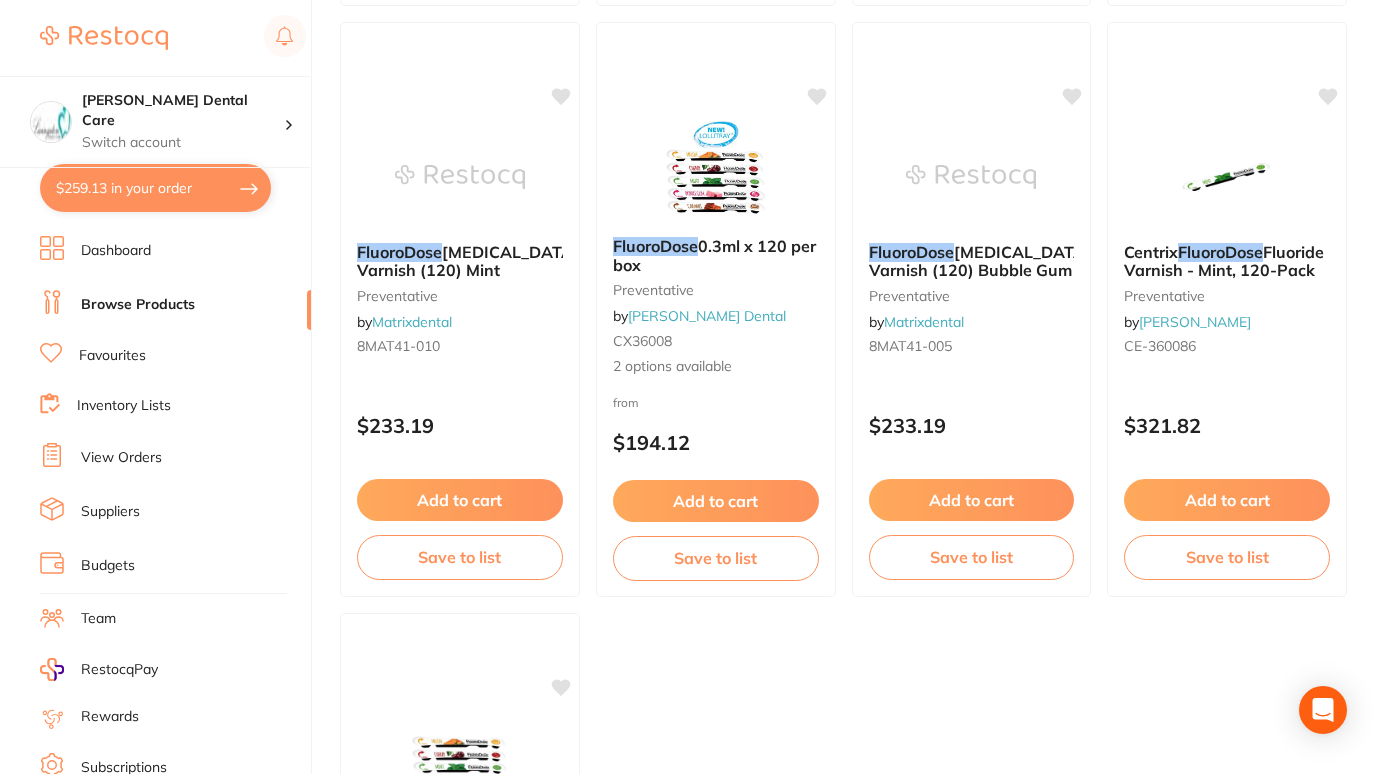 scroll, scrollTop: 1423, scrollLeft: 0, axis: vertical 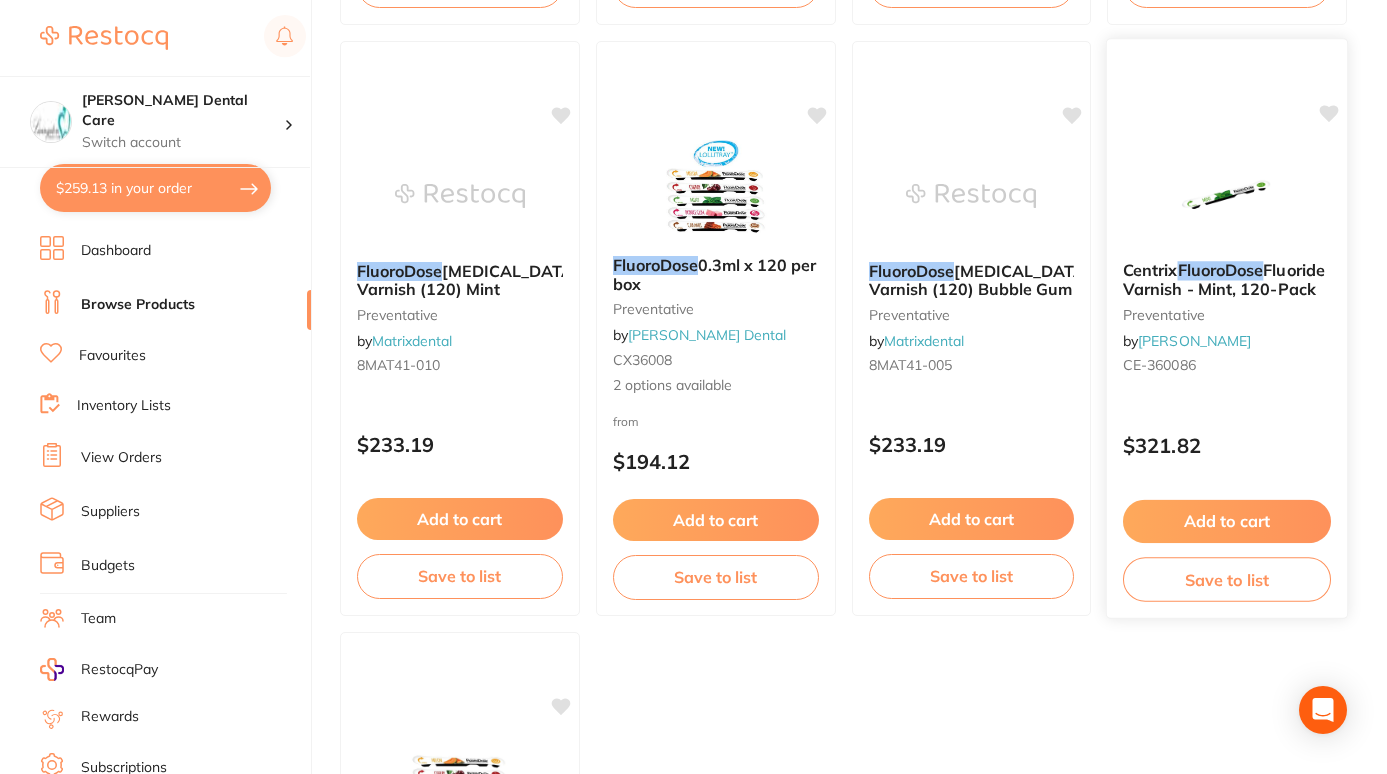 click on "Fluoride Varnish - Mint, 120-Pack" at bounding box center (1224, 279) 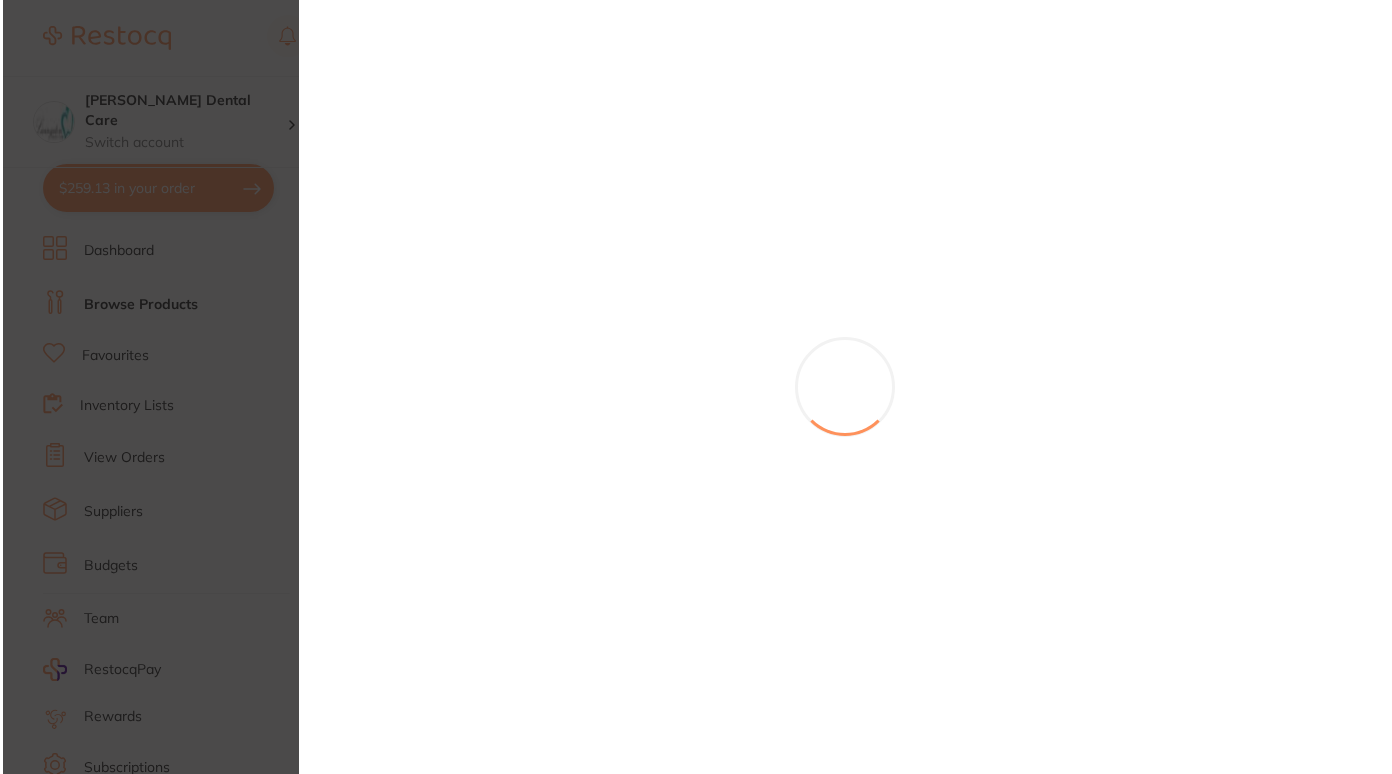 scroll, scrollTop: 0, scrollLeft: 0, axis: both 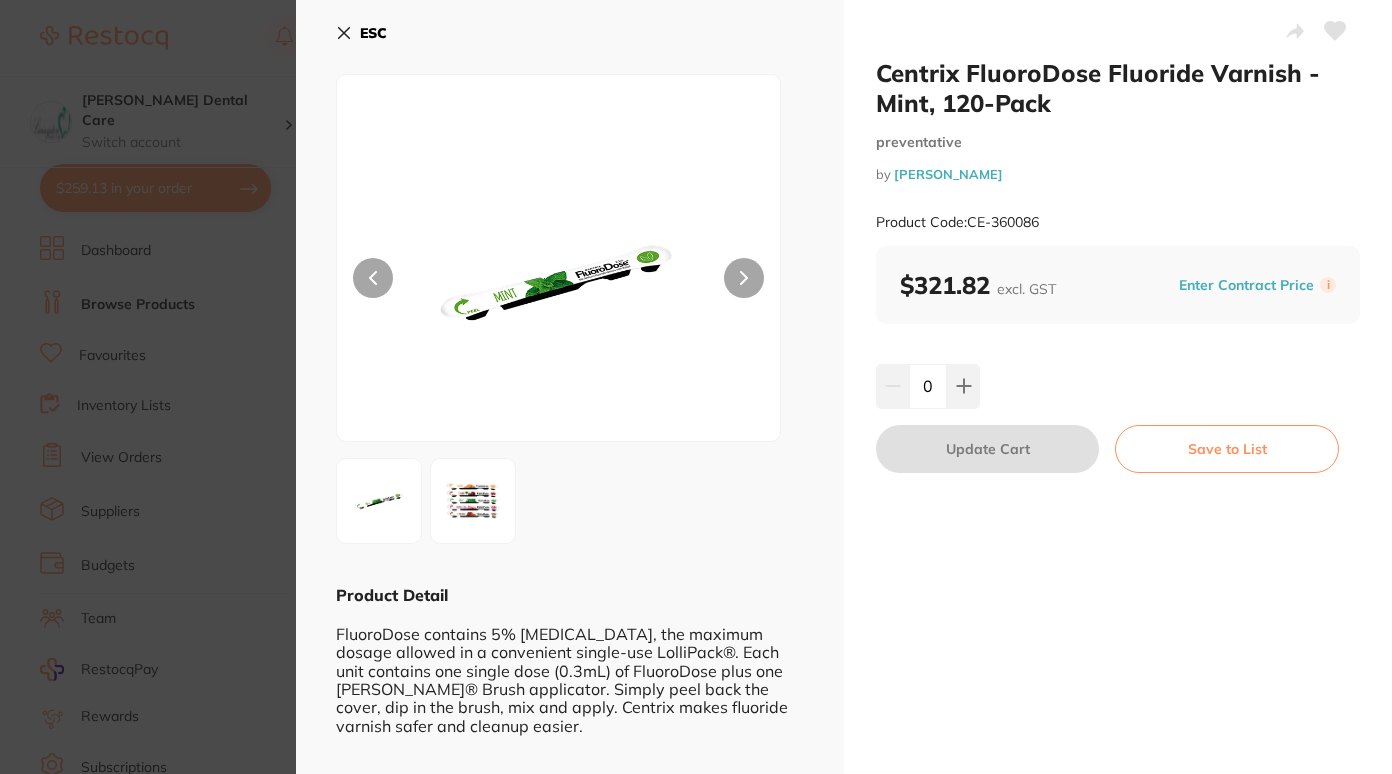 click on "ESC" at bounding box center (361, 33) 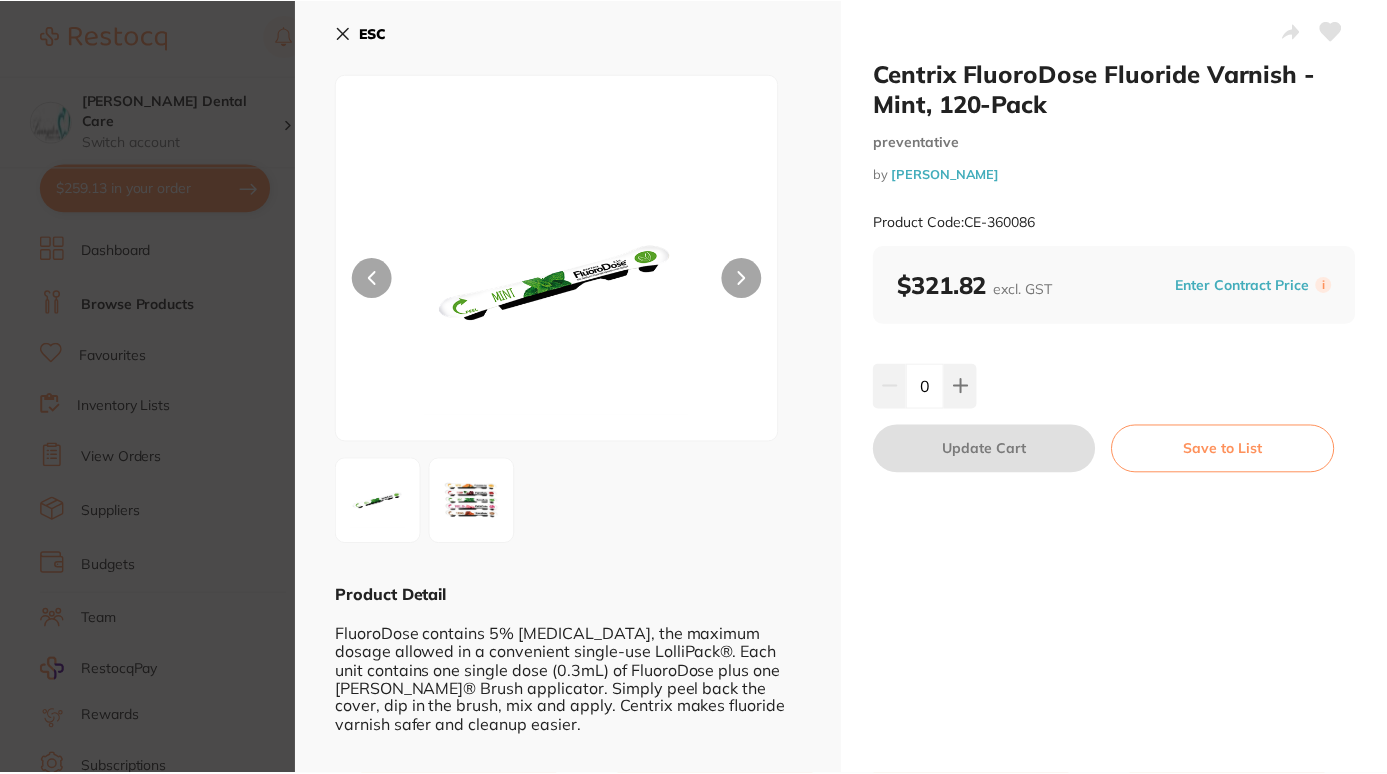 scroll, scrollTop: 1423, scrollLeft: 0, axis: vertical 